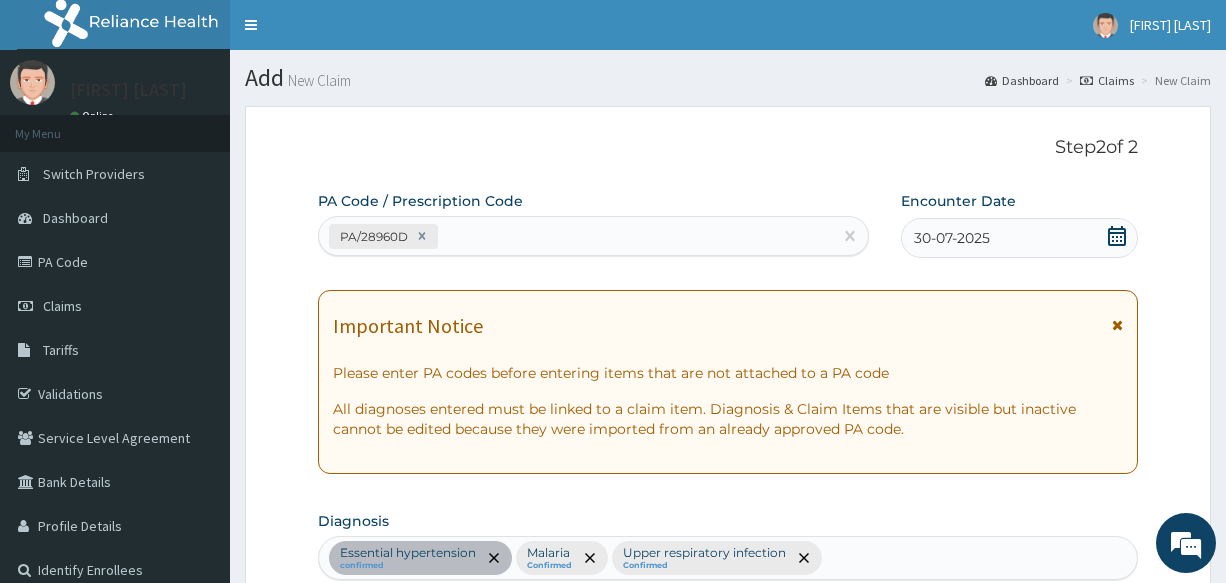 scroll, scrollTop: 802, scrollLeft: 0, axis: vertical 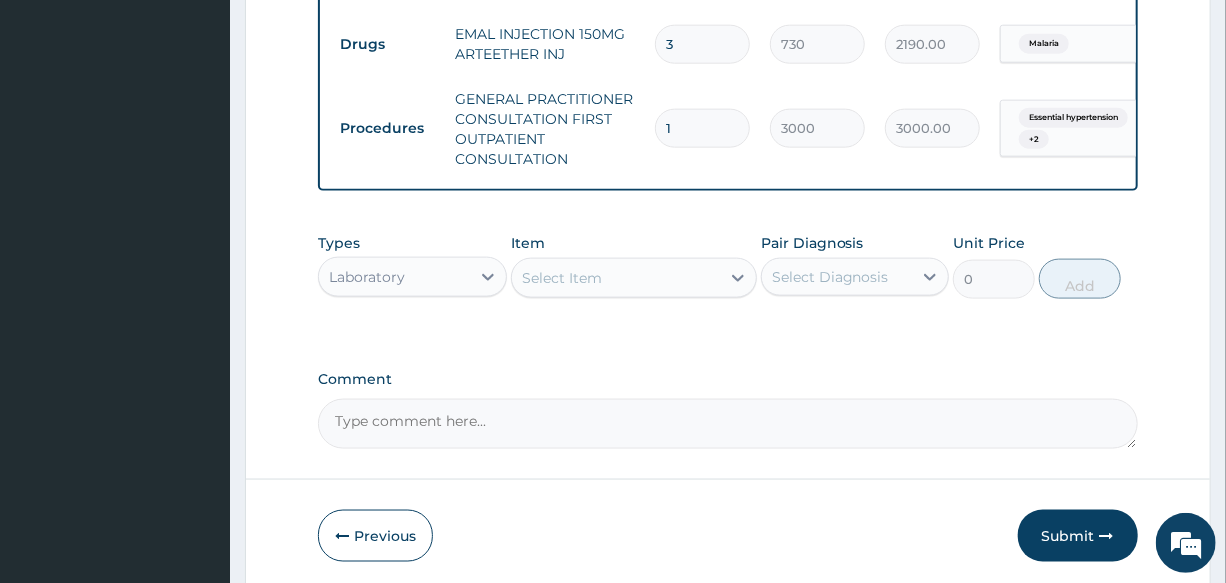 click on "Select Item" at bounding box center [616, 278] 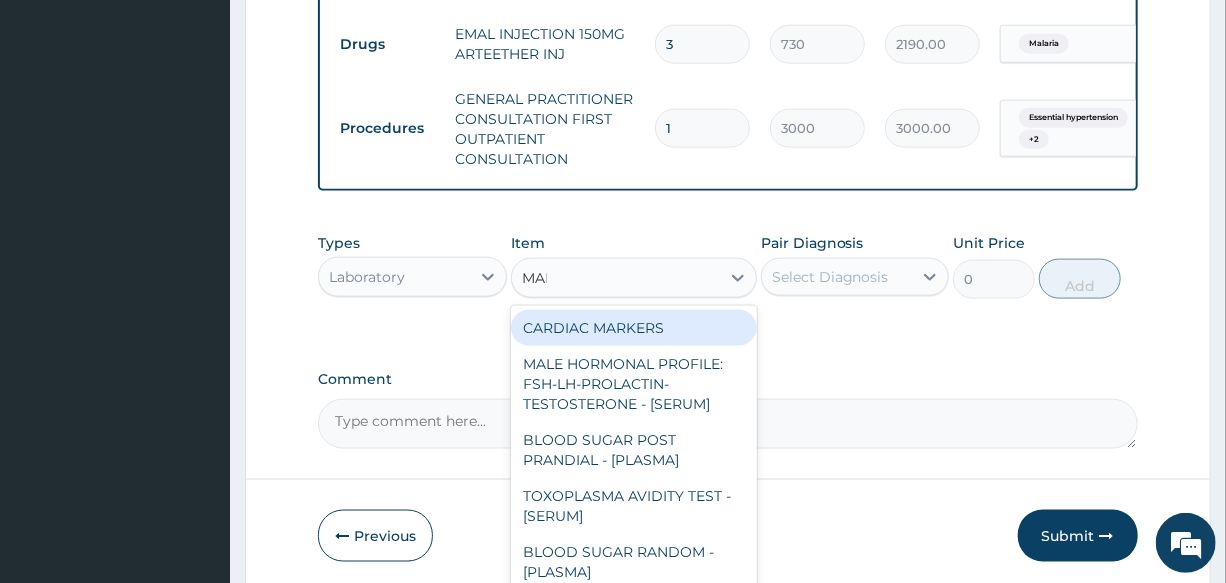 type on "MALA" 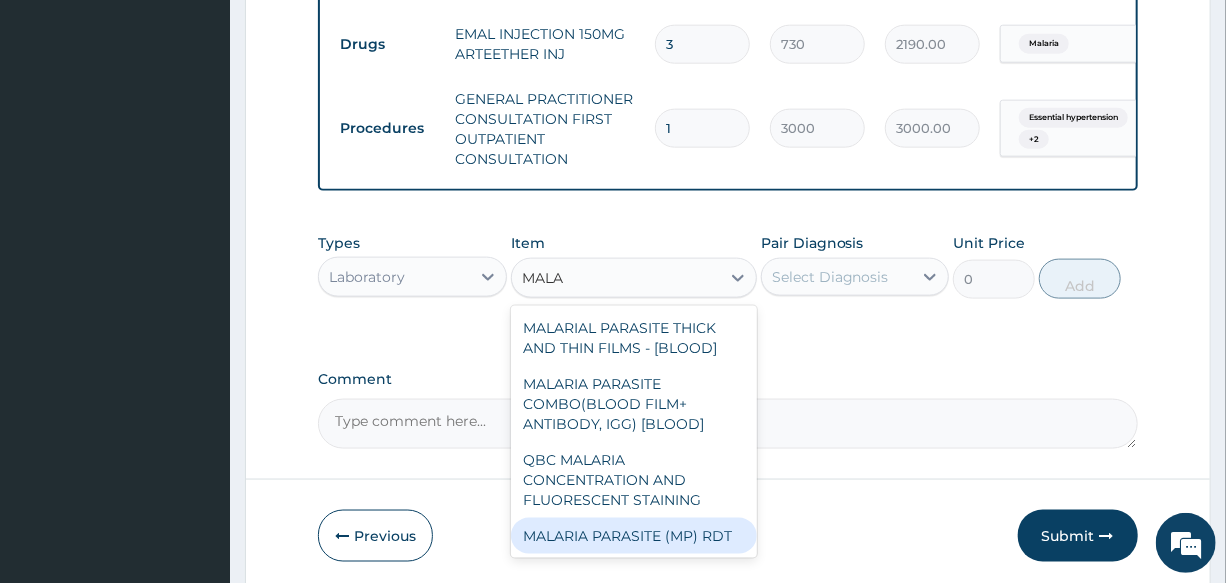 click on "MALARIA PARASITE (MP) RDT" at bounding box center (634, 536) 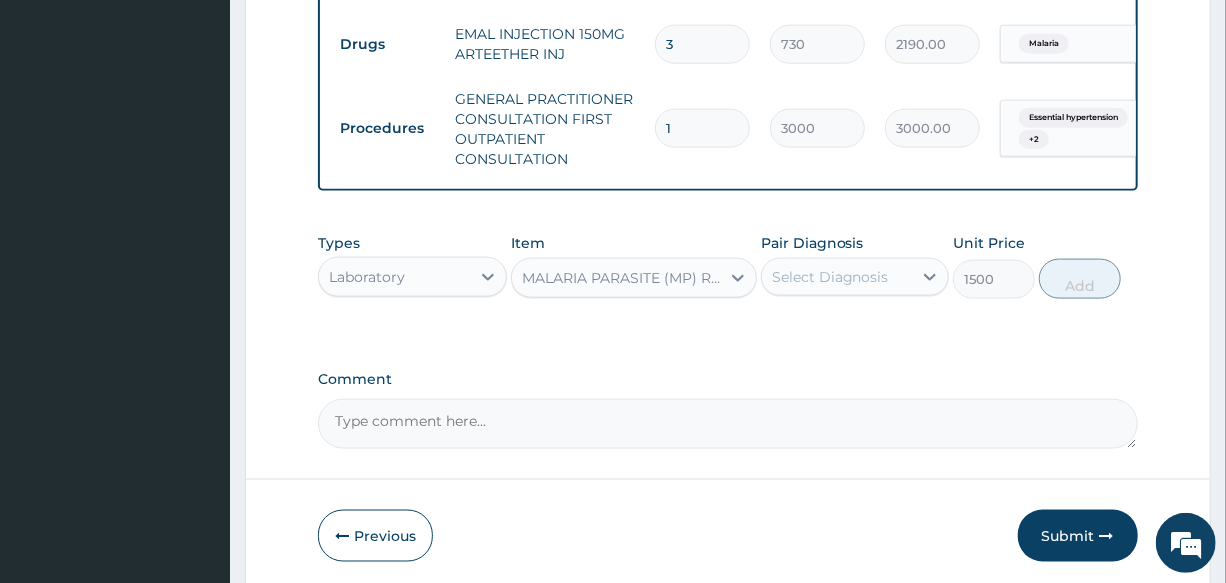 click on "Select Diagnosis" at bounding box center (830, 277) 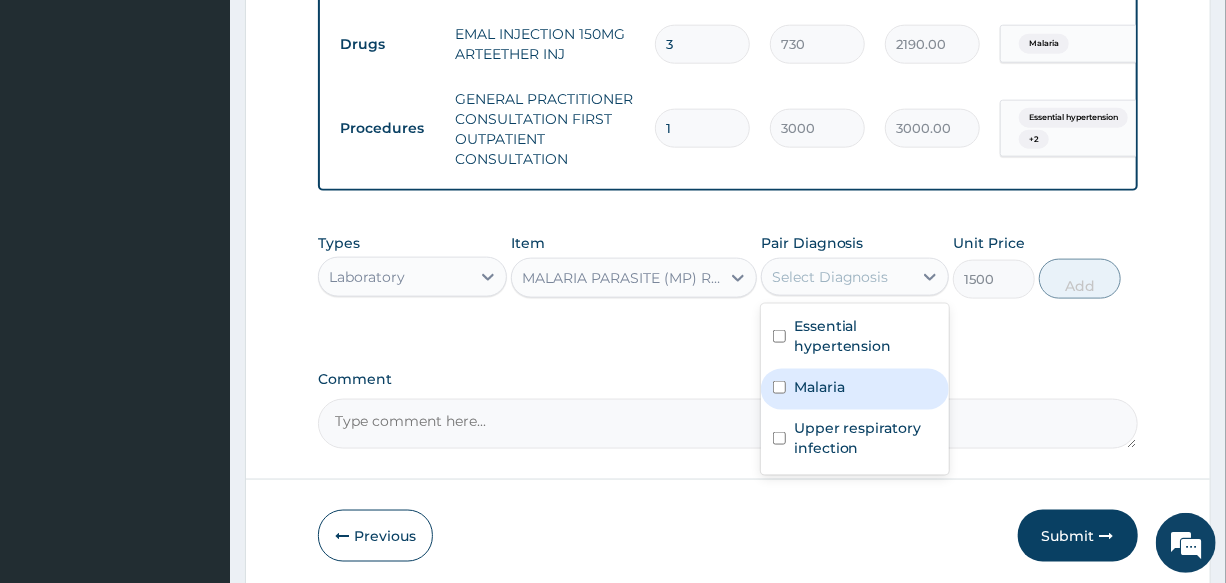 click on "Malaria" at bounding box center (855, 389) 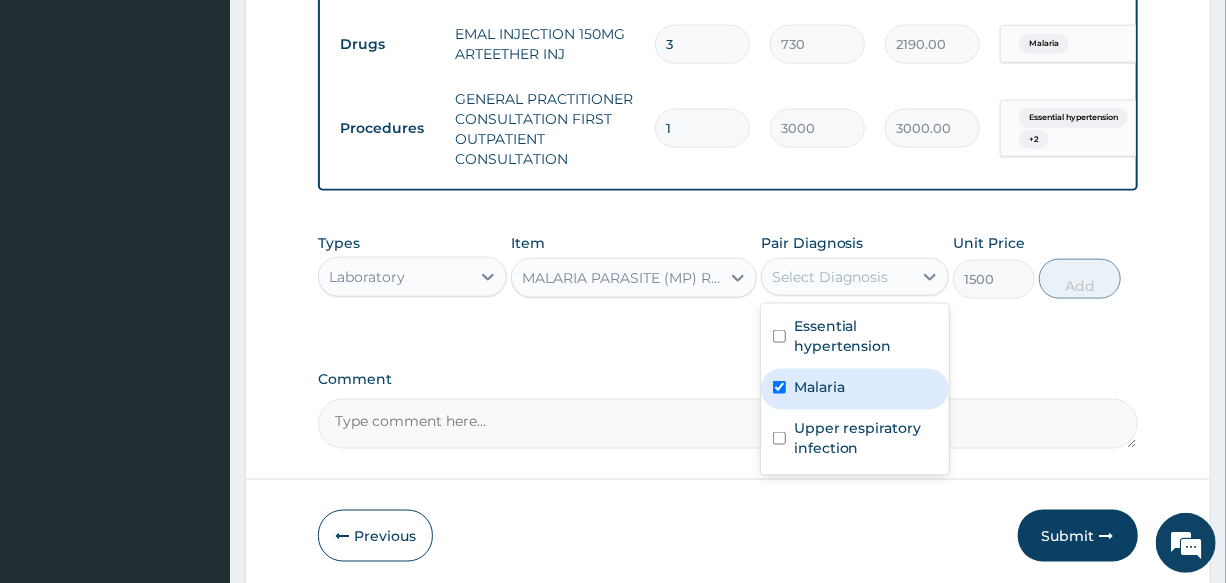 checkbox on "true" 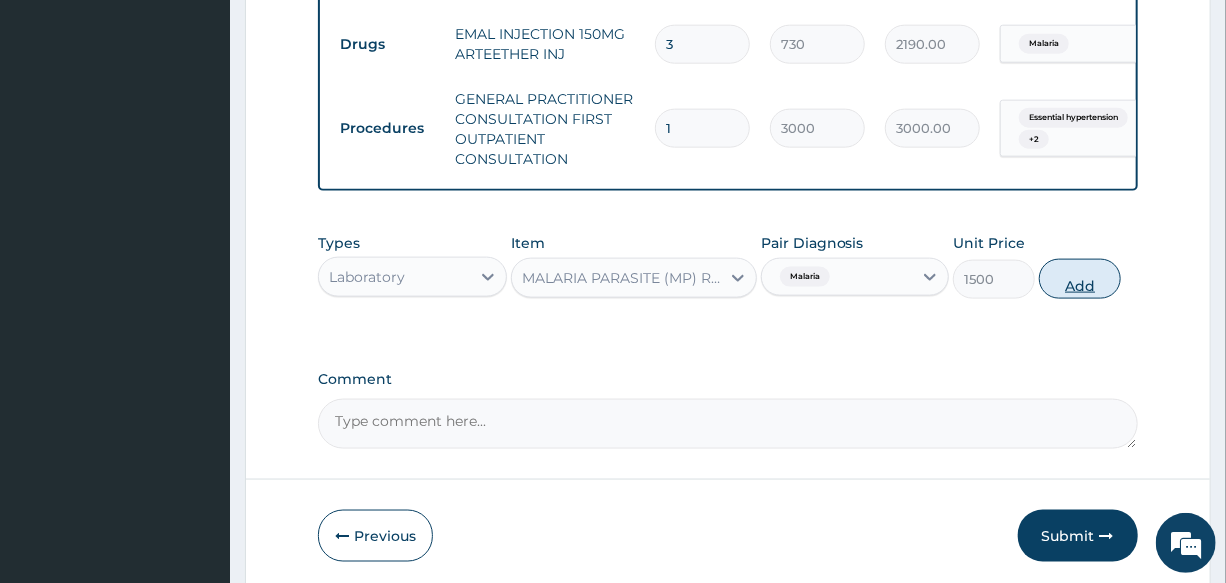 click on "Add" at bounding box center (1080, 279) 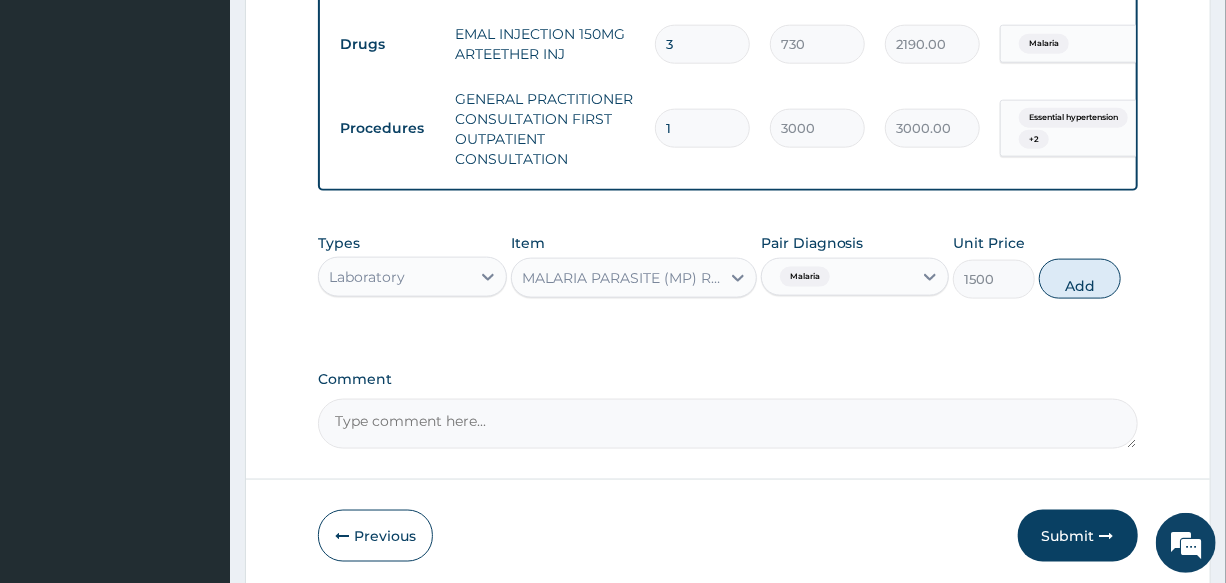 type on "0" 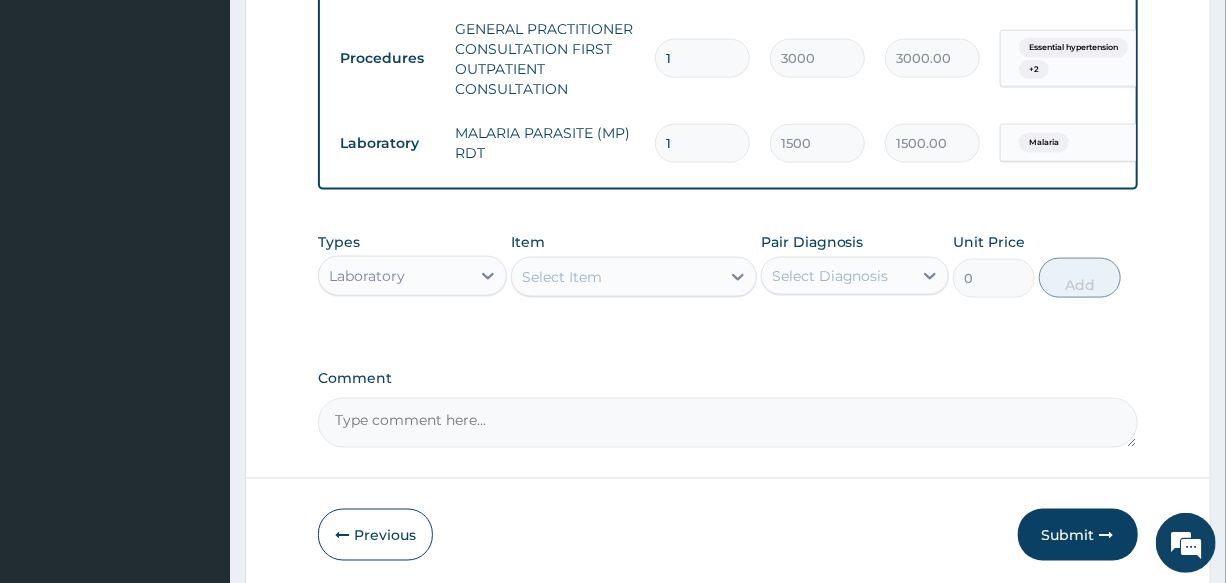 scroll, scrollTop: 1236, scrollLeft: 0, axis: vertical 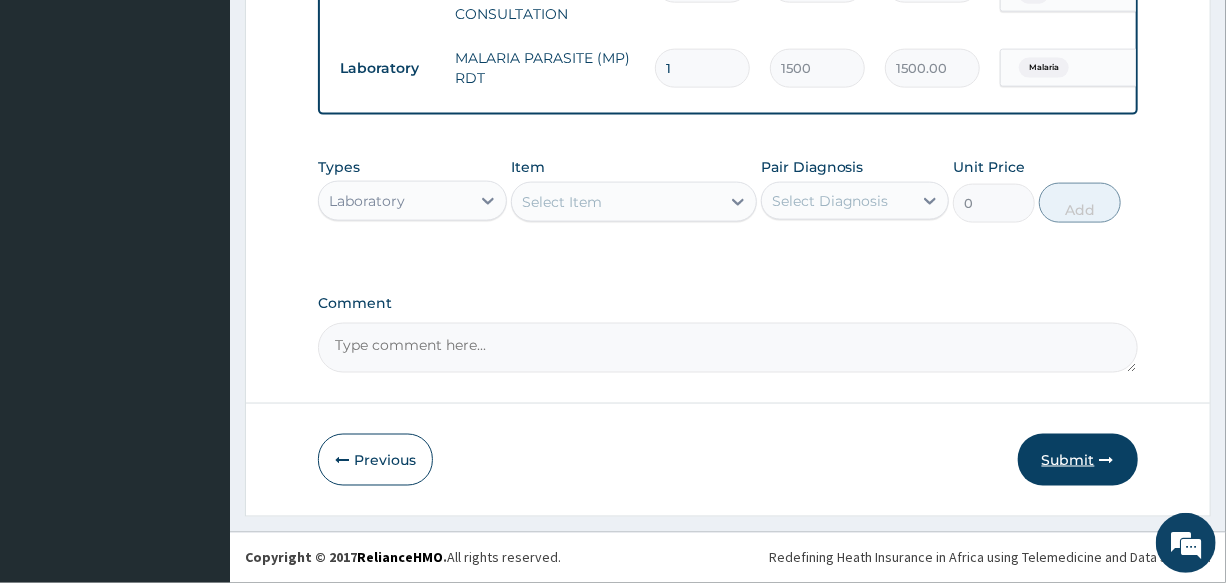 click on "Submit" at bounding box center [1078, 460] 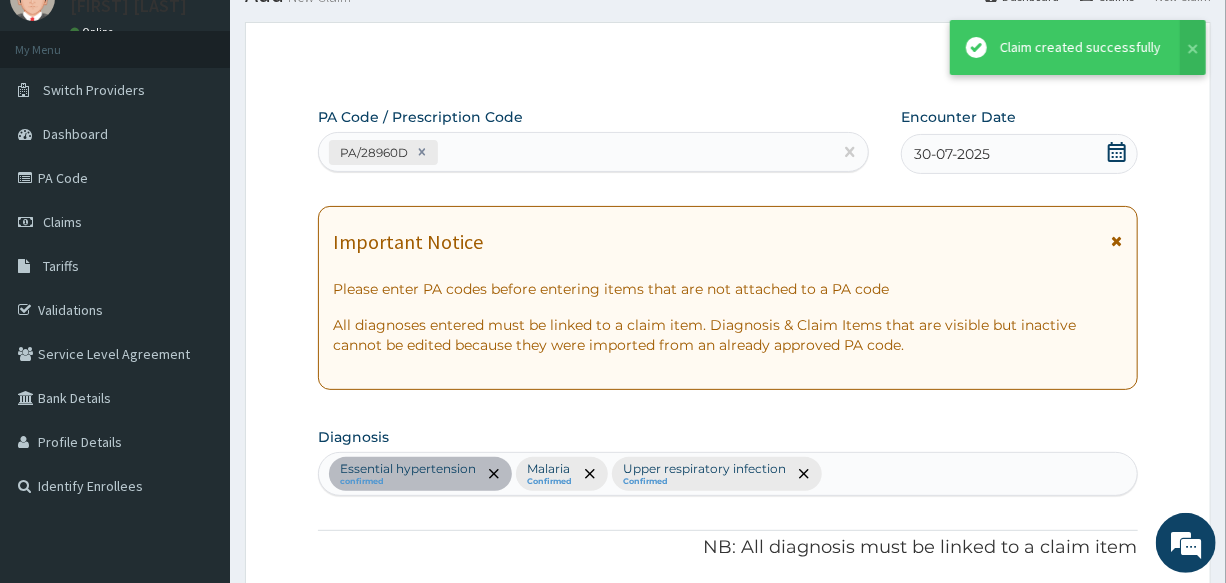 scroll, scrollTop: 1236, scrollLeft: 0, axis: vertical 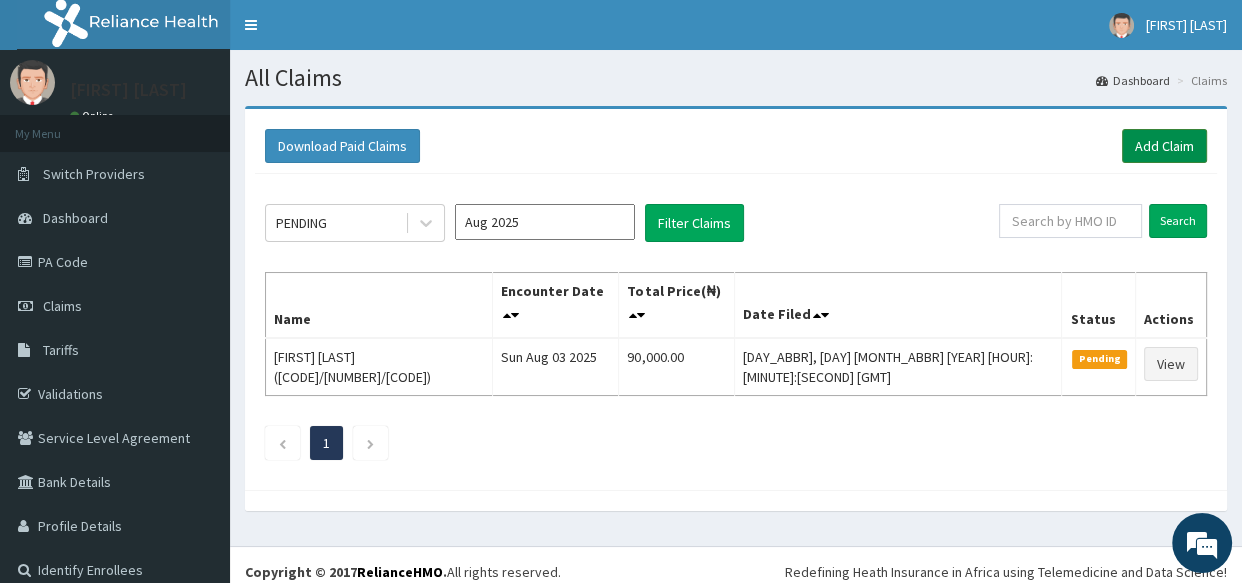 click on "Add Claim" at bounding box center [1164, 146] 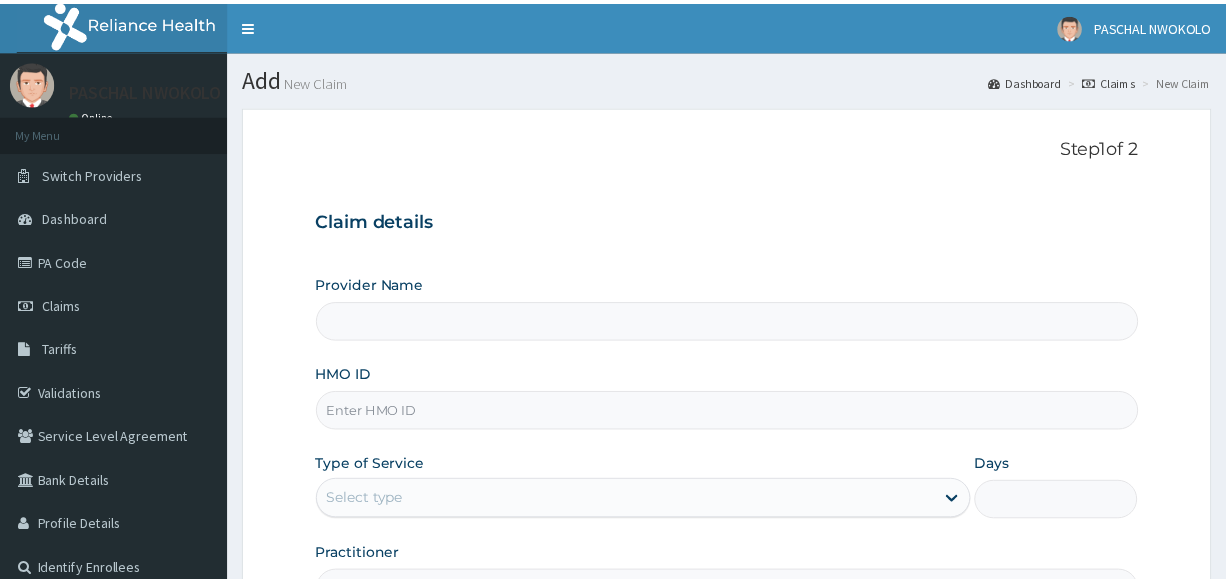 scroll, scrollTop: 0, scrollLeft: 0, axis: both 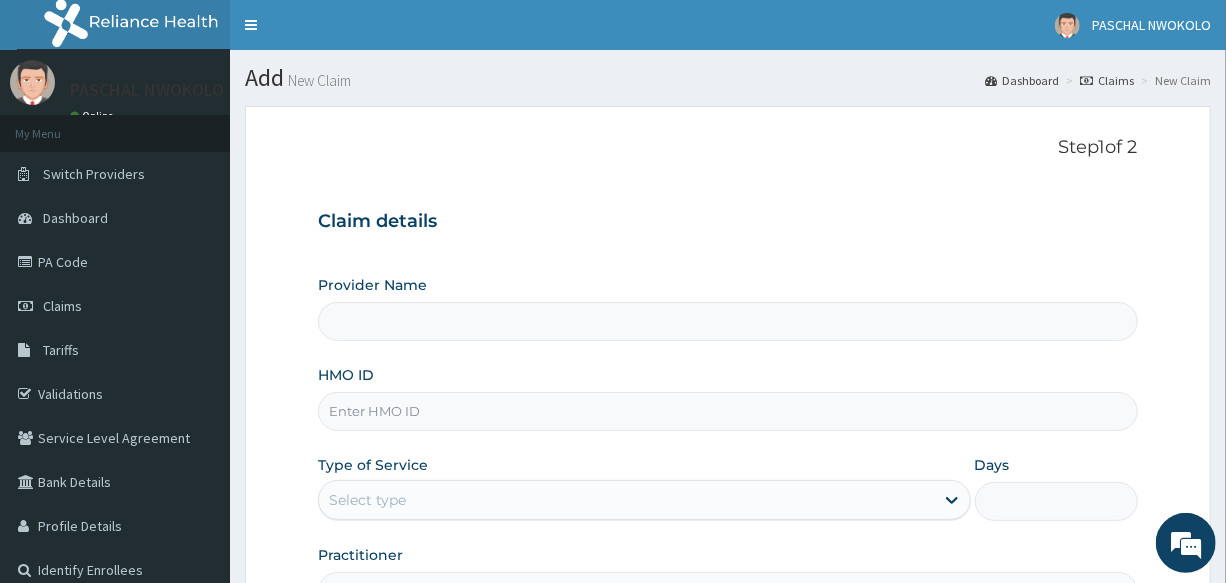 type on "International Clinics And Hospitals Ltd" 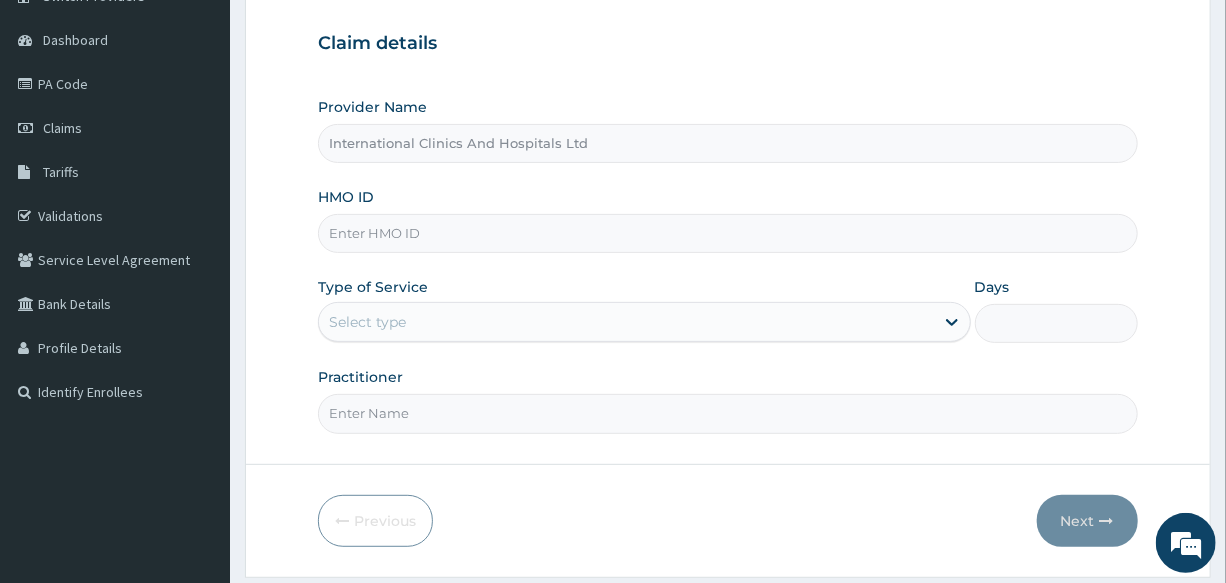 scroll, scrollTop: 181, scrollLeft: 0, axis: vertical 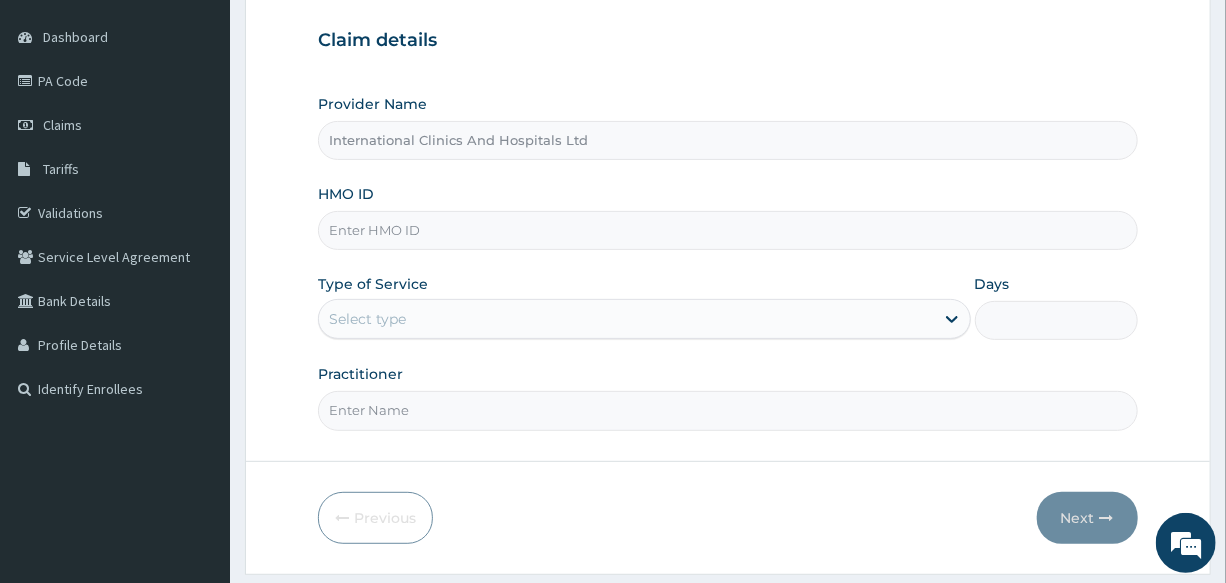 click on "HMO ID" at bounding box center [727, 230] 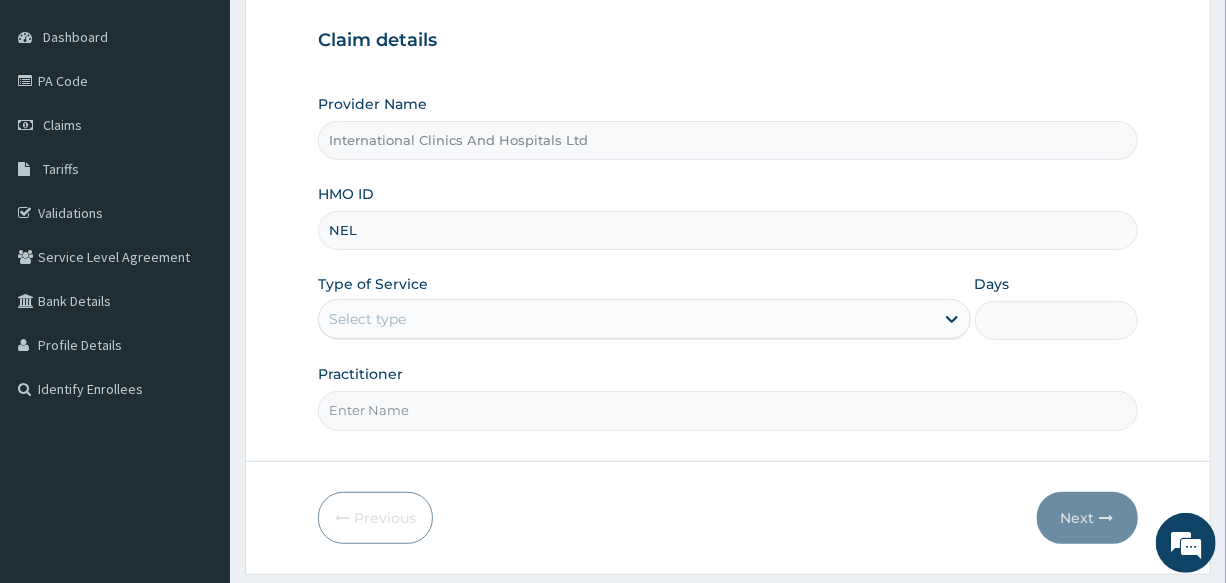 scroll, scrollTop: 0, scrollLeft: 0, axis: both 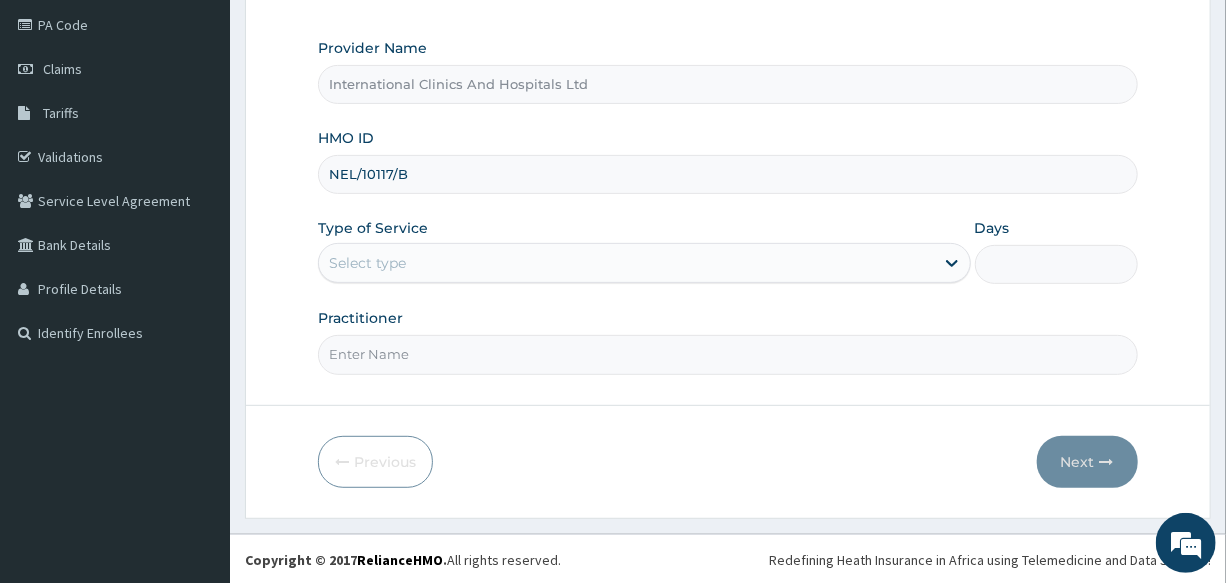 type on "NEL/10117/B" 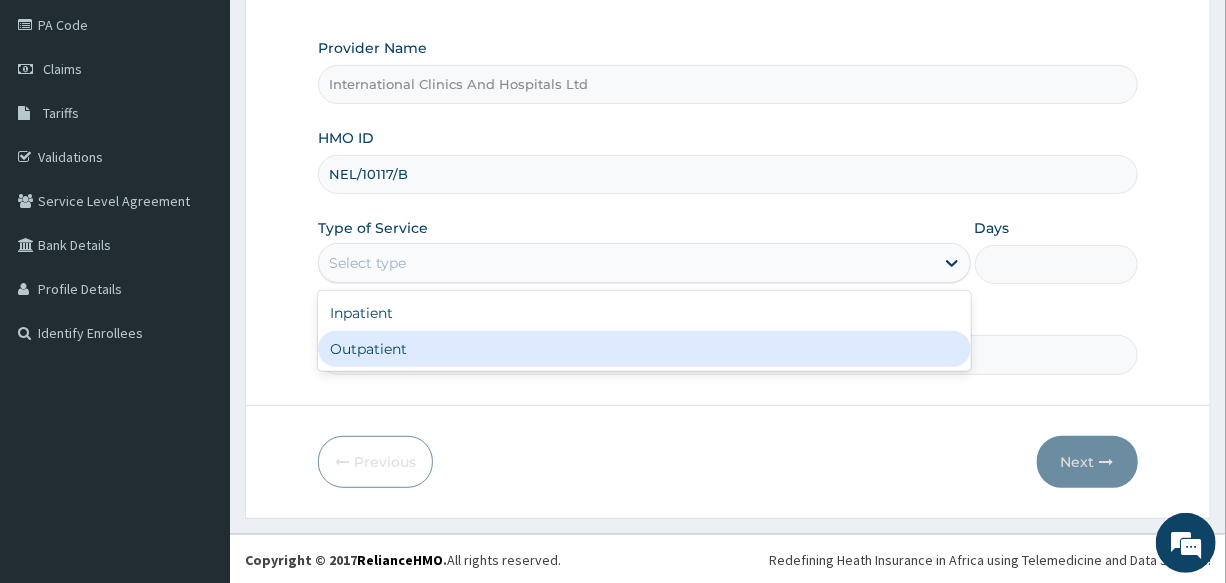 click on "Outpatient" at bounding box center [644, 349] 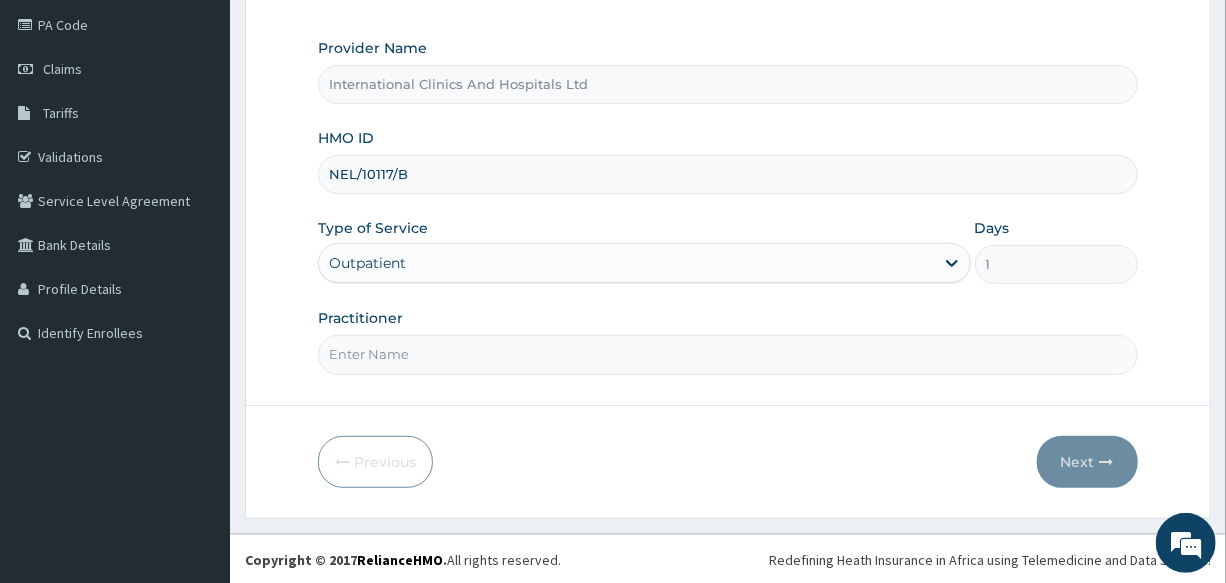 click on "Practitioner" at bounding box center (727, 354) 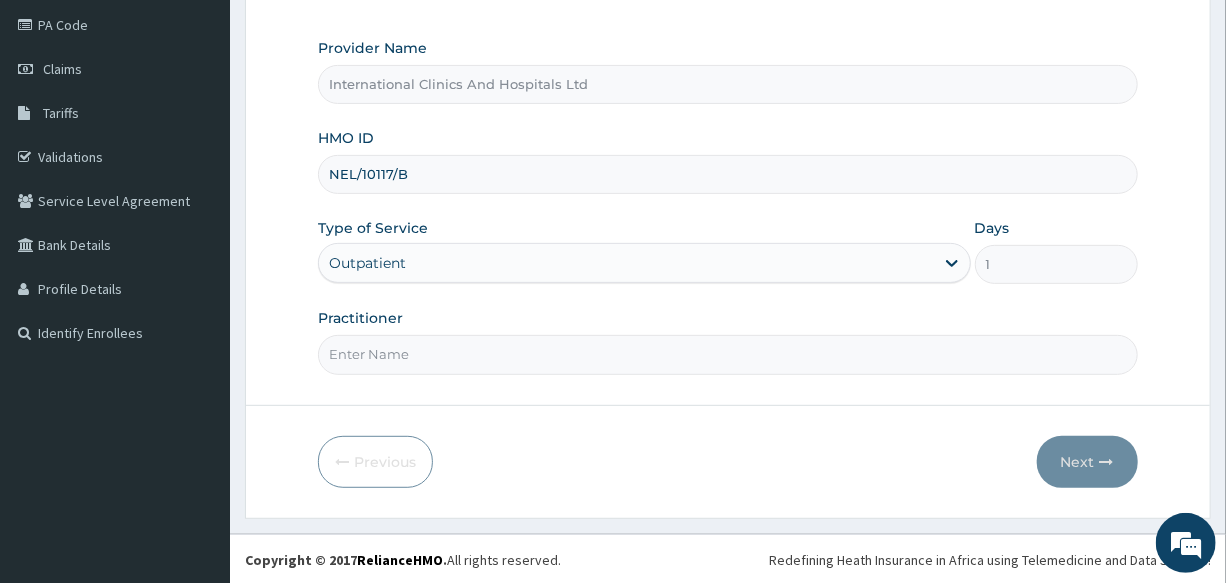 type on "DR. [LAST]" 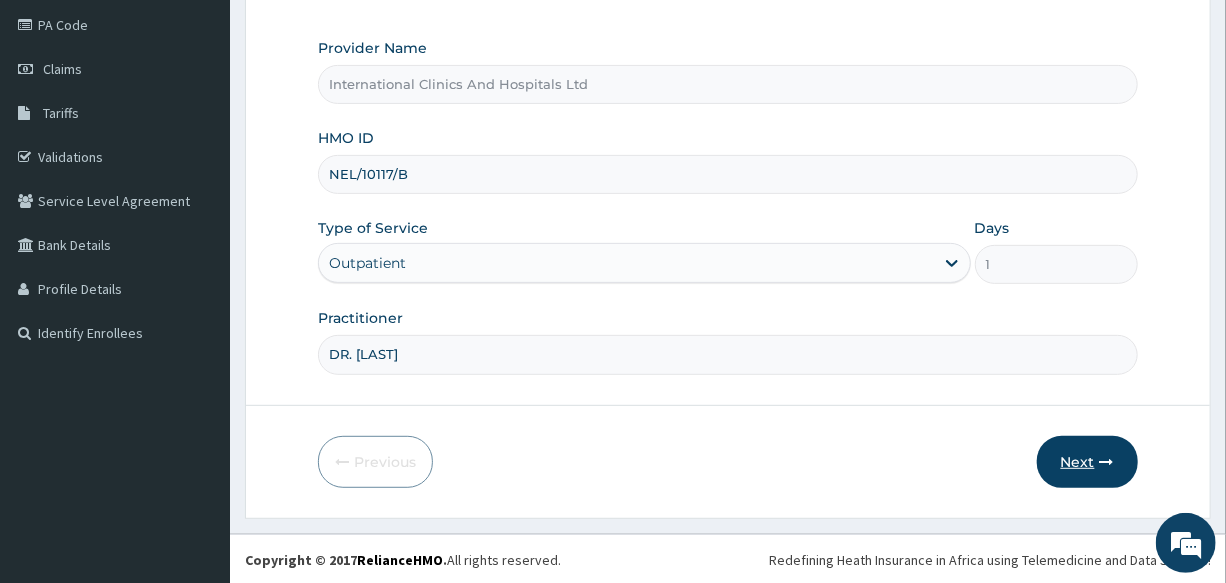 click on "Next" at bounding box center (1087, 462) 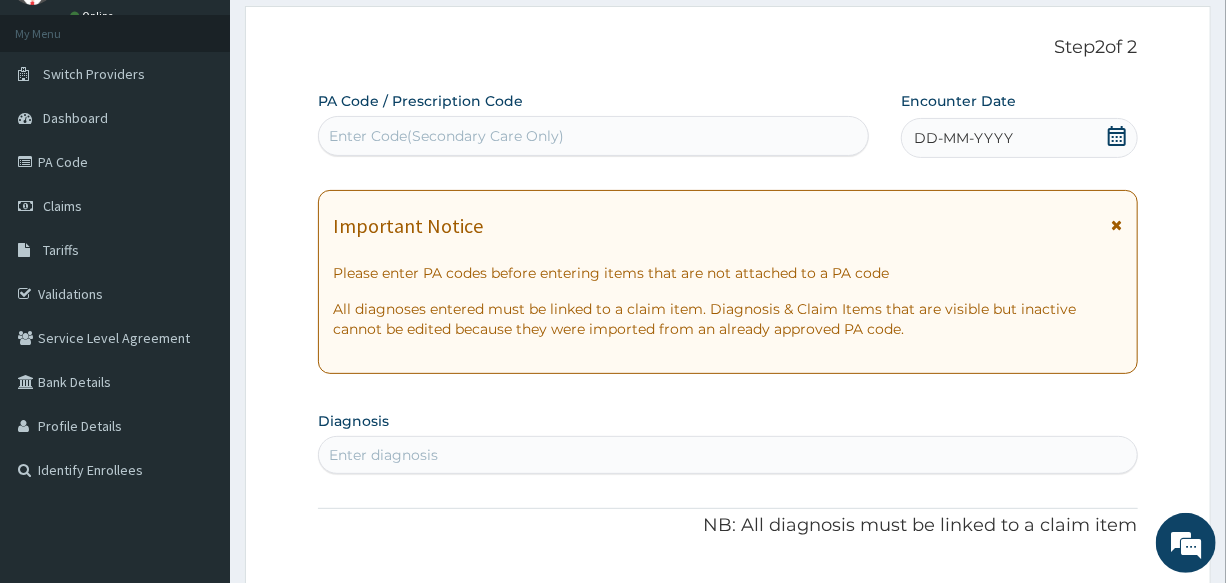 scroll, scrollTop: 0, scrollLeft: 0, axis: both 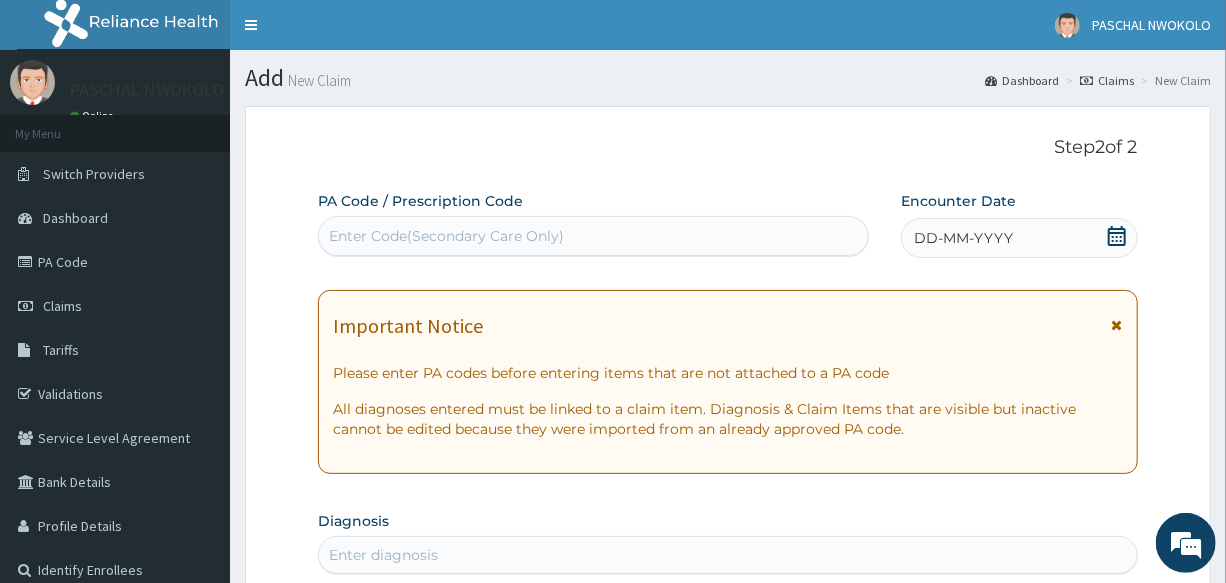 click on "DD-MM-YYYY" at bounding box center [963, 238] 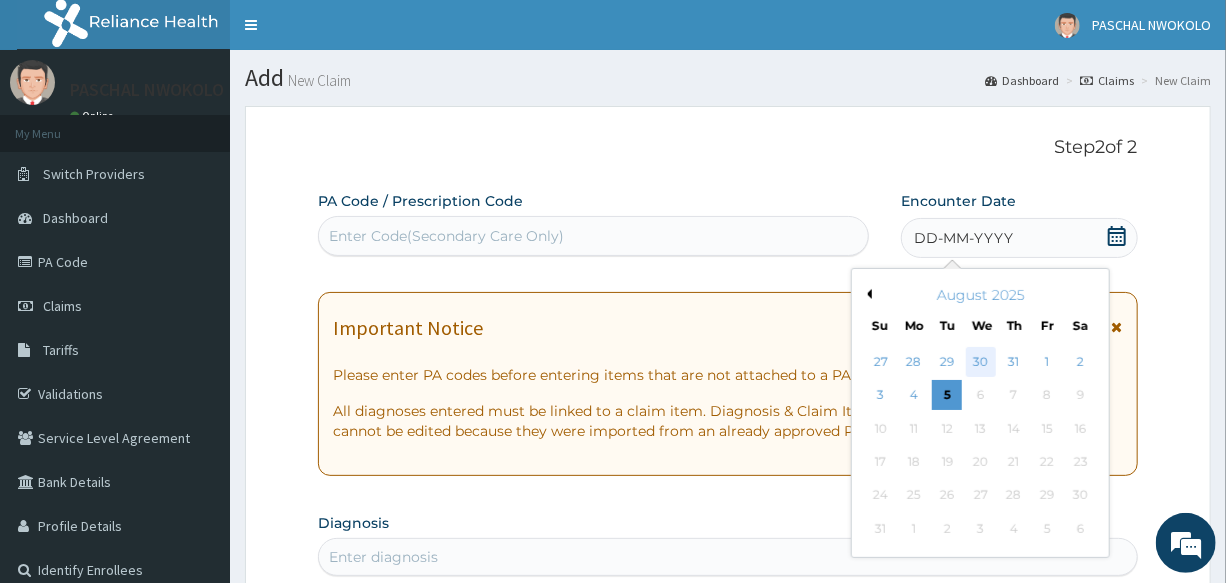 click on "30" at bounding box center [981, 362] 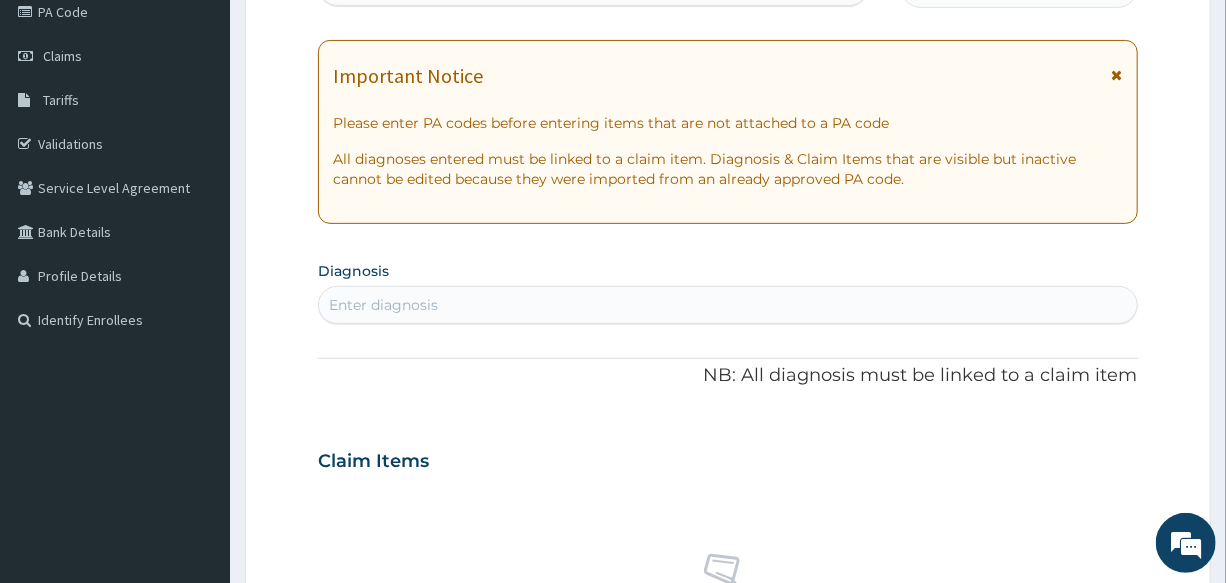 scroll, scrollTop: 272, scrollLeft: 0, axis: vertical 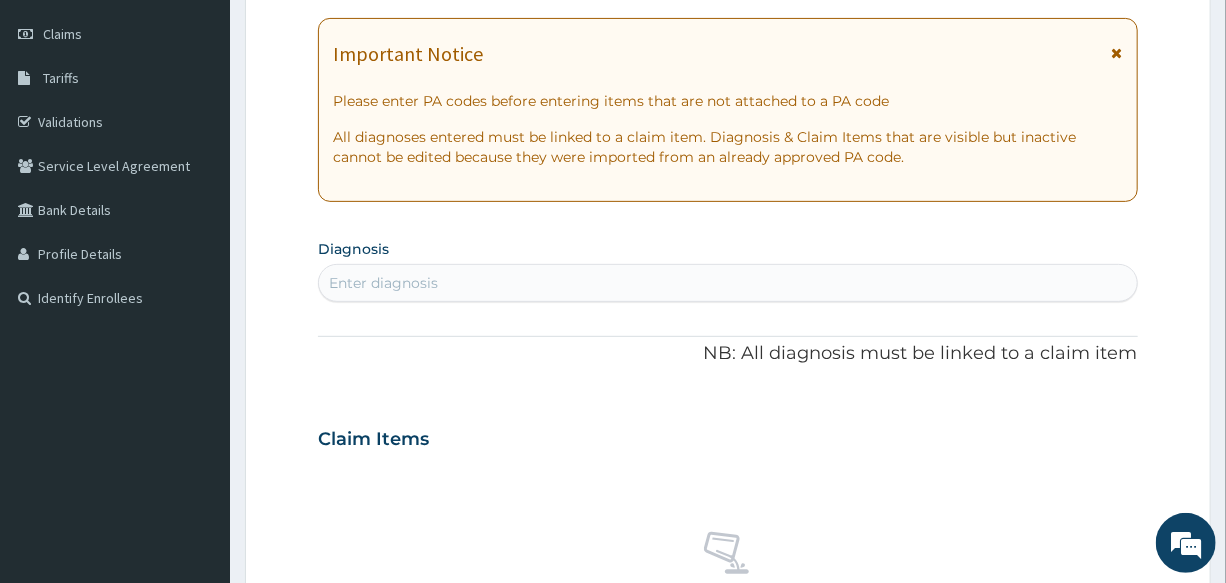 click on "Enter diagnosis" at bounding box center (727, 283) 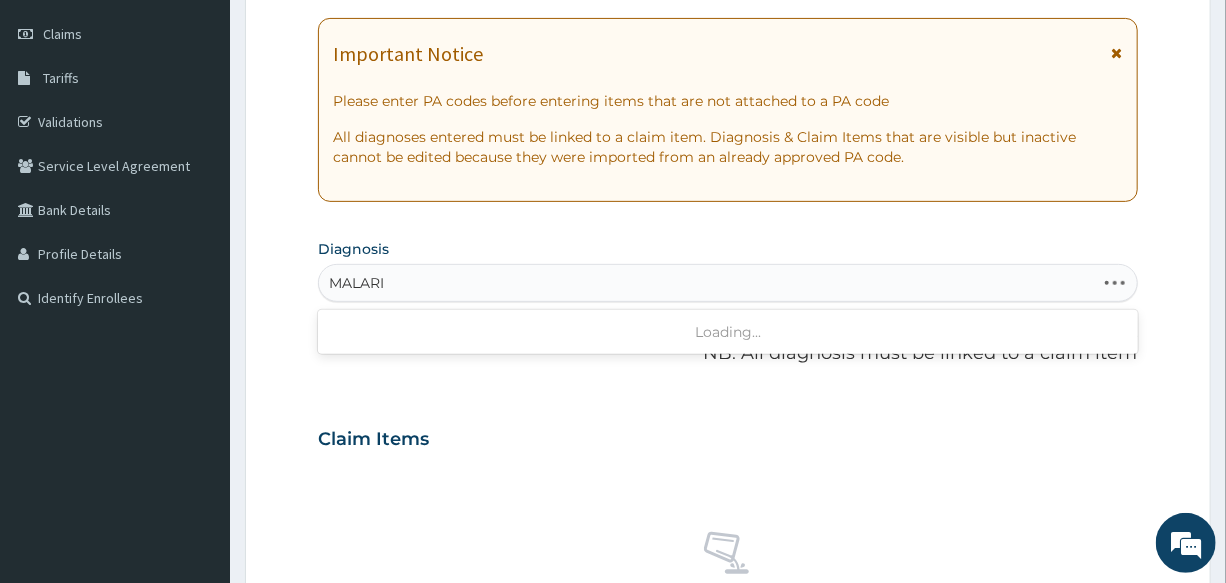 type on "MALARIA" 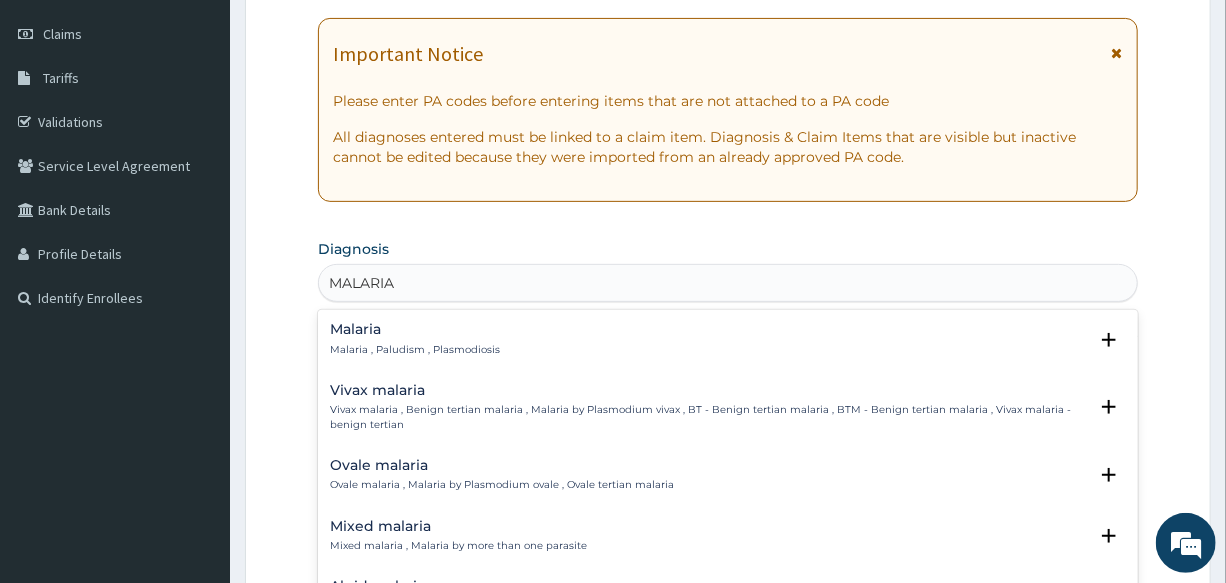 click on "Malaria , Paludism , Plasmodiosis" at bounding box center [415, 350] 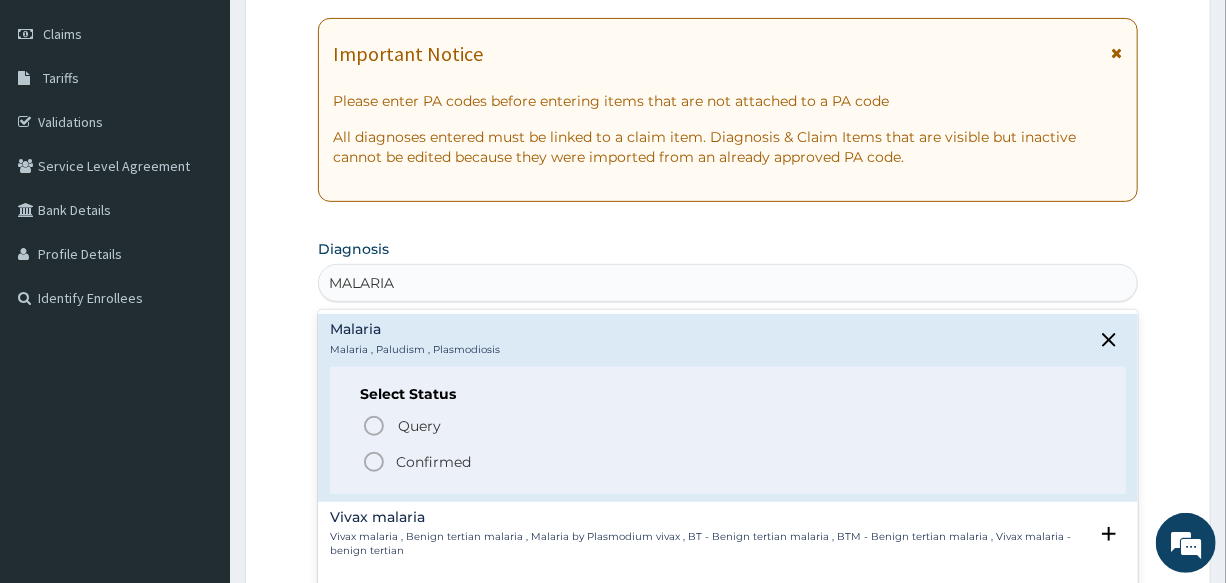 click 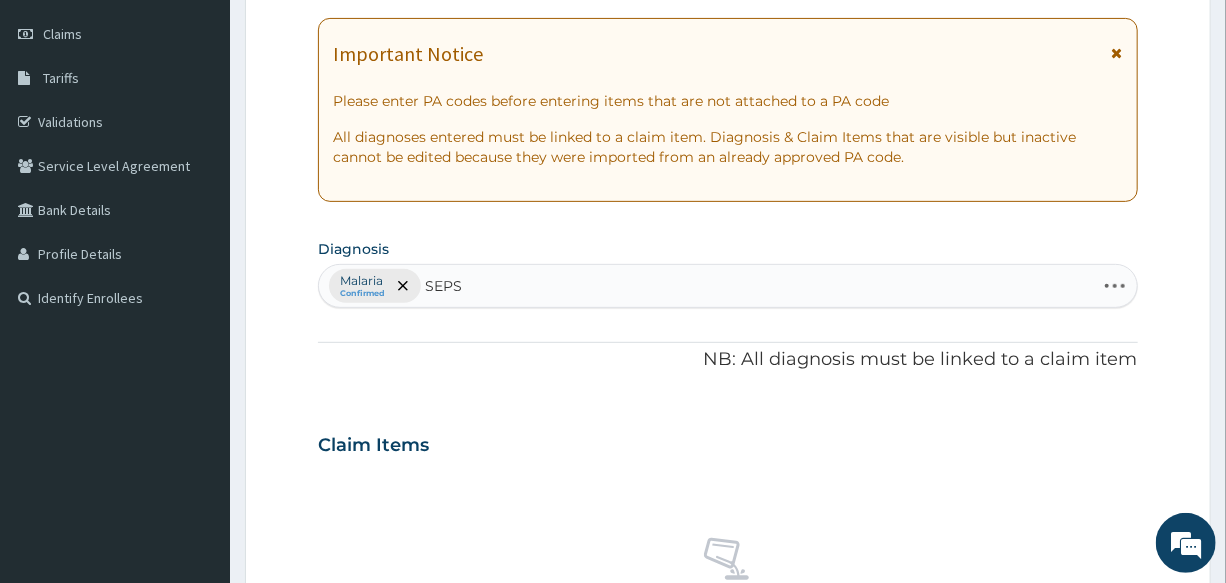 type on "SEPSI" 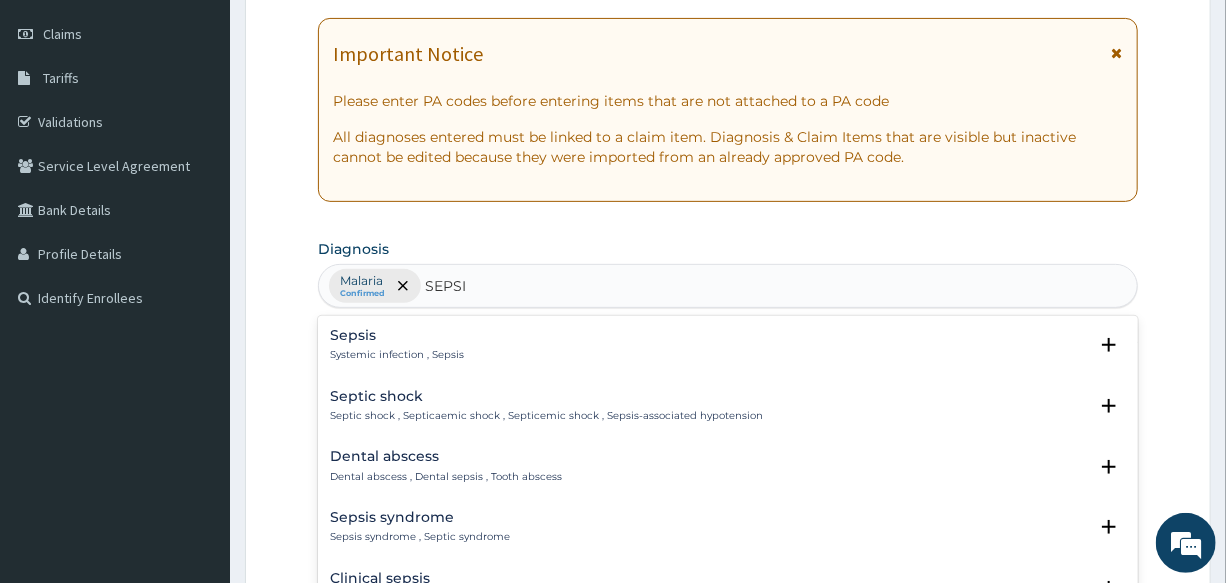 click on "Sepsis Systemic infection , Sepsis" at bounding box center [397, 345] 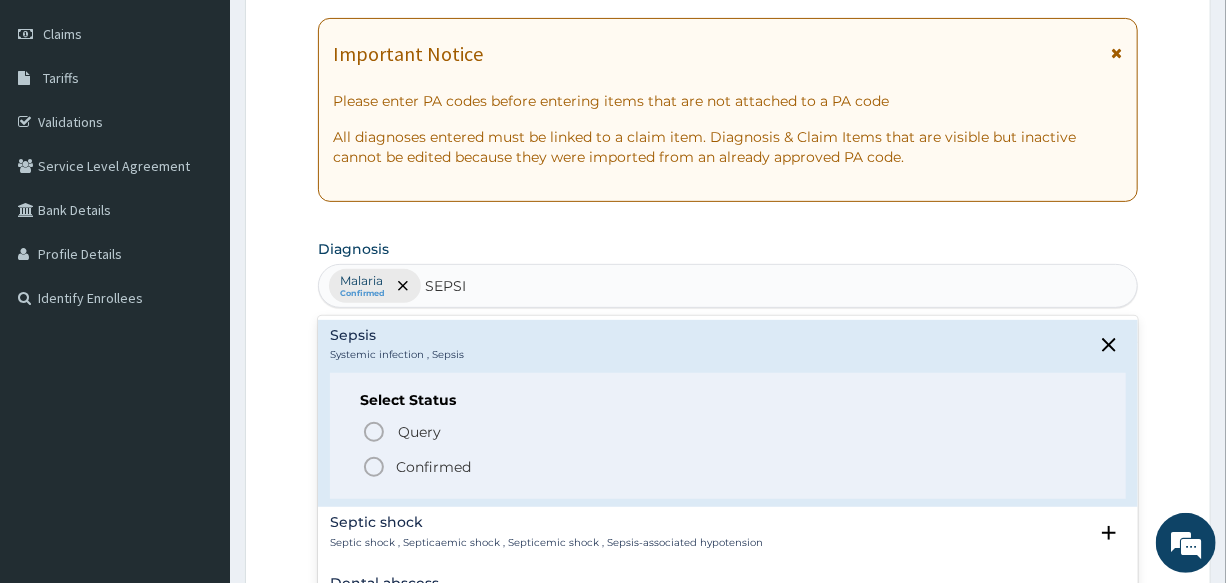 click 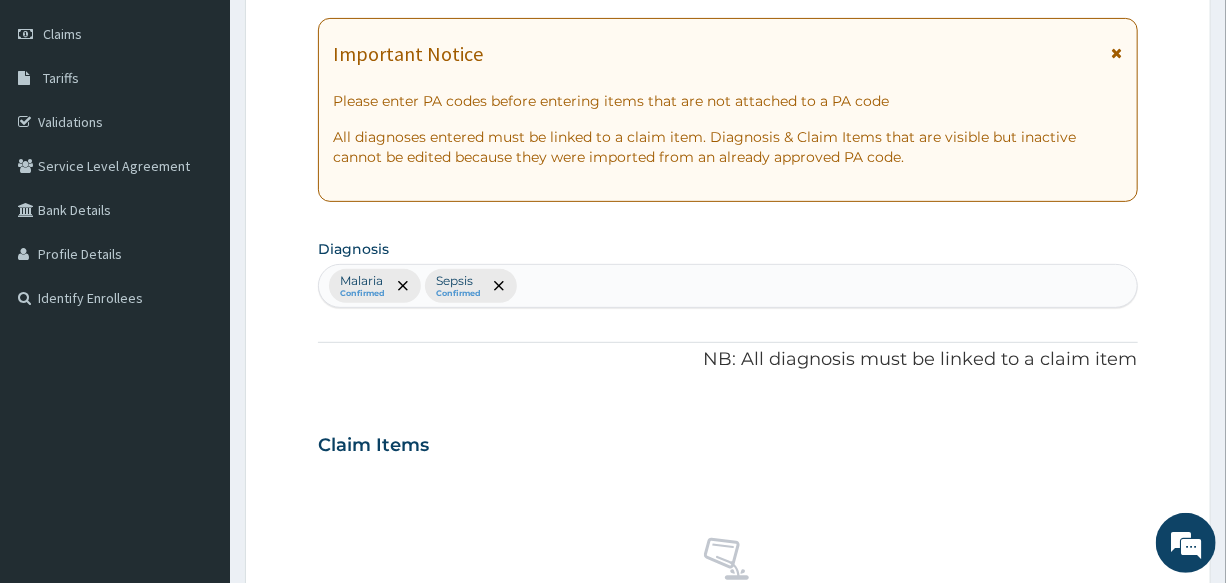 click on "Malaria Confirmed Sepsis Confirmed" at bounding box center (727, 286) 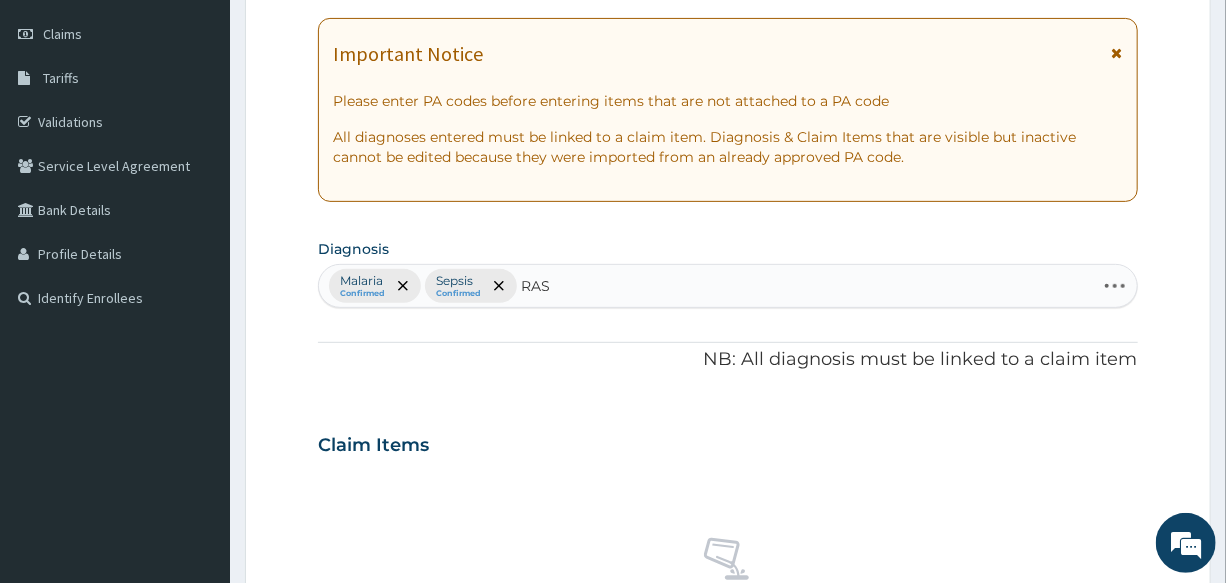type on "RASH" 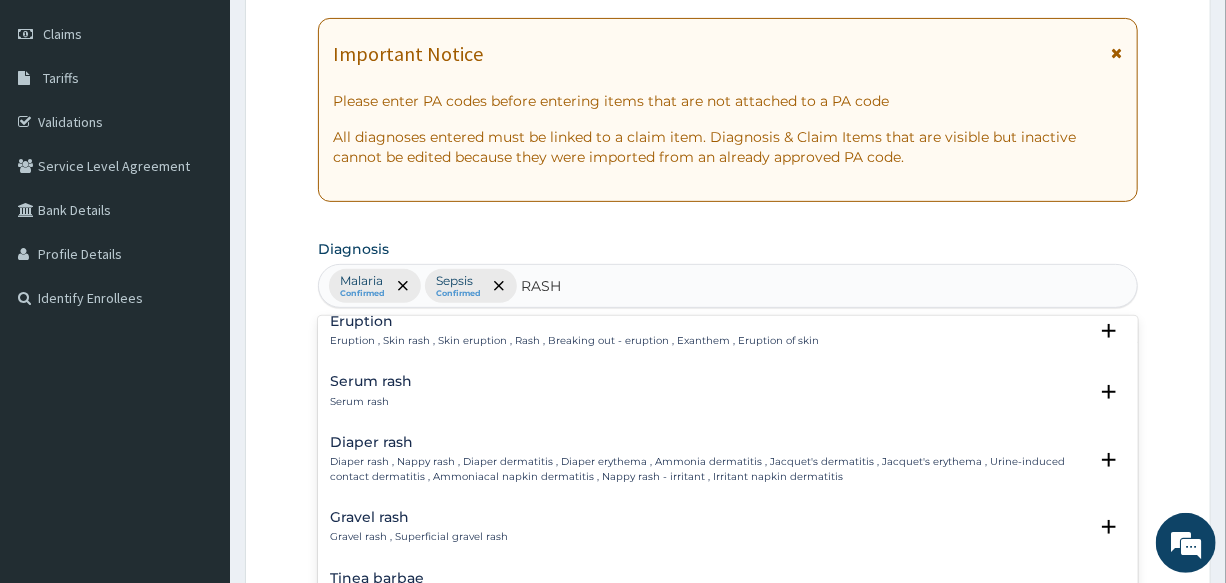 scroll, scrollTop: 0, scrollLeft: 0, axis: both 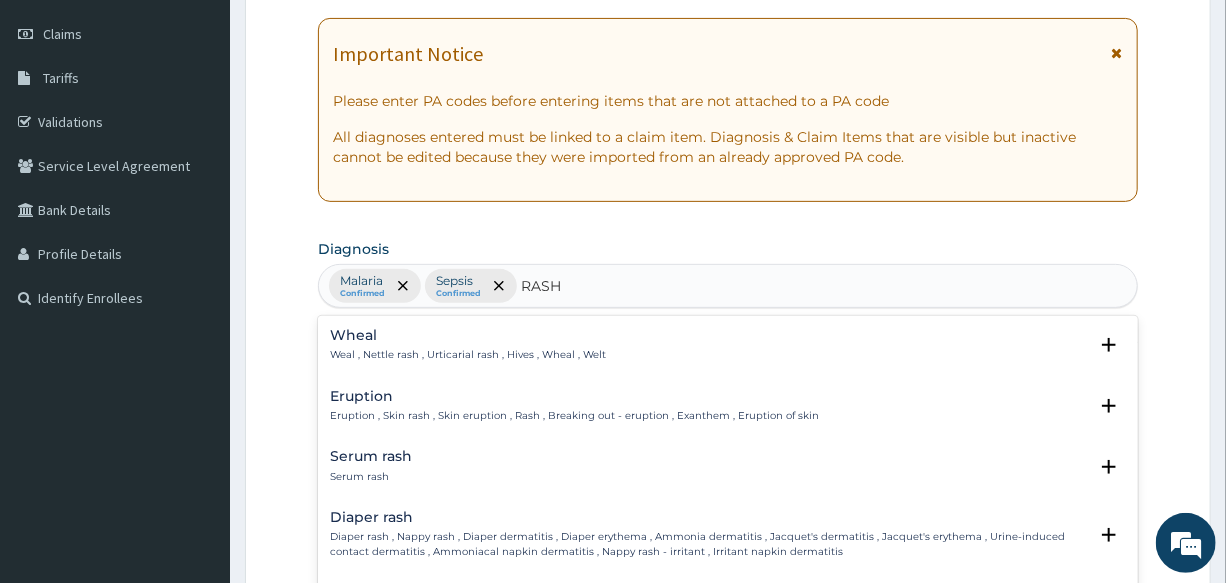 click on "Weal , Nettle rash , Urticarial rash , Hives , Wheal , Welt" at bounding box center (468, 355) 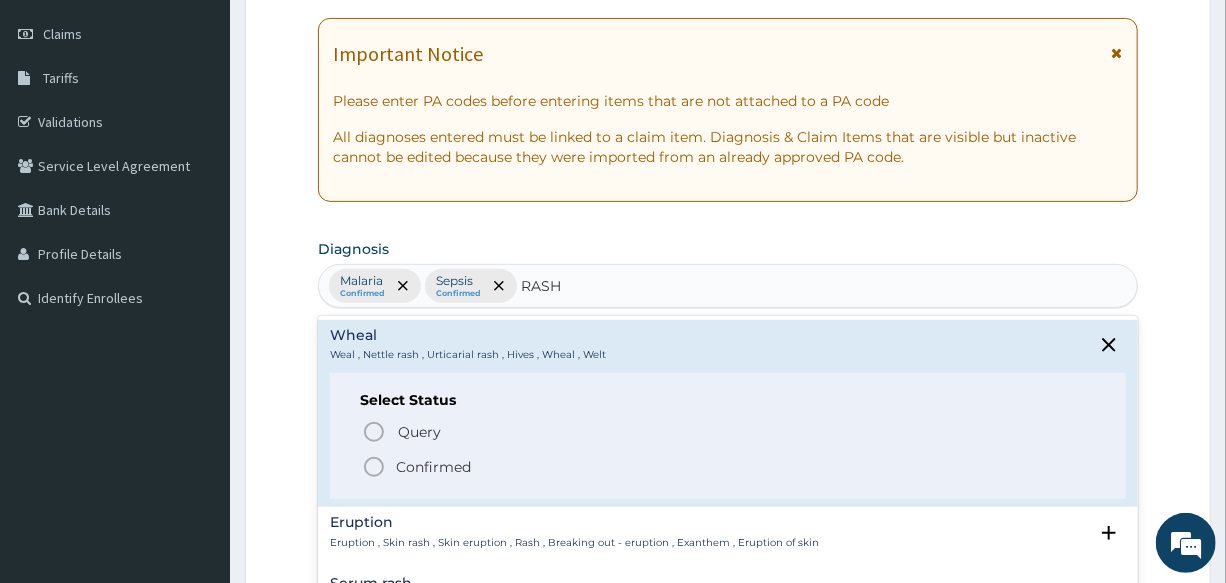 click 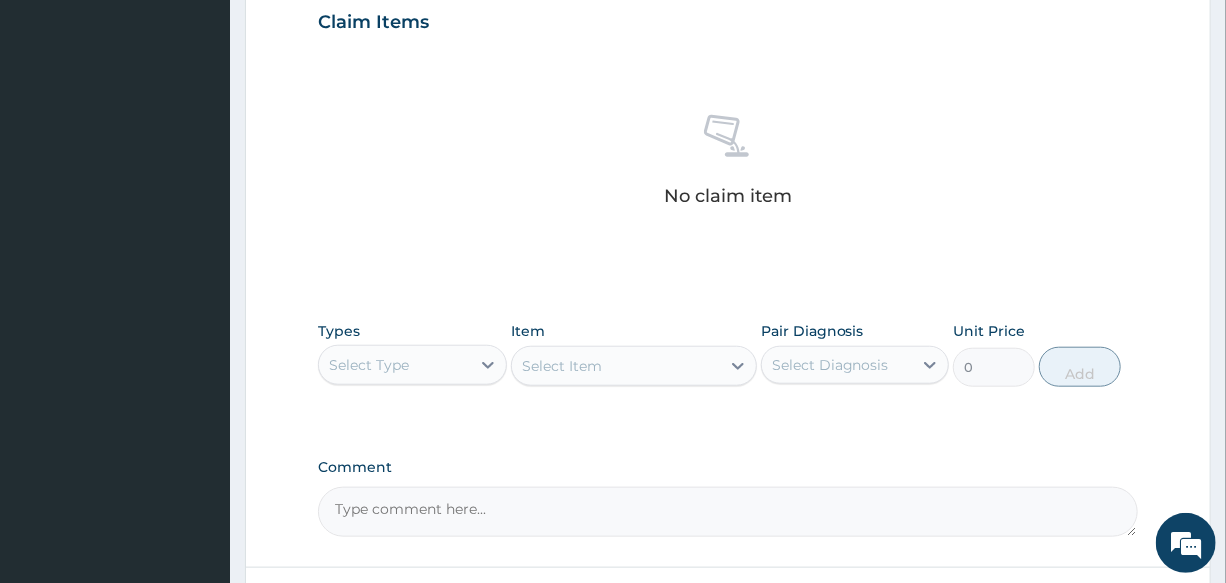 scroll, scrollTop: 727, scrollLeft: 0, axis: vertical 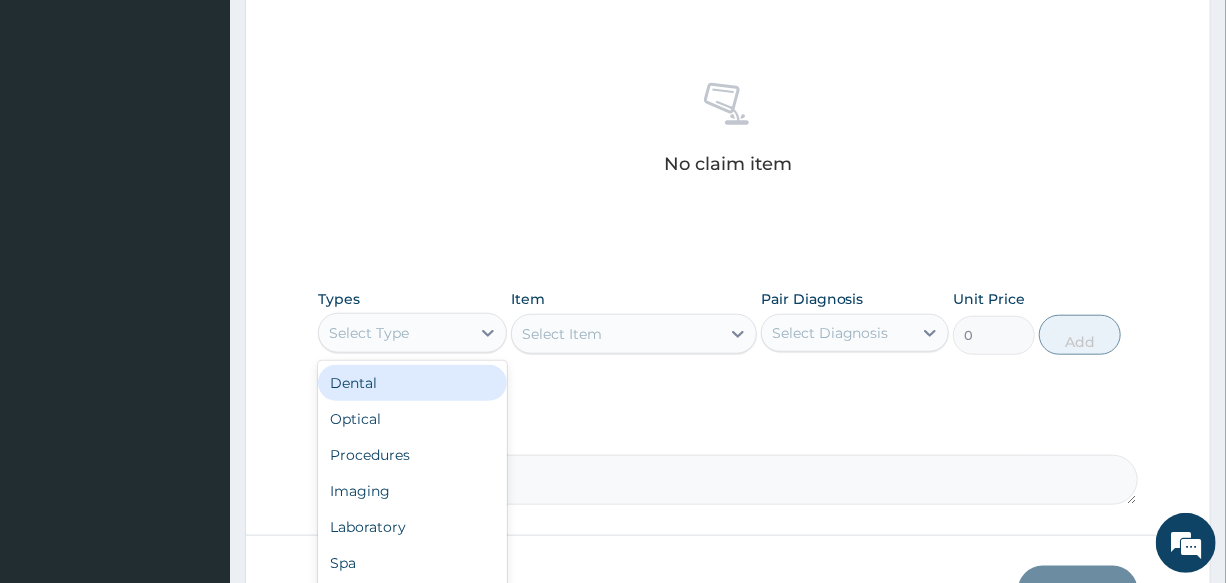 click on "Select Type" at bounding box center [394, 333] 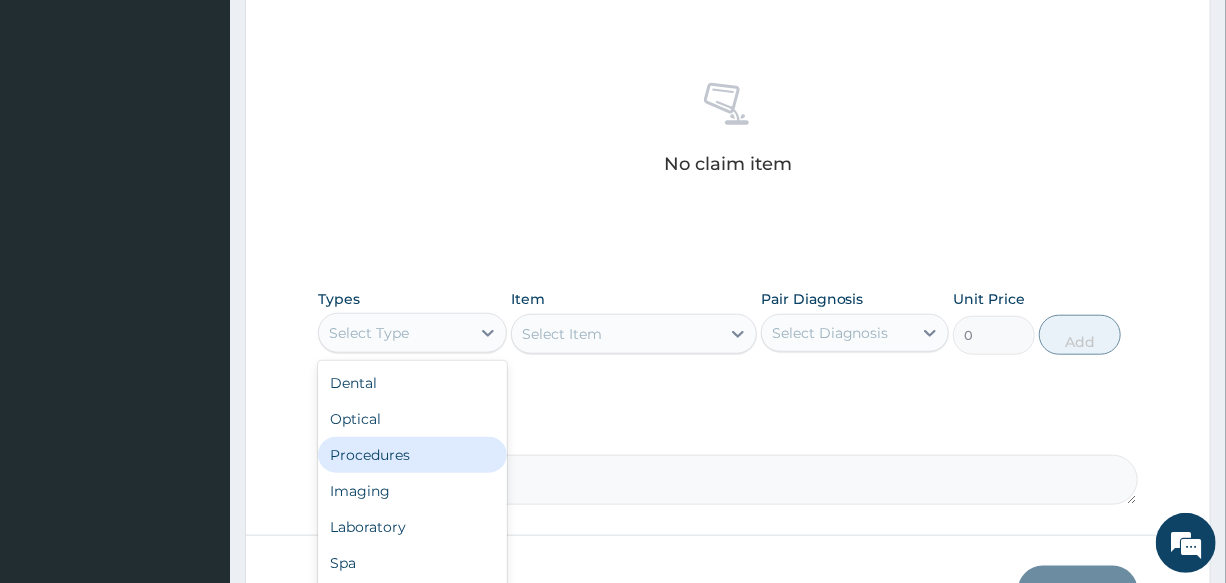 drag, startPoint x: 428, startPoint y: 462, endPoint x: 479, endPoint y: 434, distance: 58.18075 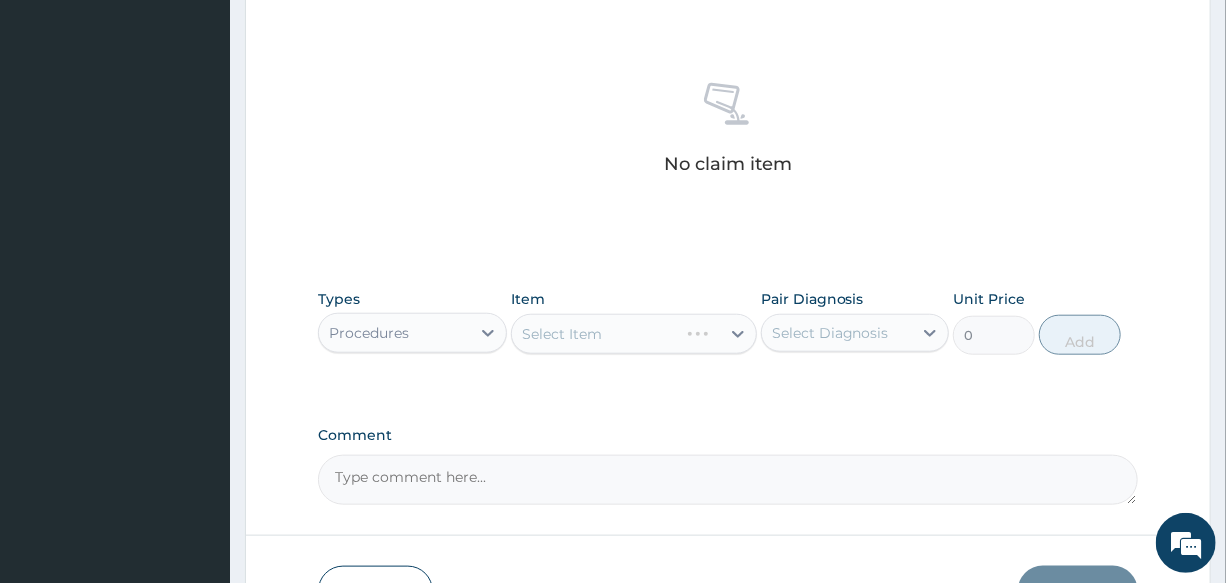 click on "Select Item" at bounding box center [634, 334] 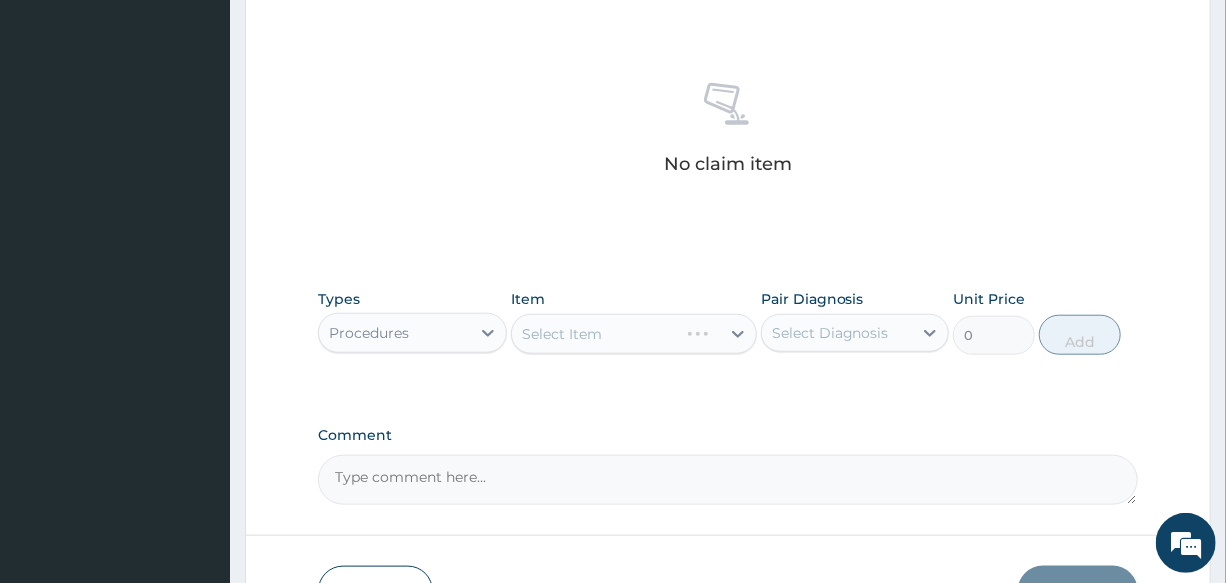 click on "Select Item" at bounding box center [634, 334] 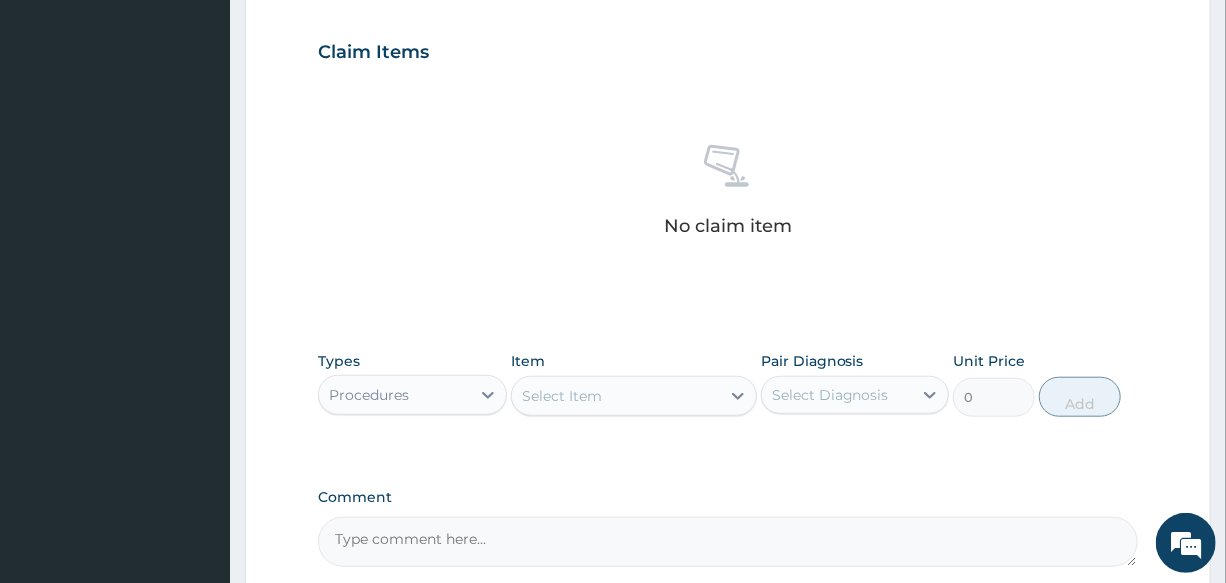 scroll, scrollTop: 676, scrollLeft: 0, axis: vertical 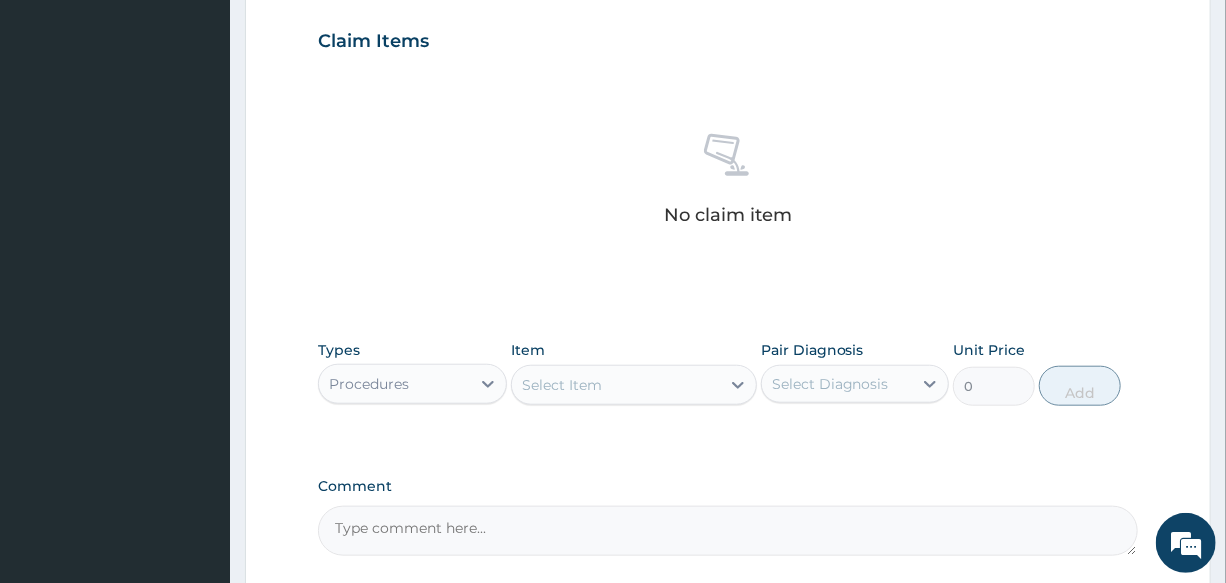 click on "Select Item" at bounding box center (562, 385) 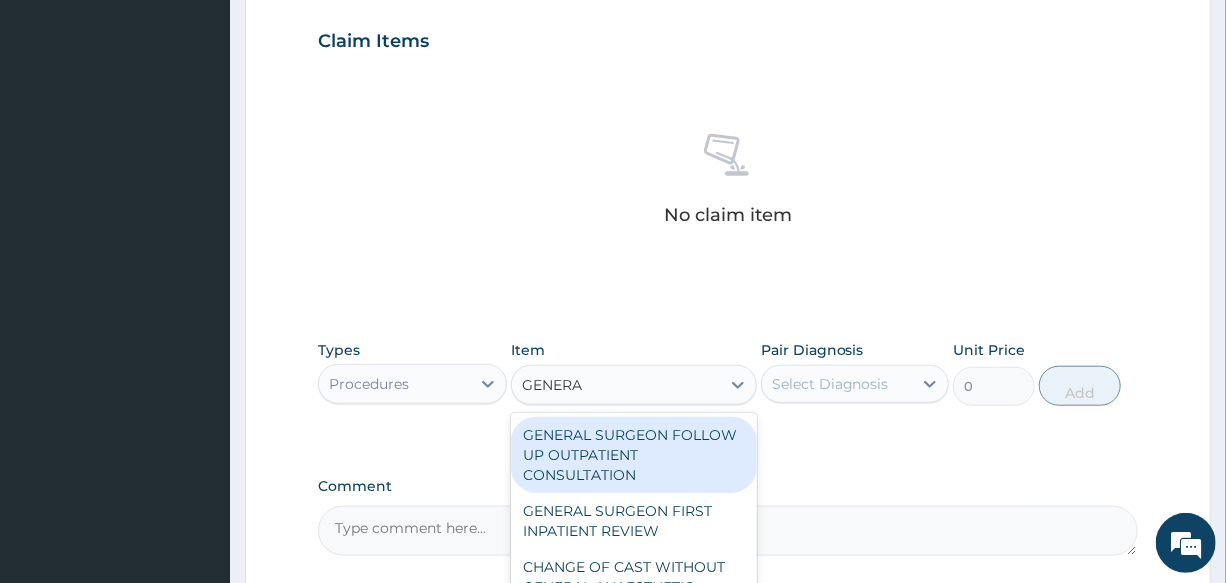 type on "GENERAL" 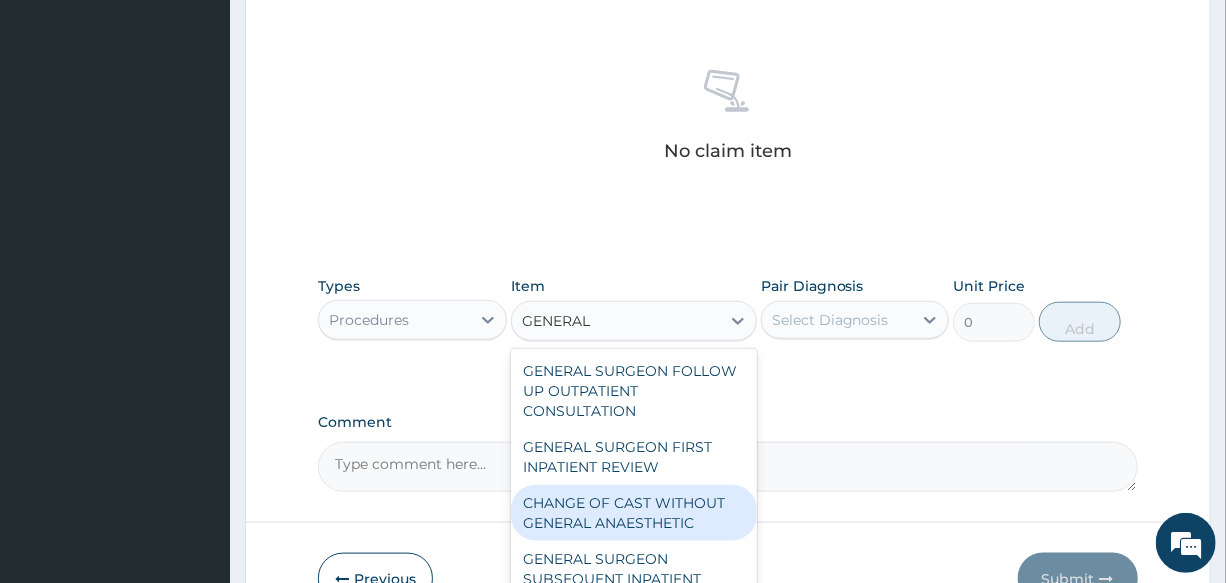 scroll, scrollTop: 858, scrollLeft: 0, axis: vertical 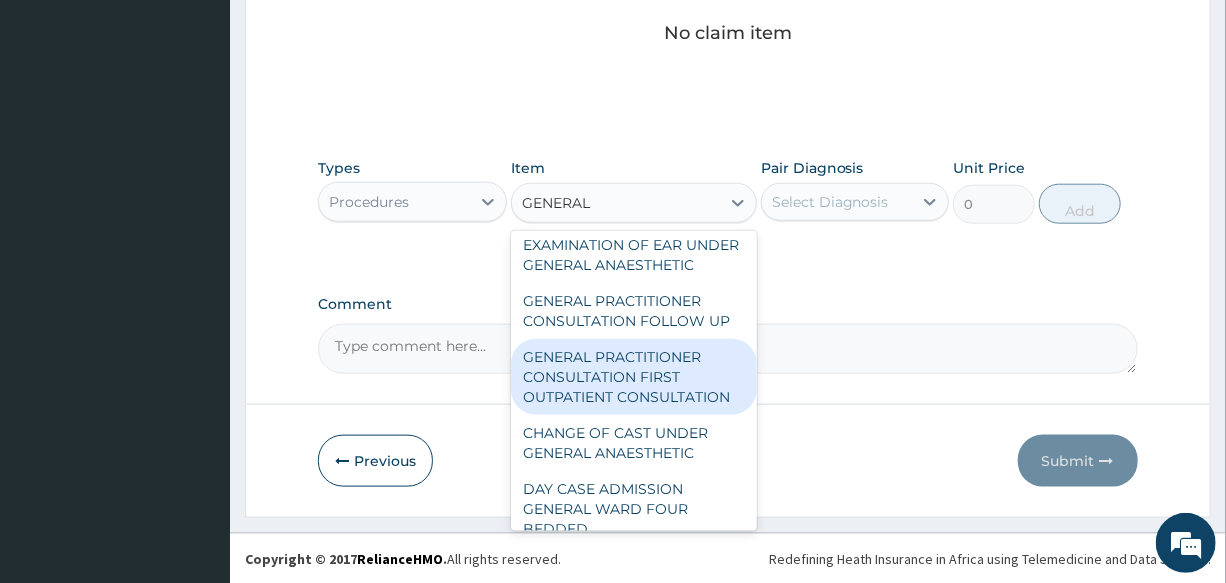 click on "GENERAL PRACTITIONER CONSULTATION FIRST OUTPATIENT CONSULTATION" at bounding box center (634, 377) 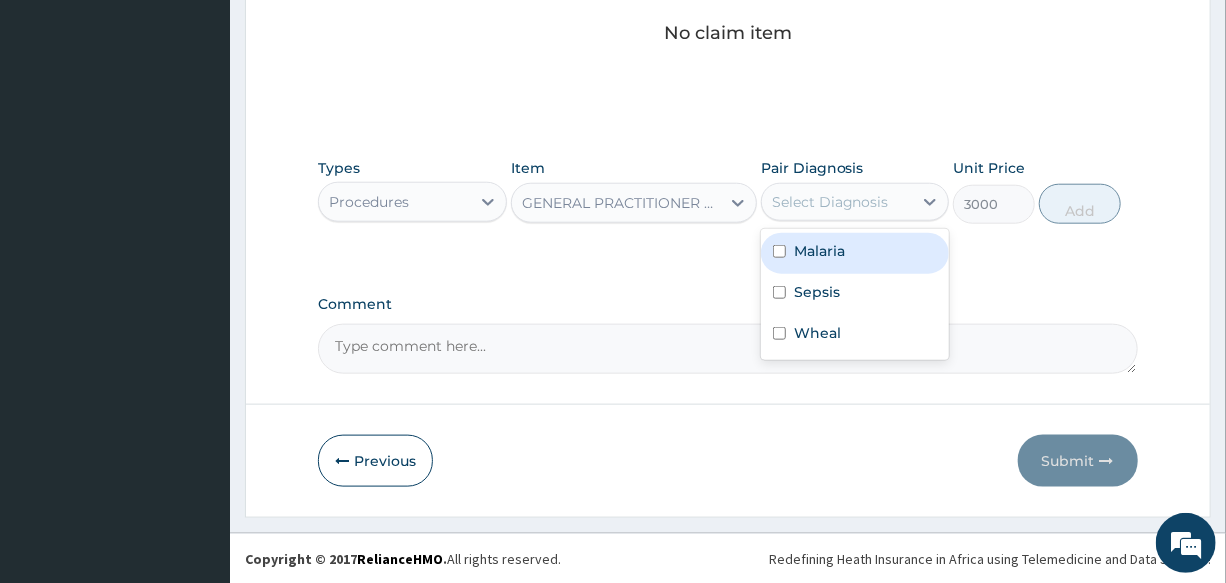 click on "Select Diagnosis" at bounding box center (830, 202) 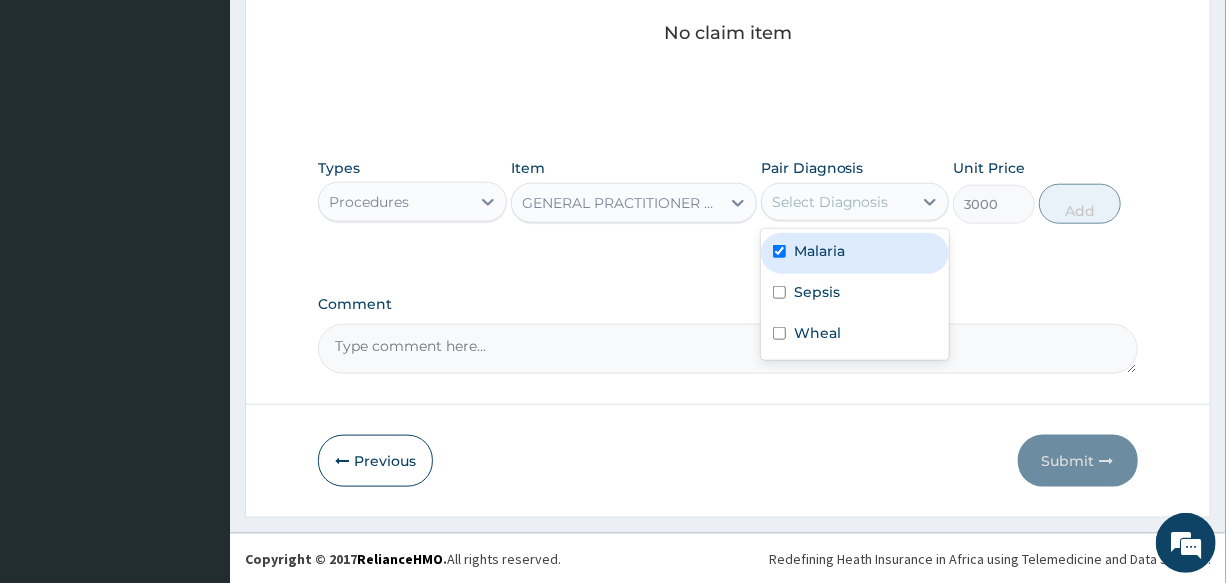 checkbox on "true" 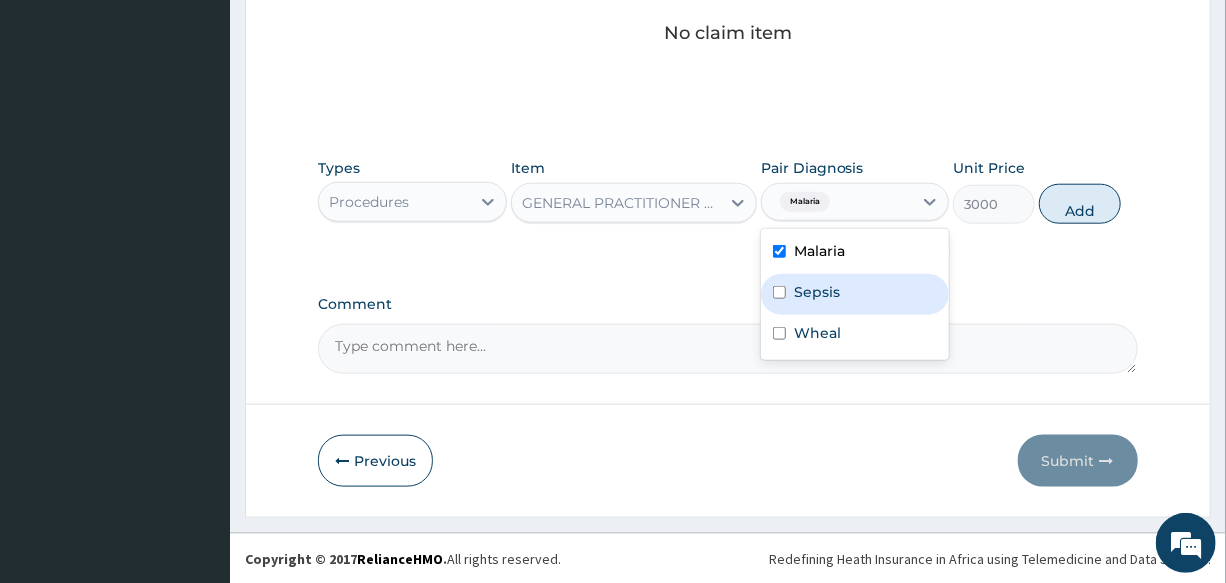 drag, startPoint x: 871, startPoint y: 289, endPoint x: 871, endPoint y: 310, distance: 21 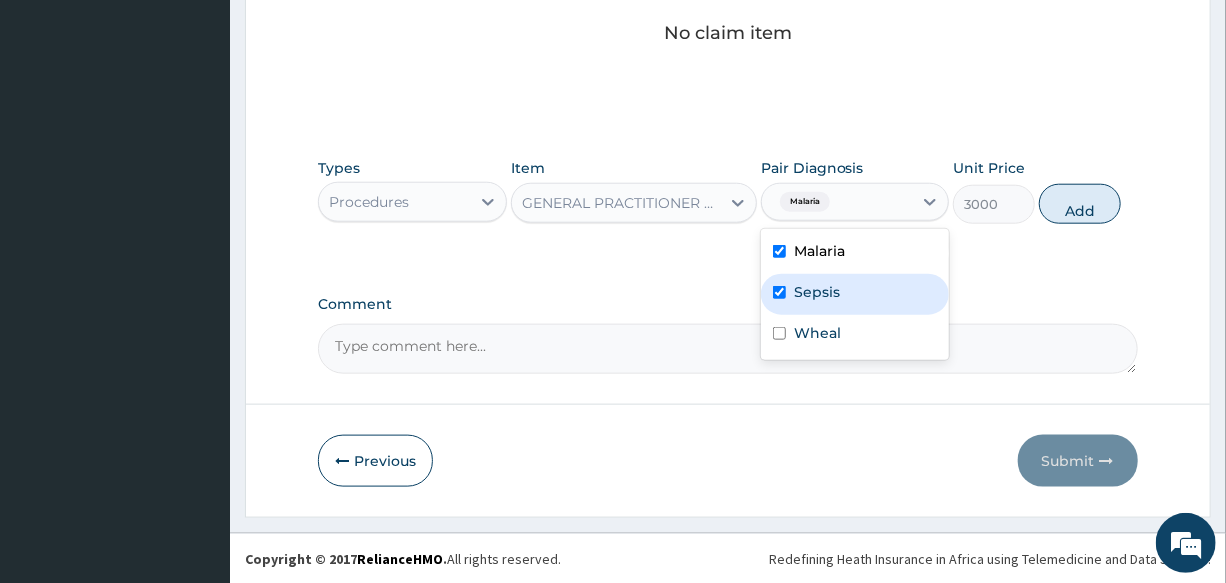 checkbox on "true" 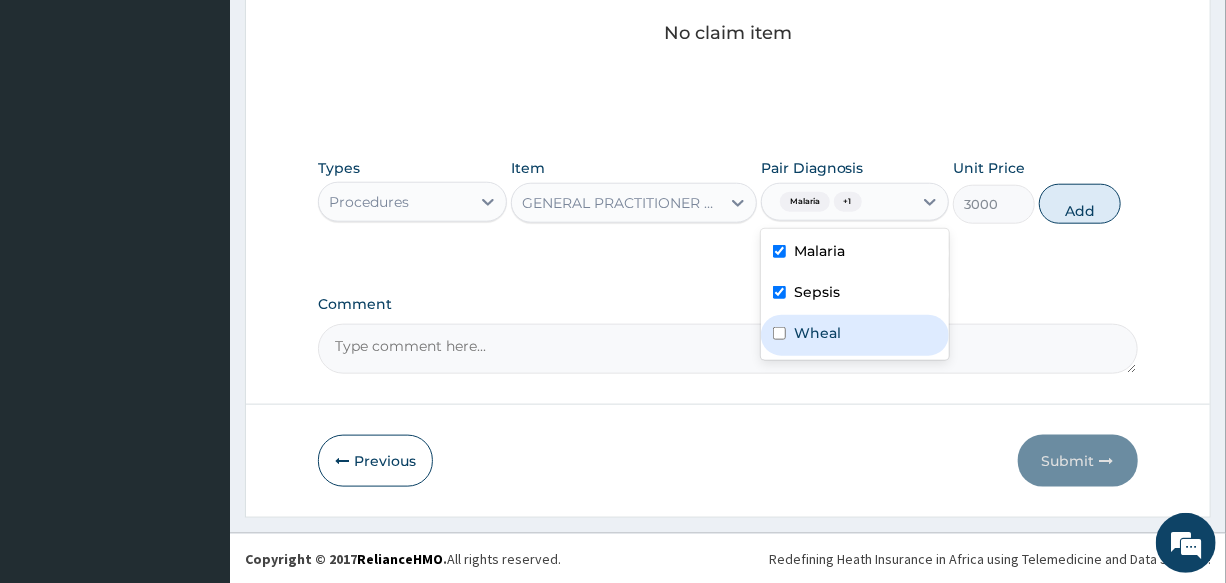 click on "Wheal" at bounding box center [855, 335] 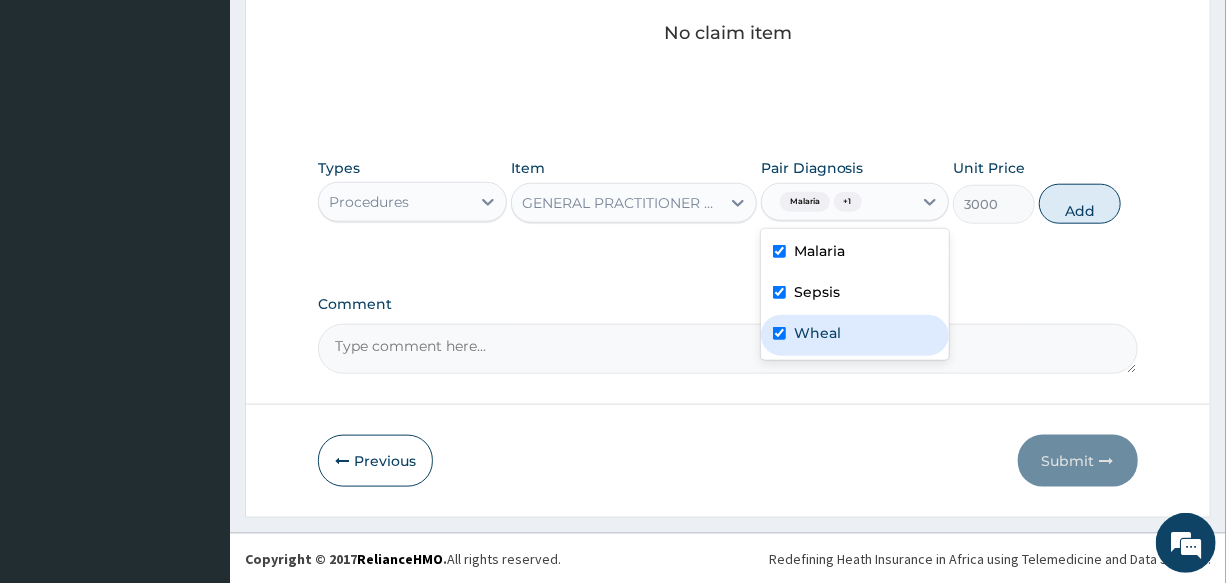 checkbox on "true" 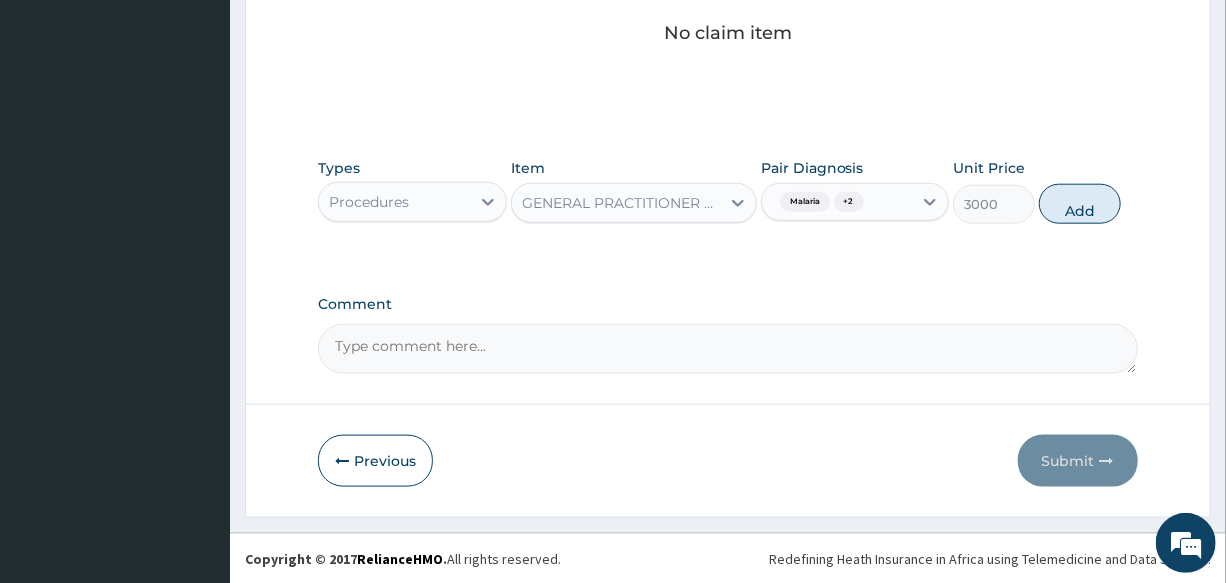 drag, startPoint x: 1082, startPoint y: 209, endPoint x: 559, endPoint y: 273, distance: 526.9013 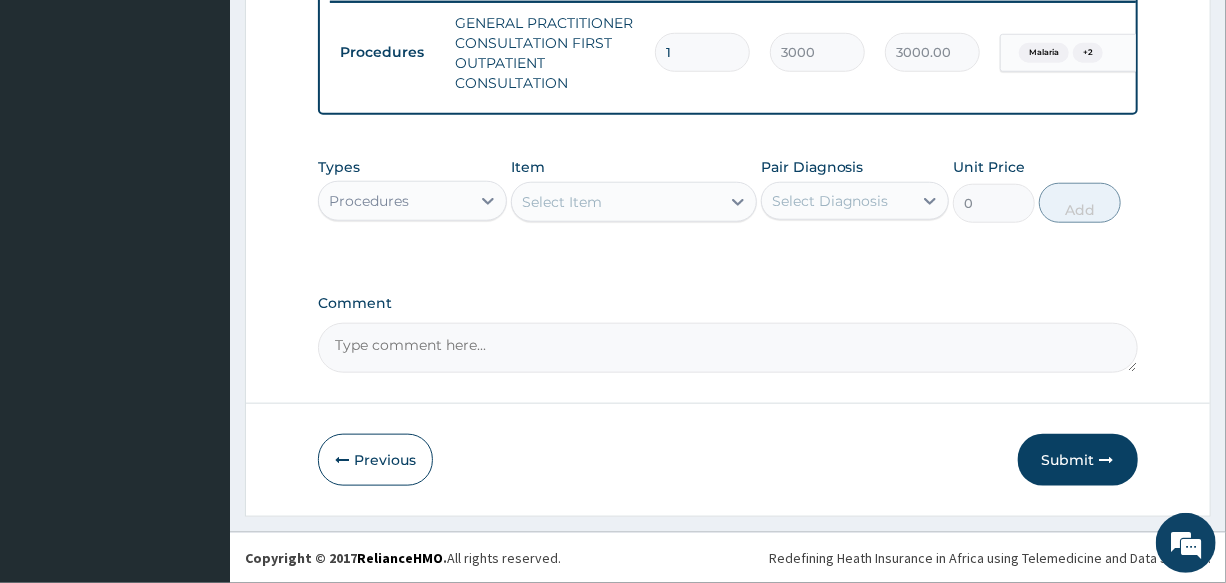 scroll, scrollTop: 809, scrollLeft: 0, axis: vertical 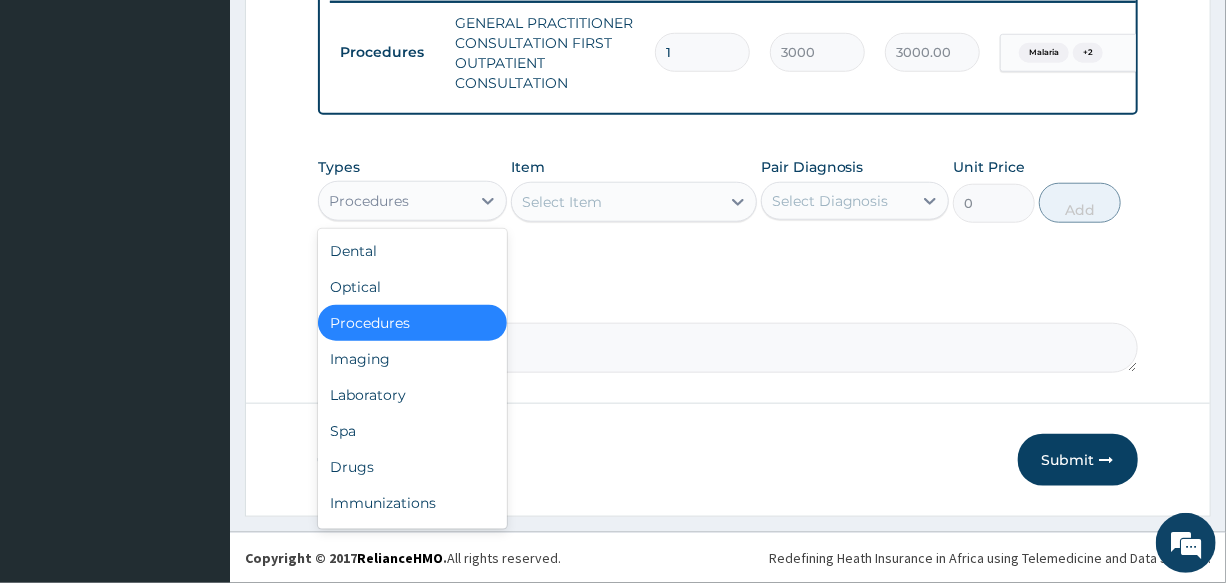 click on "Procedures" at bounding box center [394, 201] 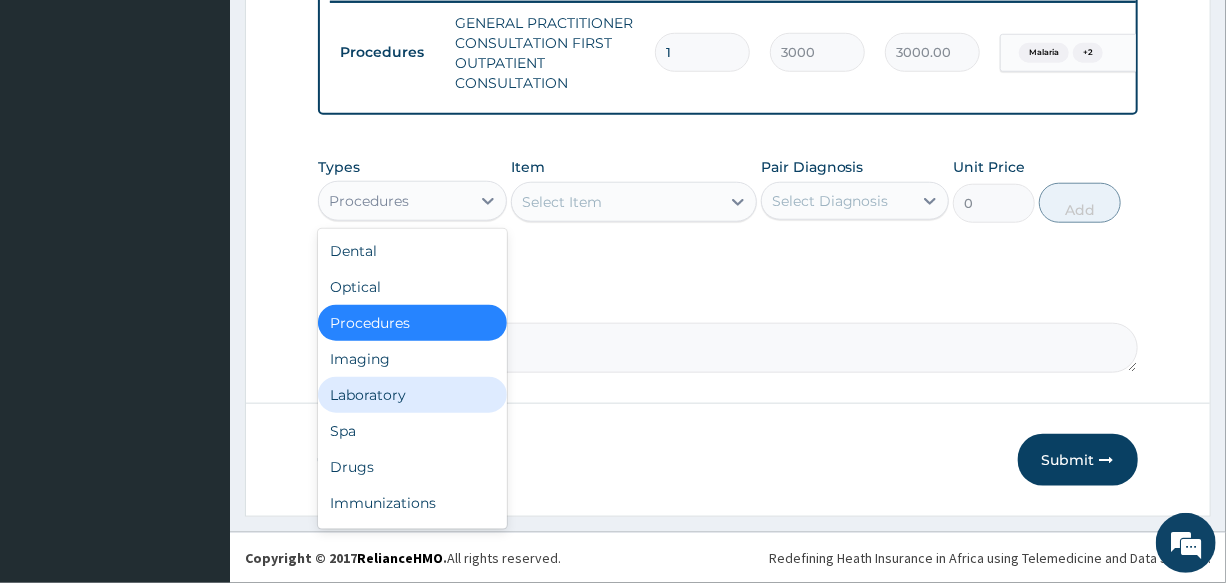 click on "Laboratory" at bounding box center [412, 395] 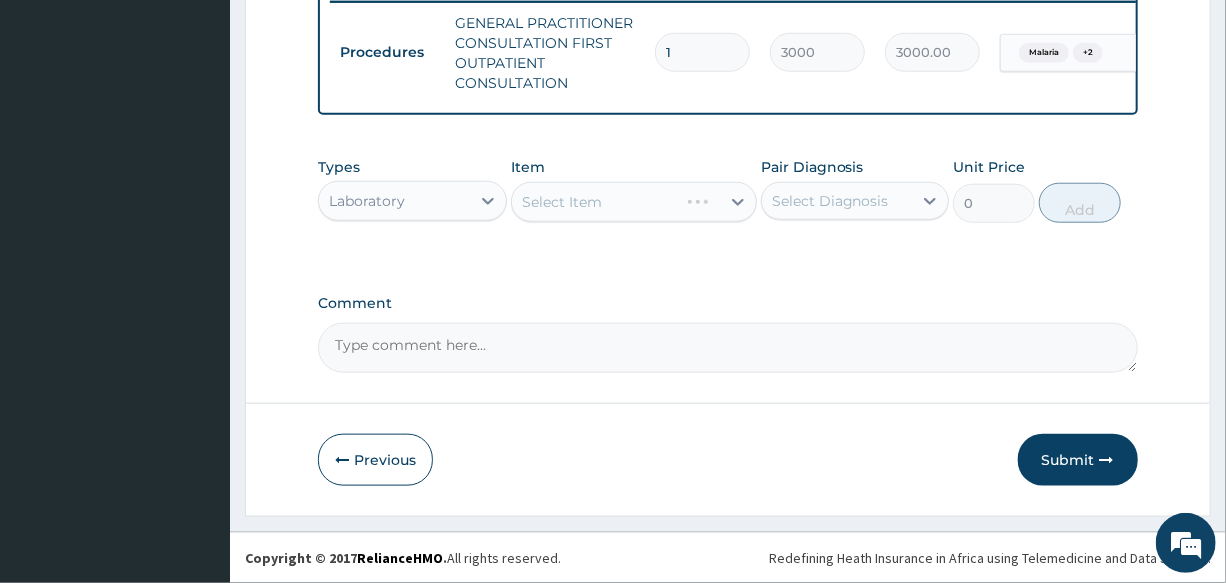 click on "Select Item" at bounding box center (634, 202) 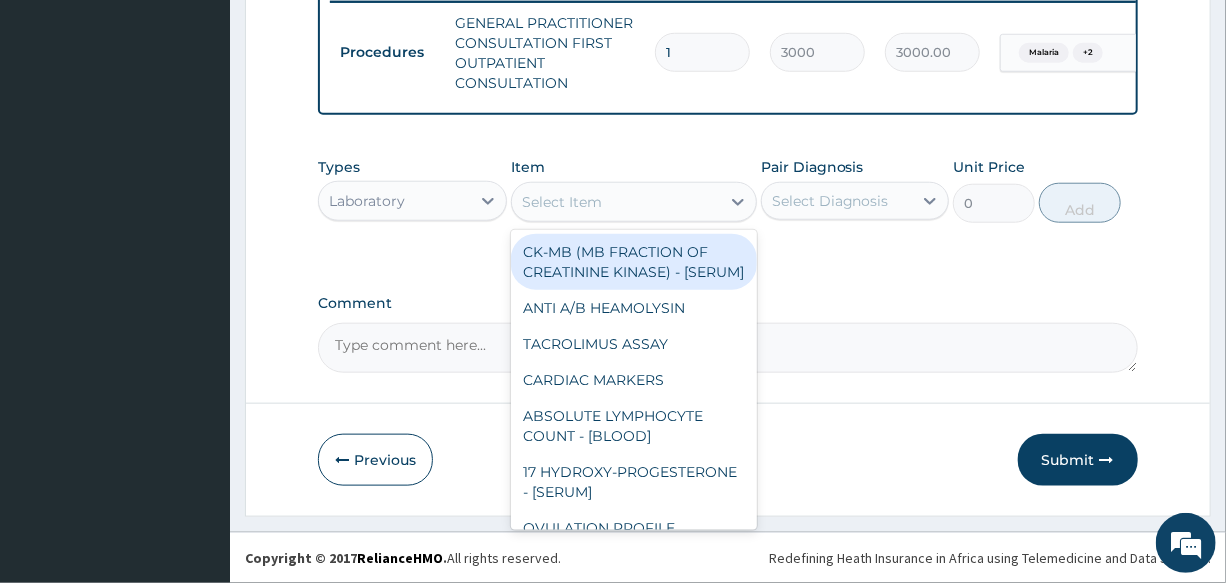 click on "Select Item" at bounding box center [562, 202] 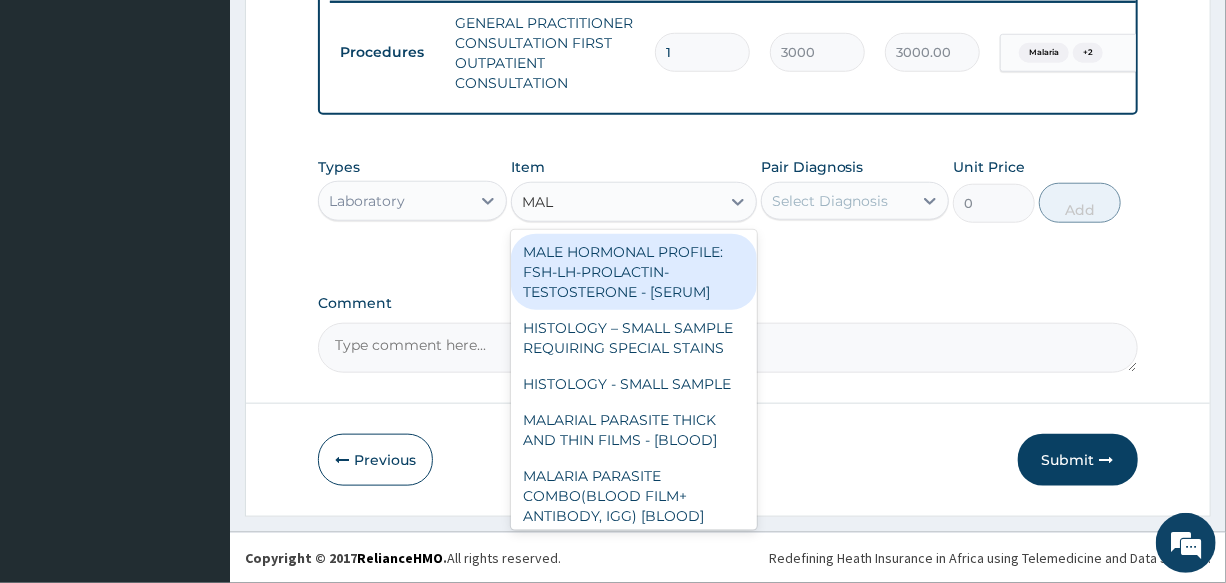 type on "MALA" 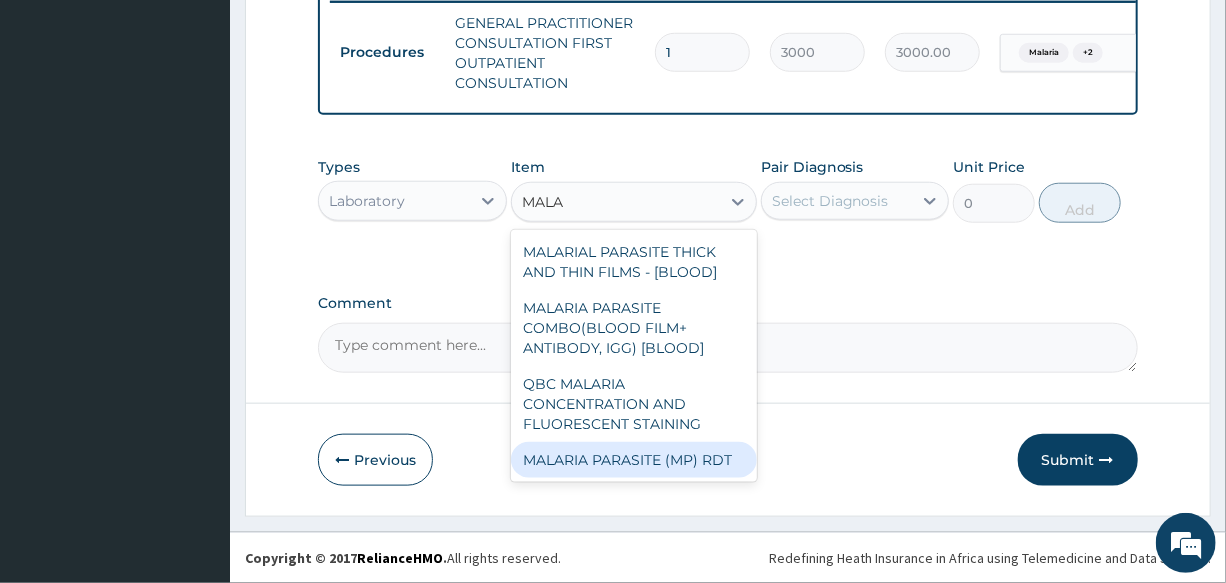 click on "MALARIA PARASITE (MP) RDT" at bounding box center [634, 460] 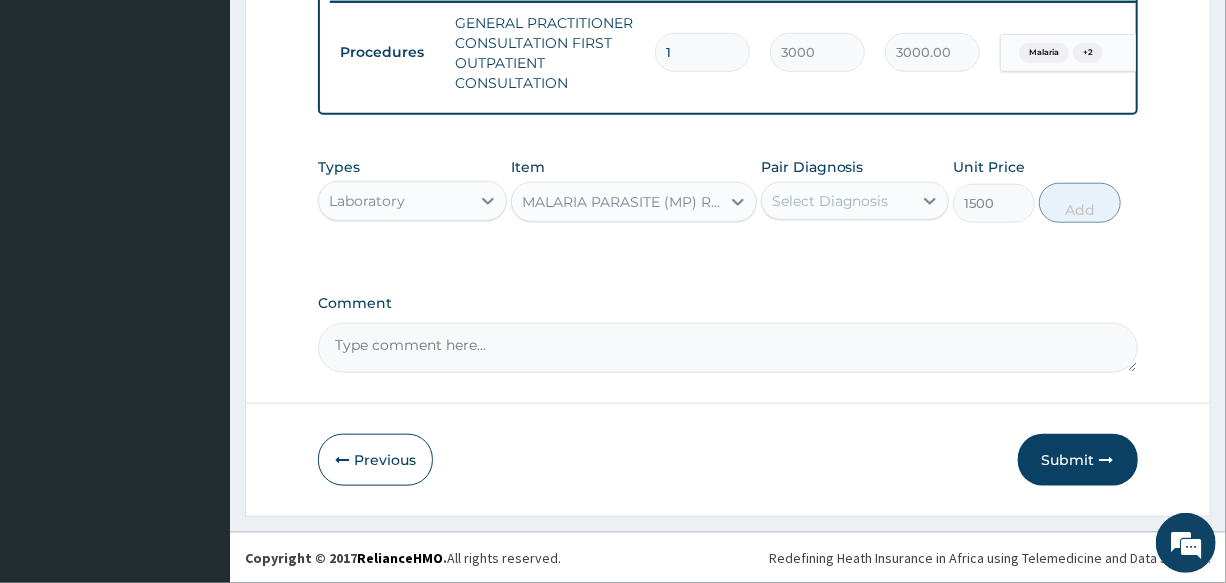 click on "Select Diagnosis" at bounding box center (830, 201) 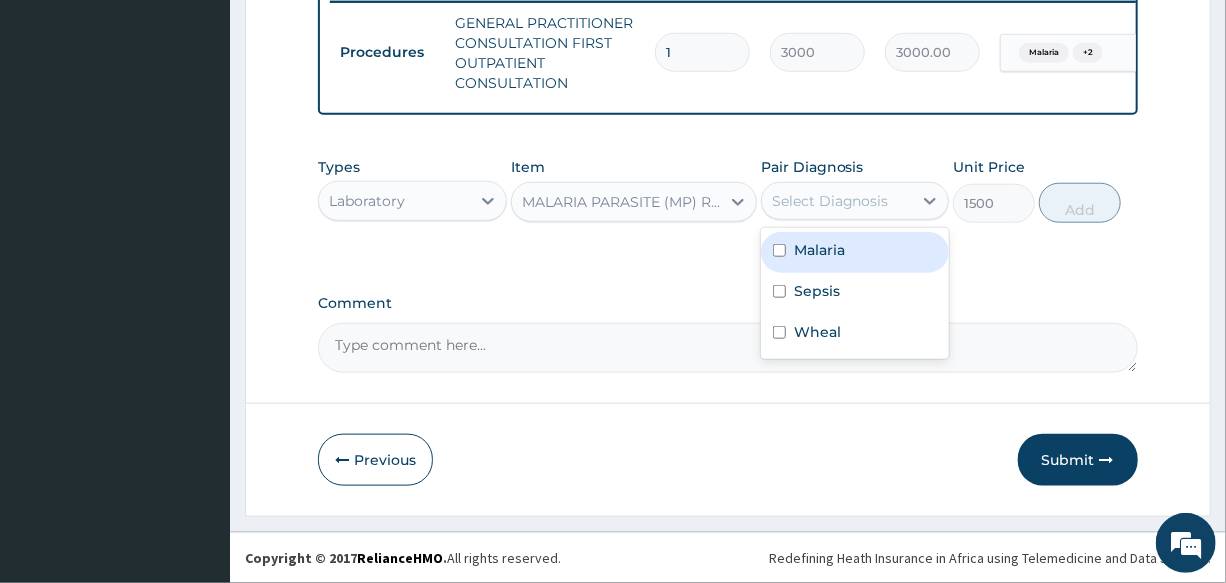 click on "Malaria" at bounding box center (855, 252) 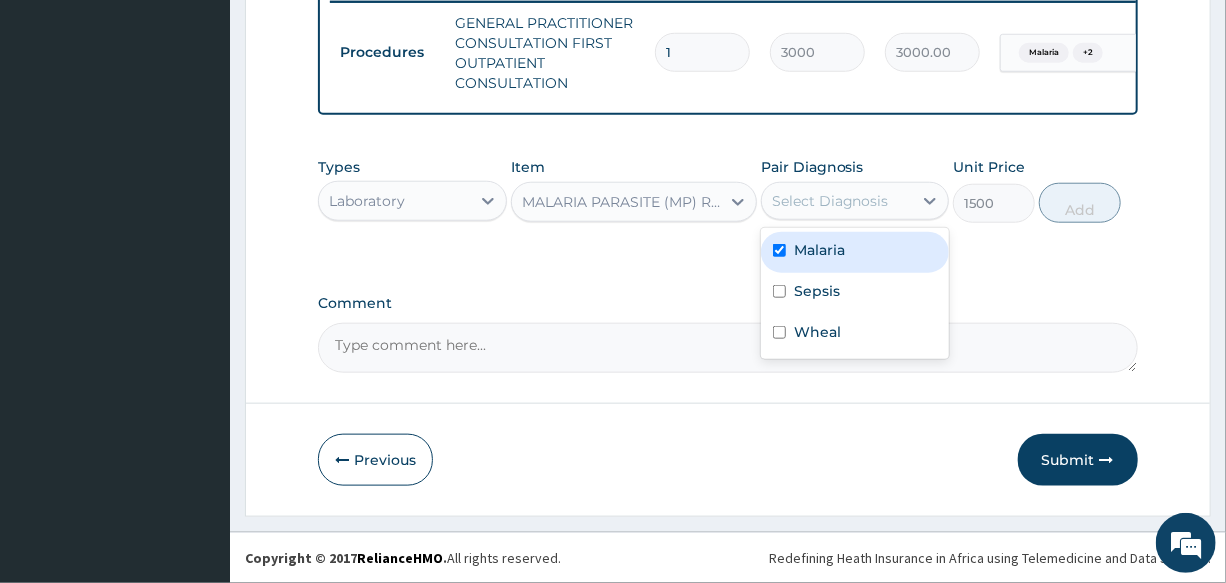 checkbox on "true" 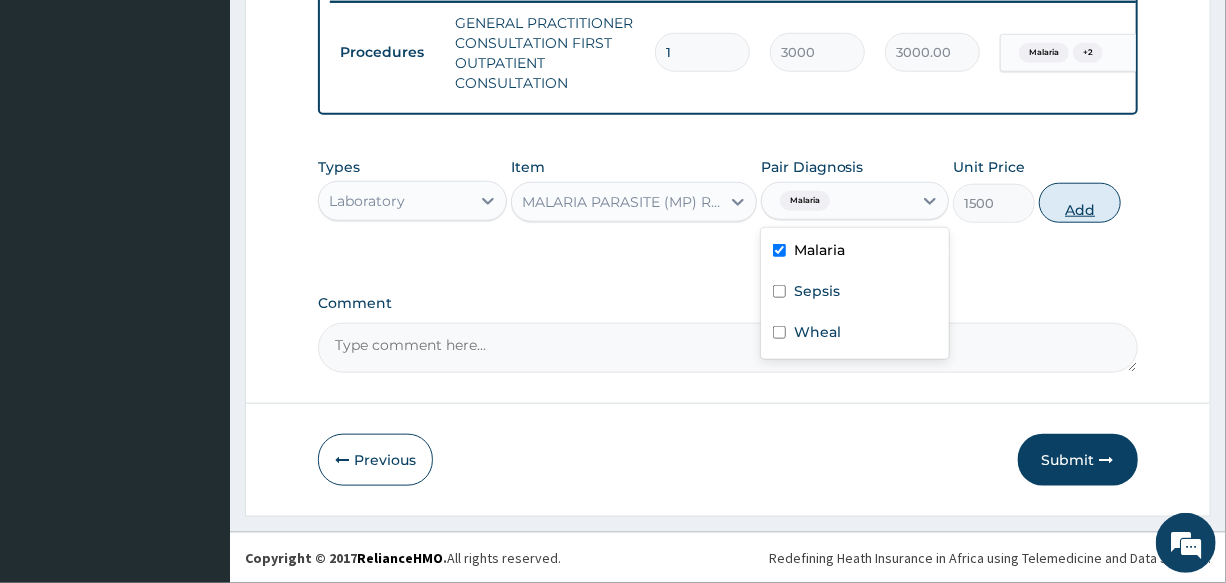 click on "Add" at bounding box center [1080, 203] 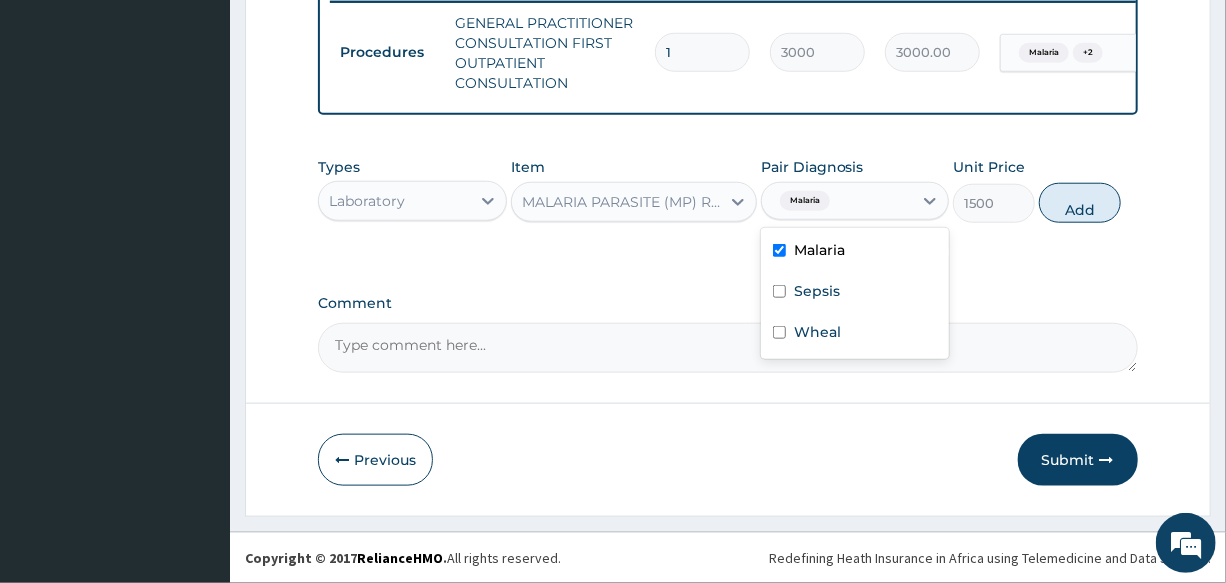 type on "0" 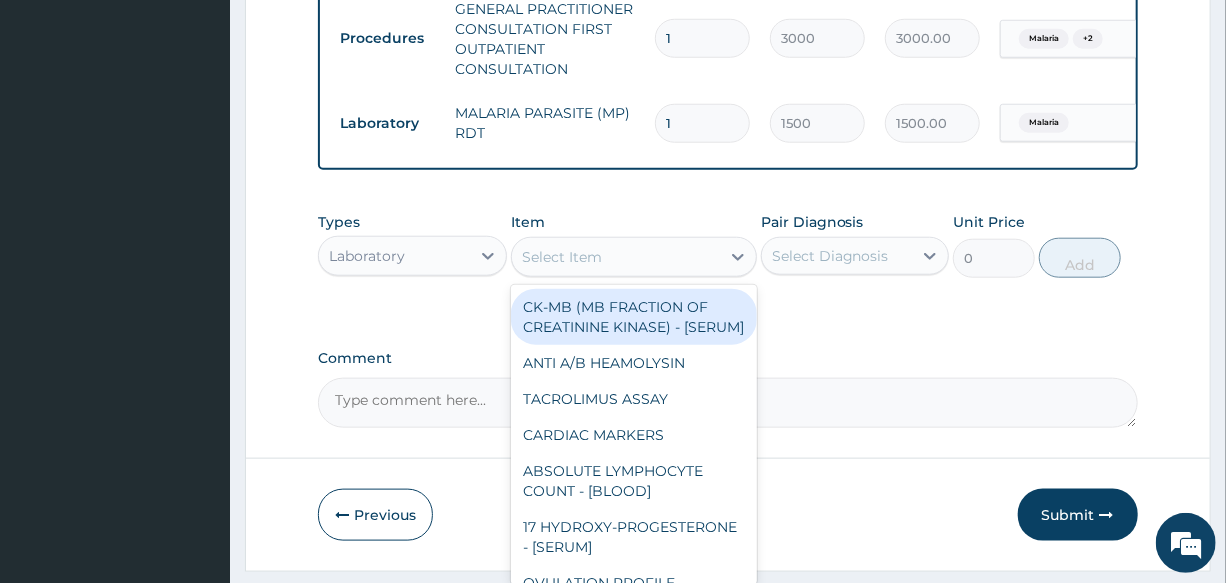 click on "Select Item" at bounding box center (562, 257) 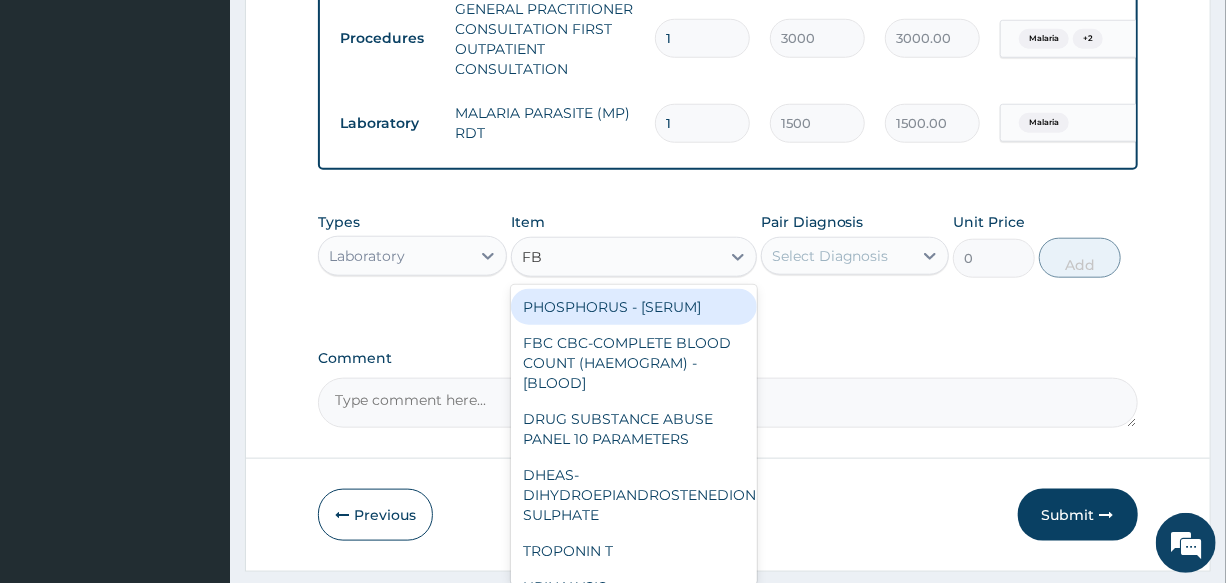 type on "FBC" 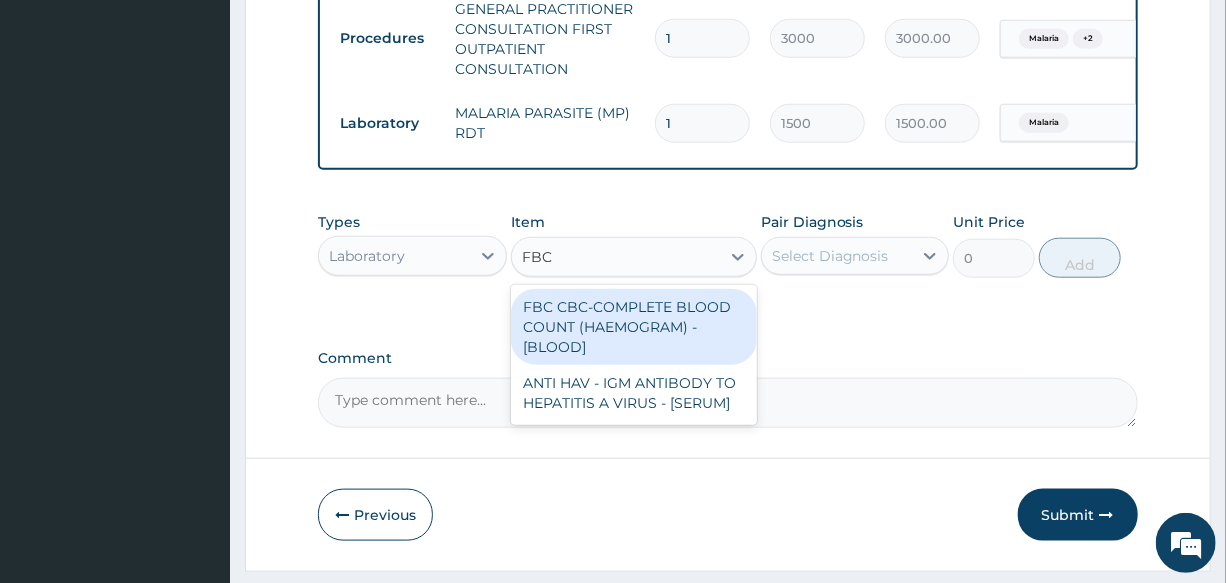 click on "FBC CBC-COMPLETE BLOOD COUNT (HAEMOGRAM) - [BLOOD]" at bounding box center (634, 327) 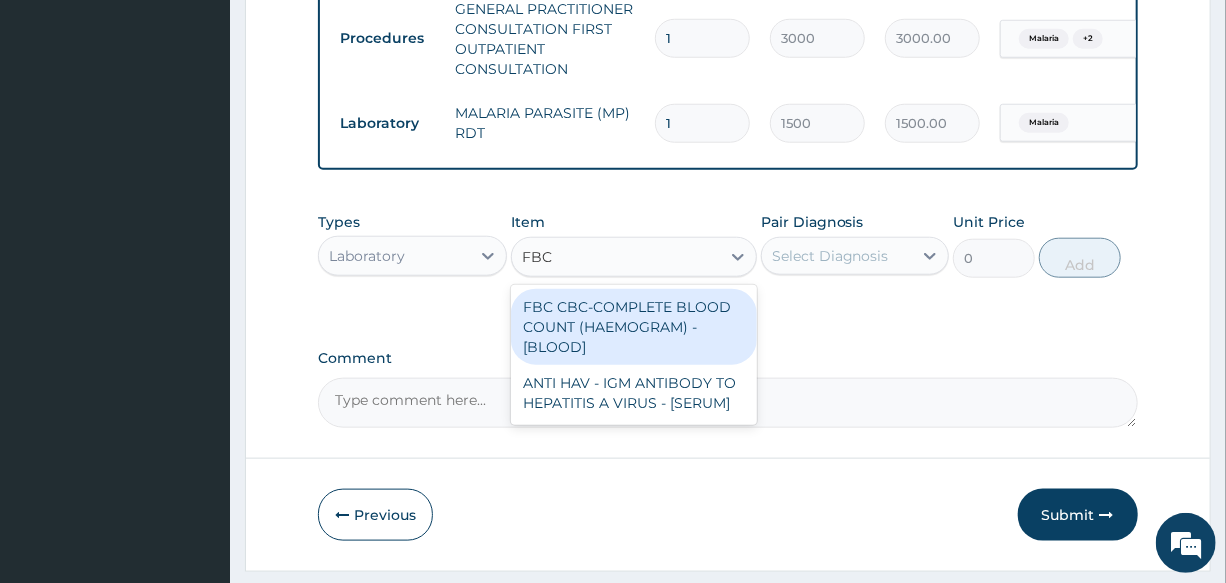 type 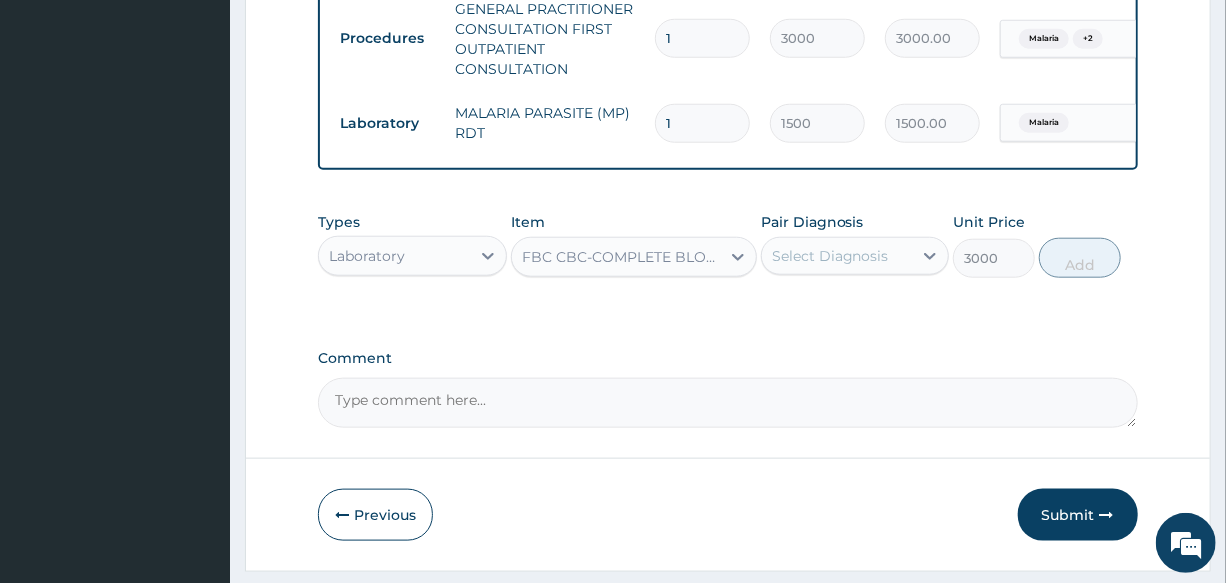click on "Select Diagnosis" at bounding box center [830, 256] 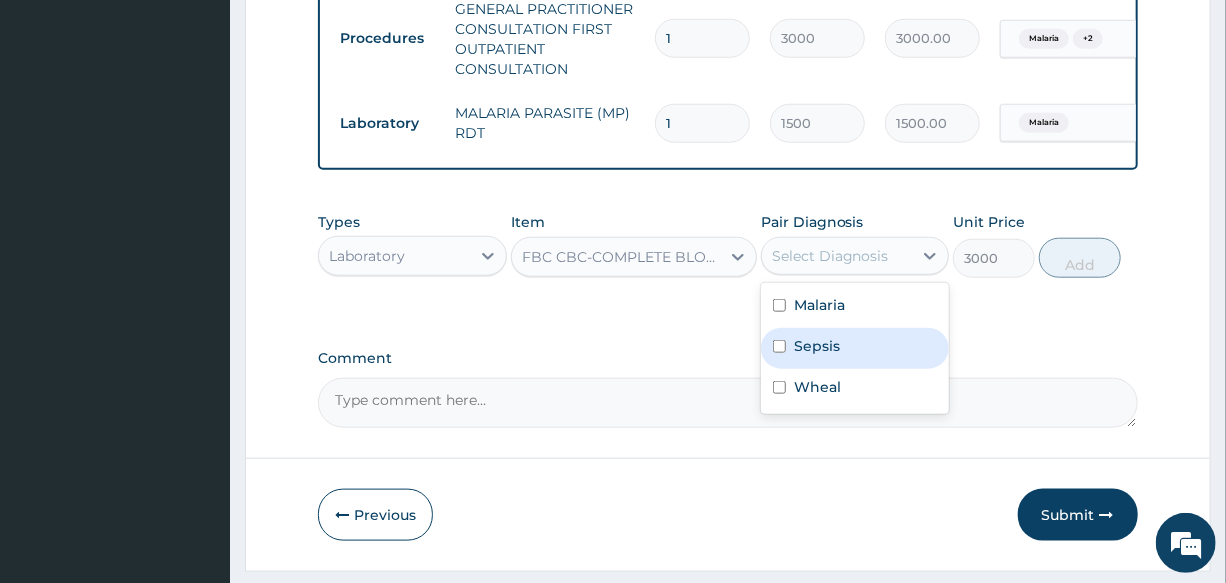 click on "Sepsis" at bounding box center (855, 348) 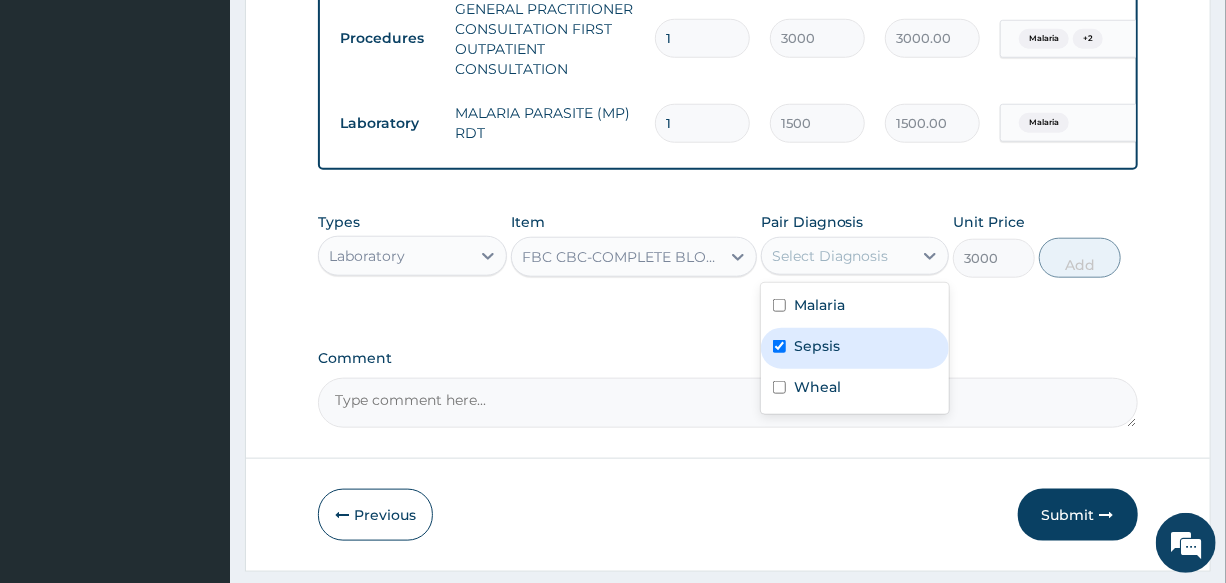 checkbox on "true" 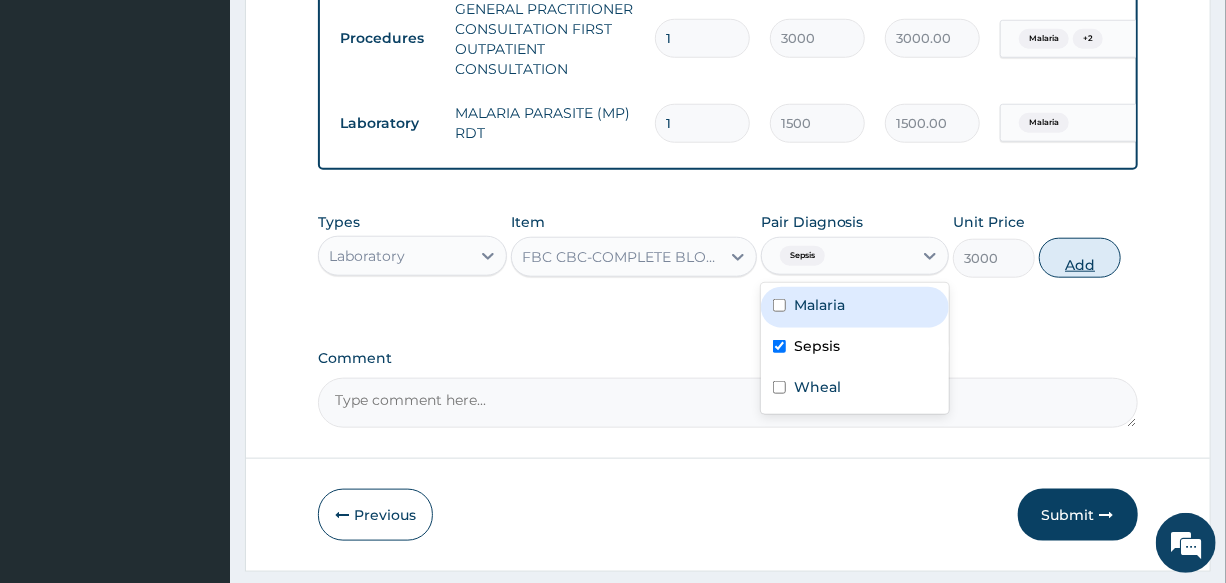 click on "Add" at bounding box center (1080, 258) 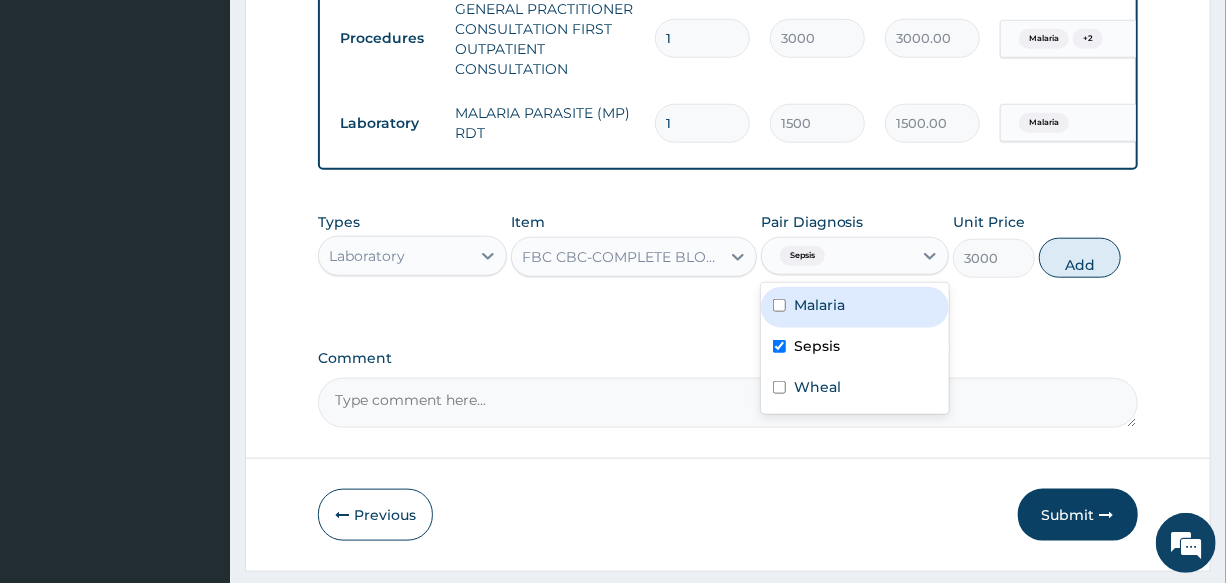 type on "0" 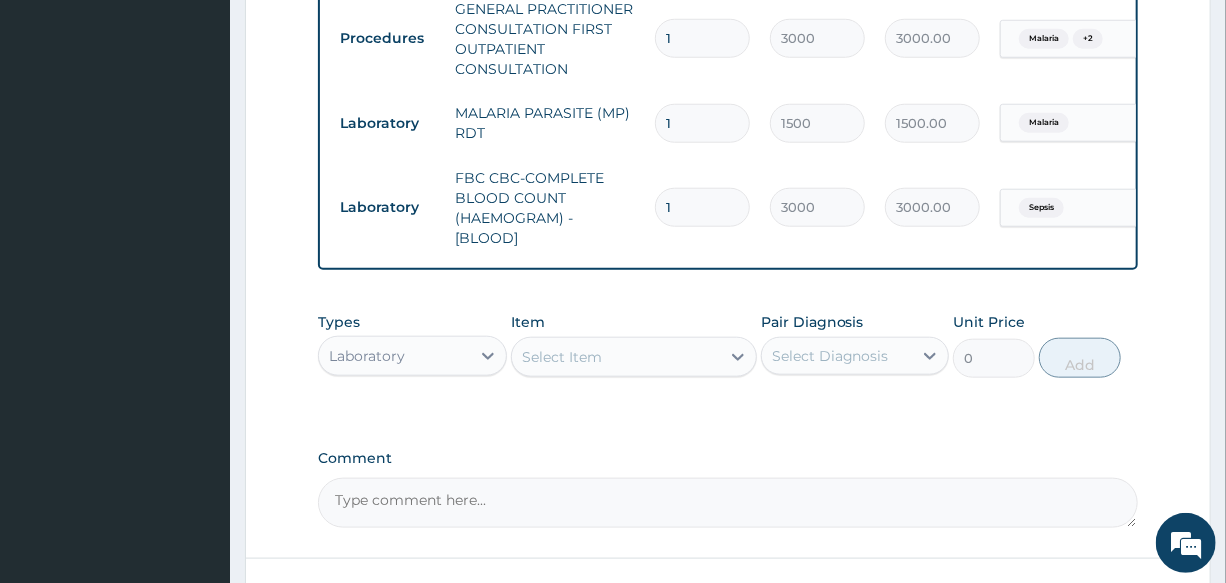 click on "Laboratory" at bounding box center [394, 356] 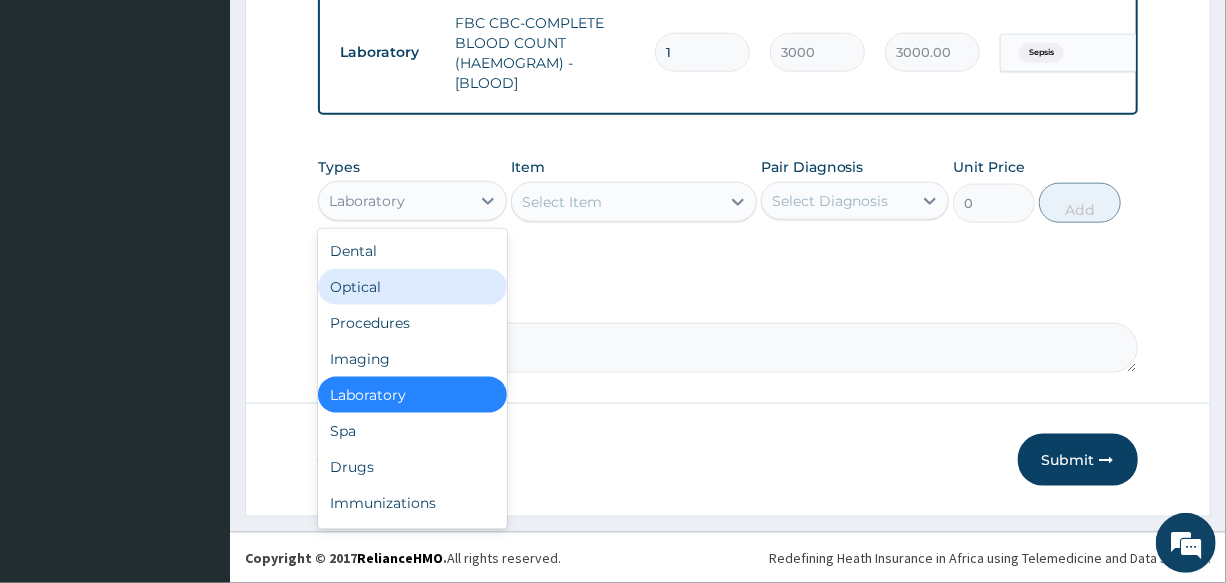 scroll, scrollTop: 978, scrollLeft: 0, axis: vertical 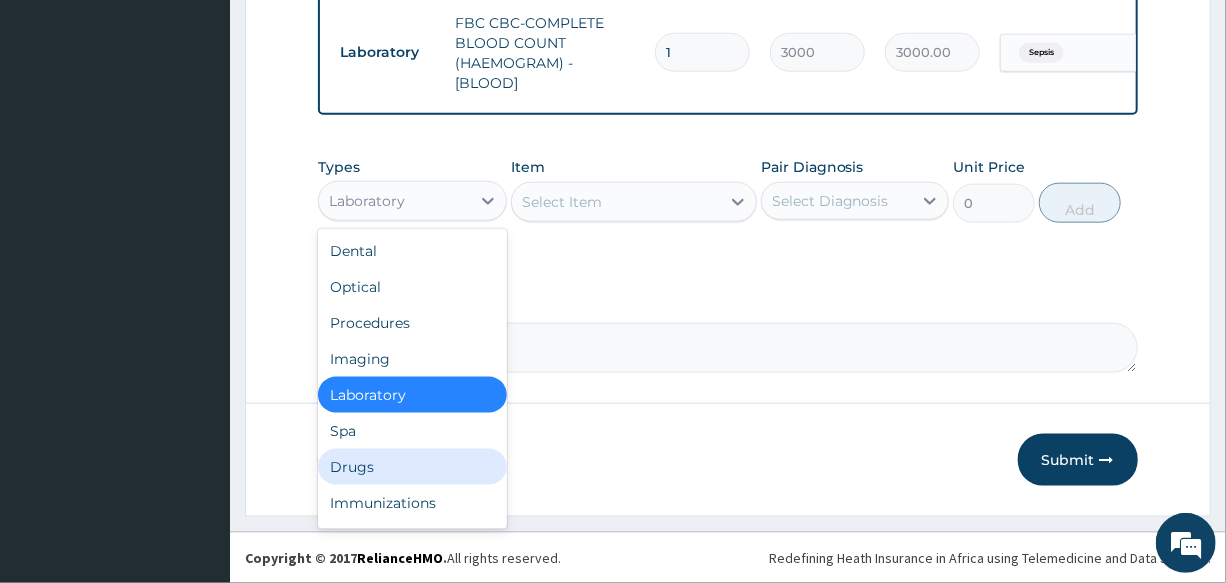 click on "Drugs" at bounding box center (412, 467) 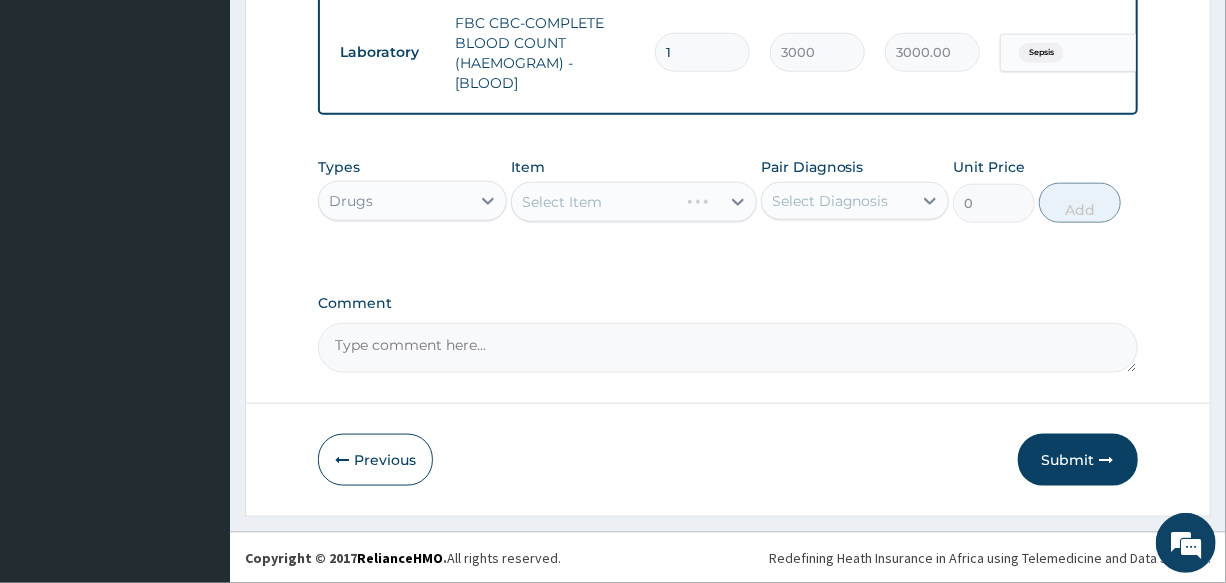 click on "Select Item" at bounding box center [634, 202] 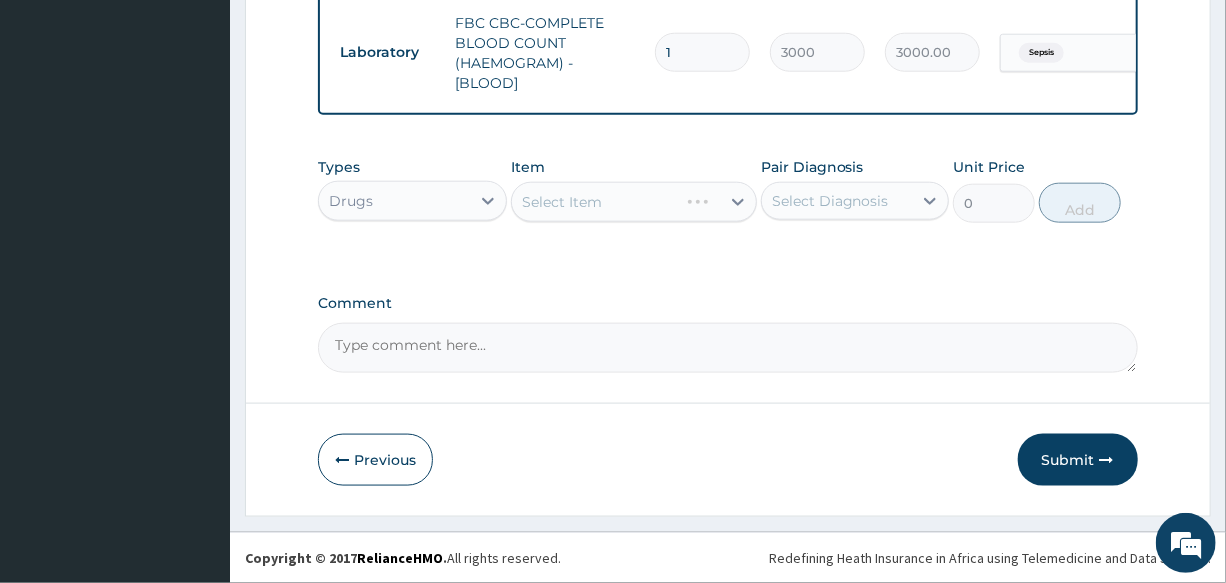 click on "Select Item" at bounding box center (634, 202) 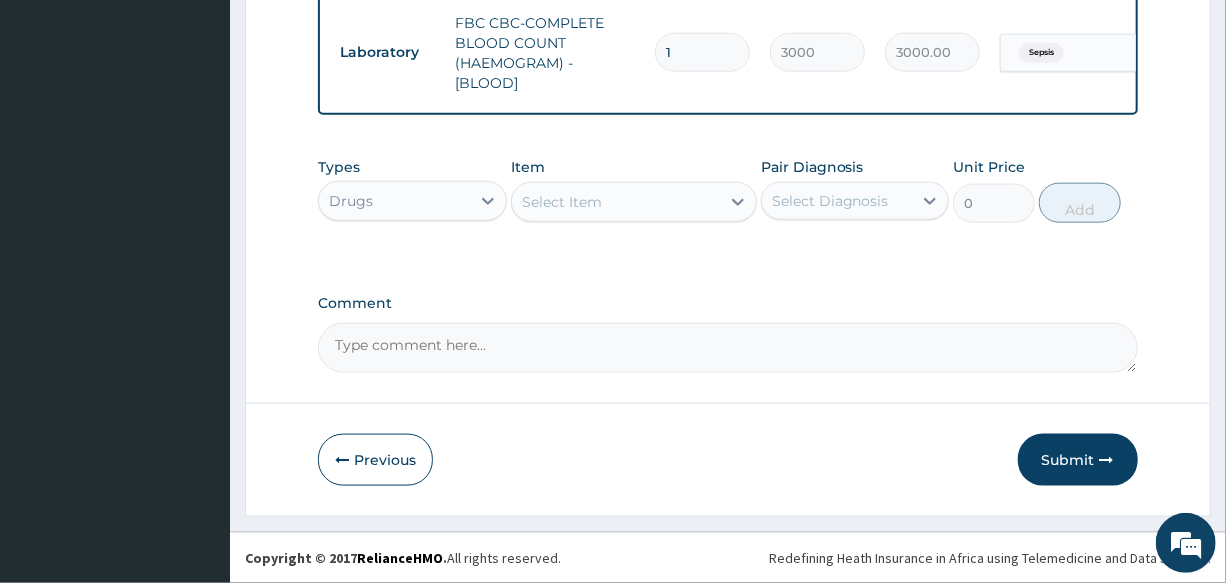 click on "Select Item" at bounding box center (616, 202) 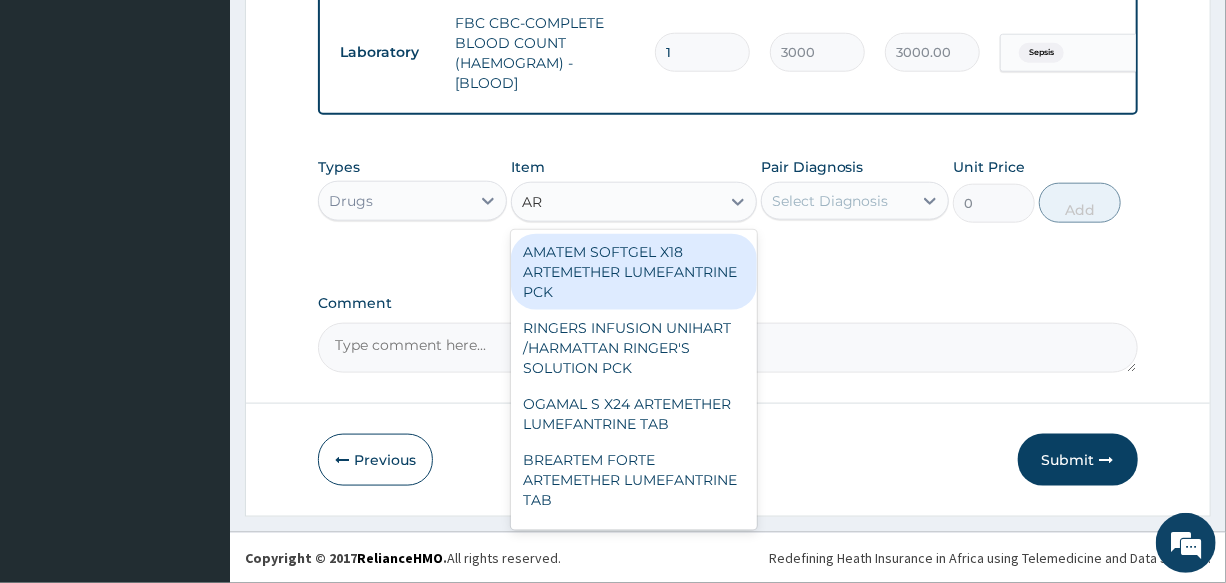 type on "A" 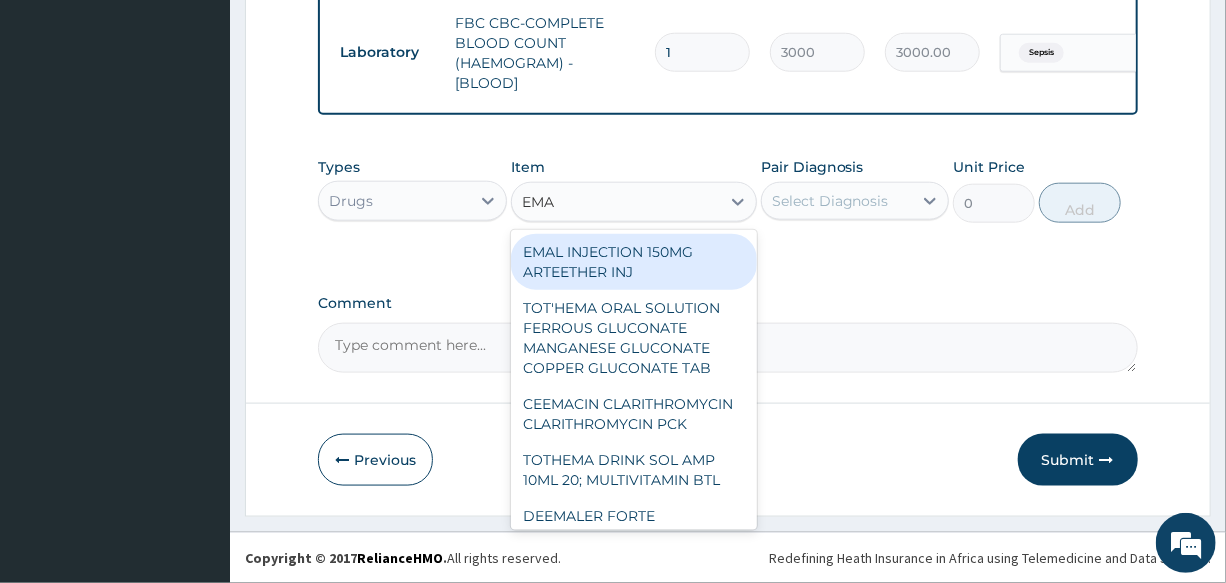 type on "EMAL" 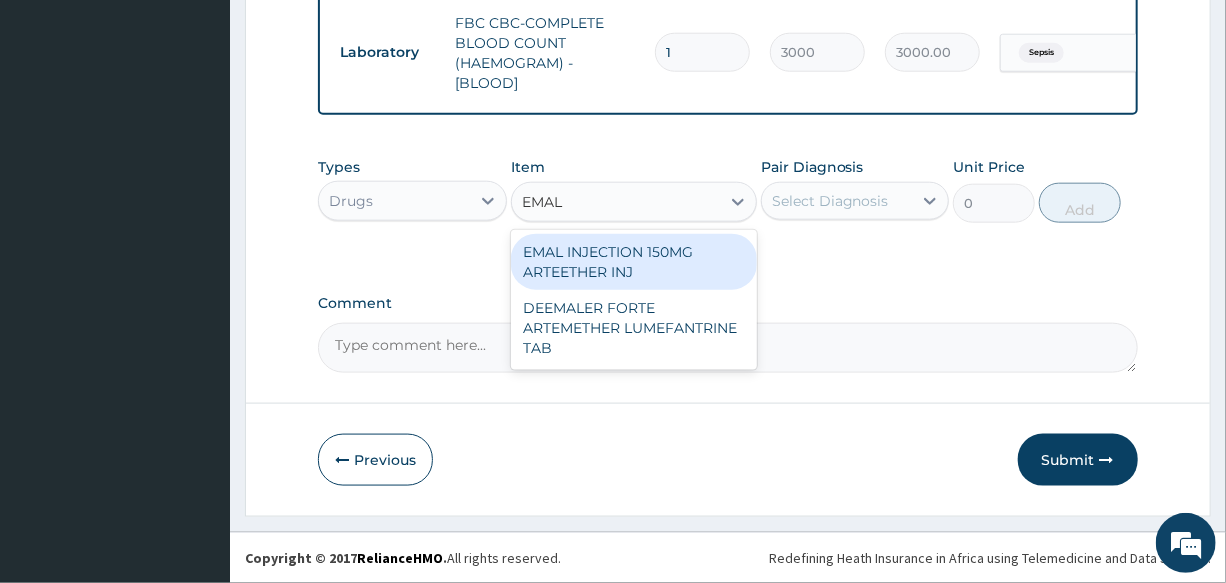 click on "EMAL INJECTION 150MG ARTEETHER INJ" at bounding box center [634, 262] 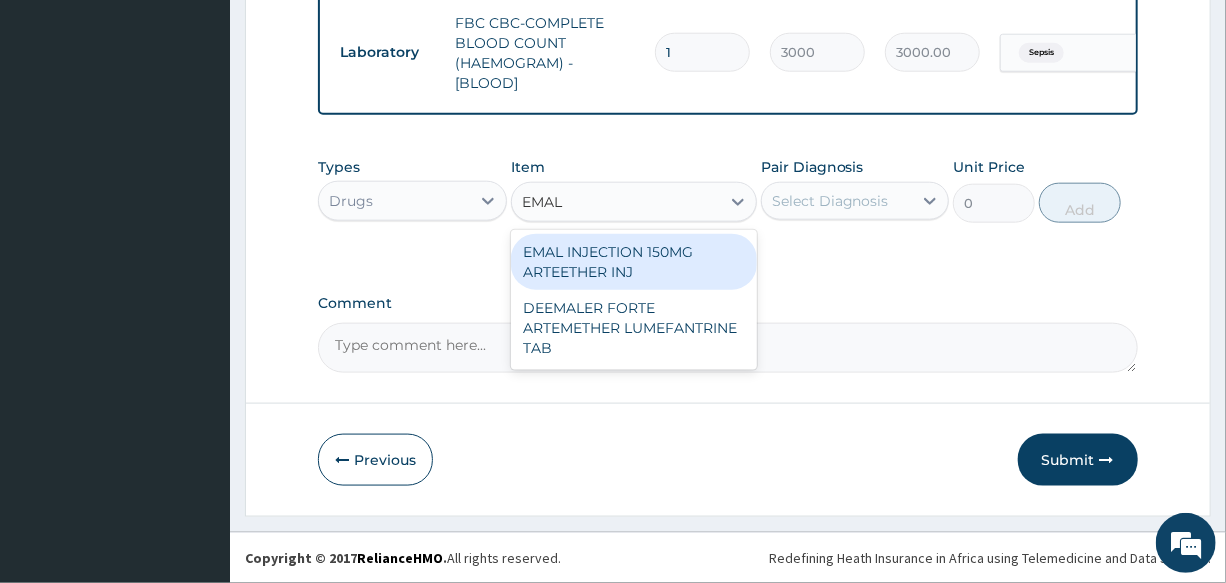 type 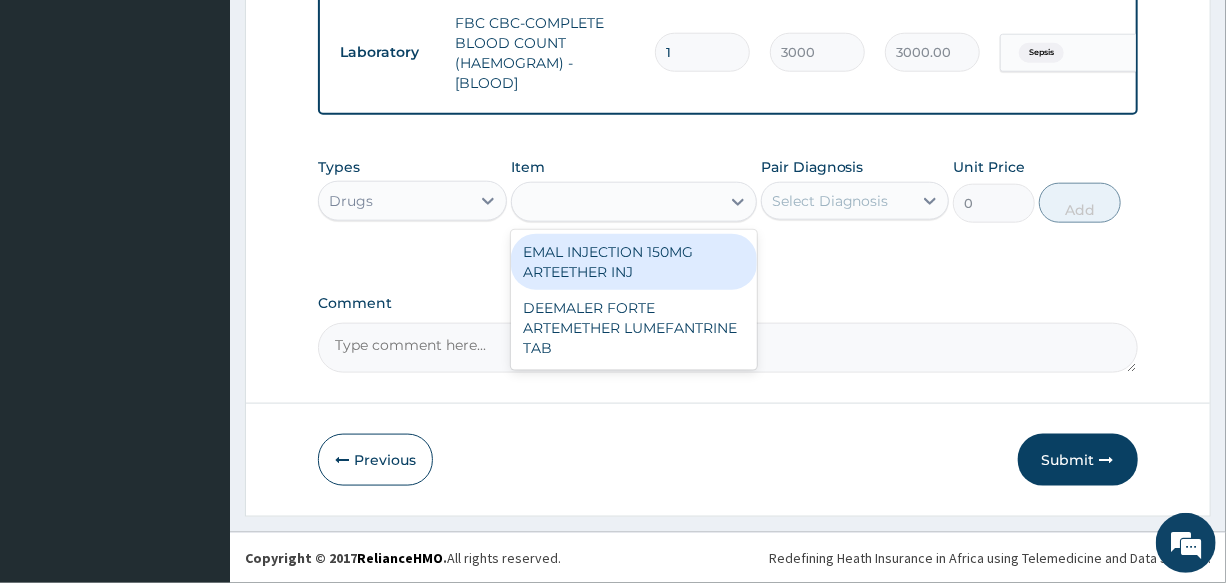 type on "730" 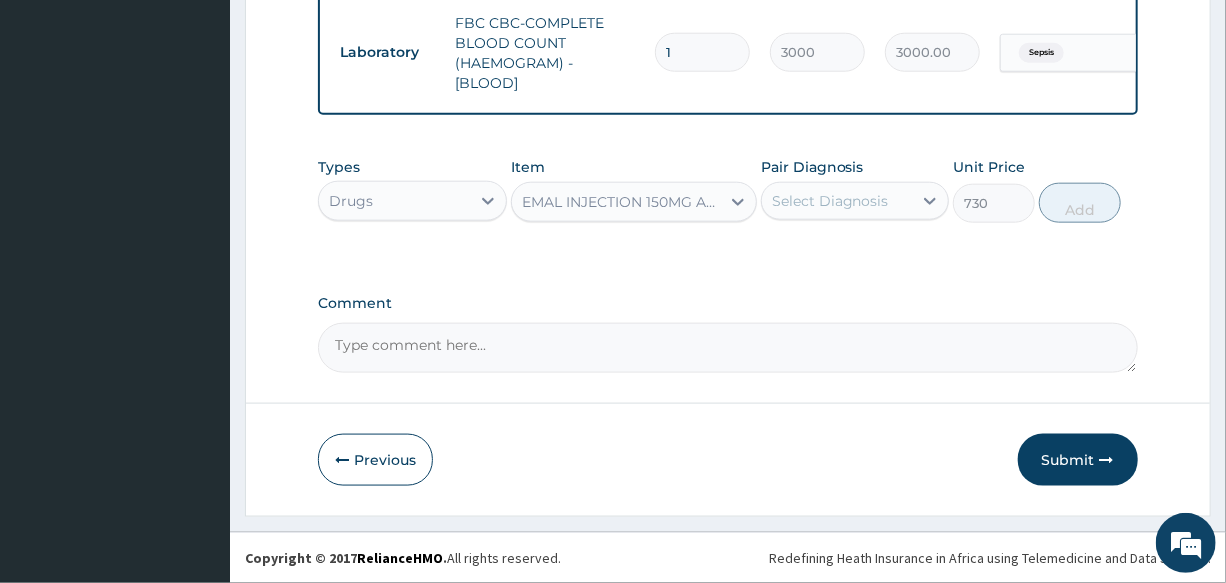 click on "Select Diagnosis" at bounding box center (830, 201) 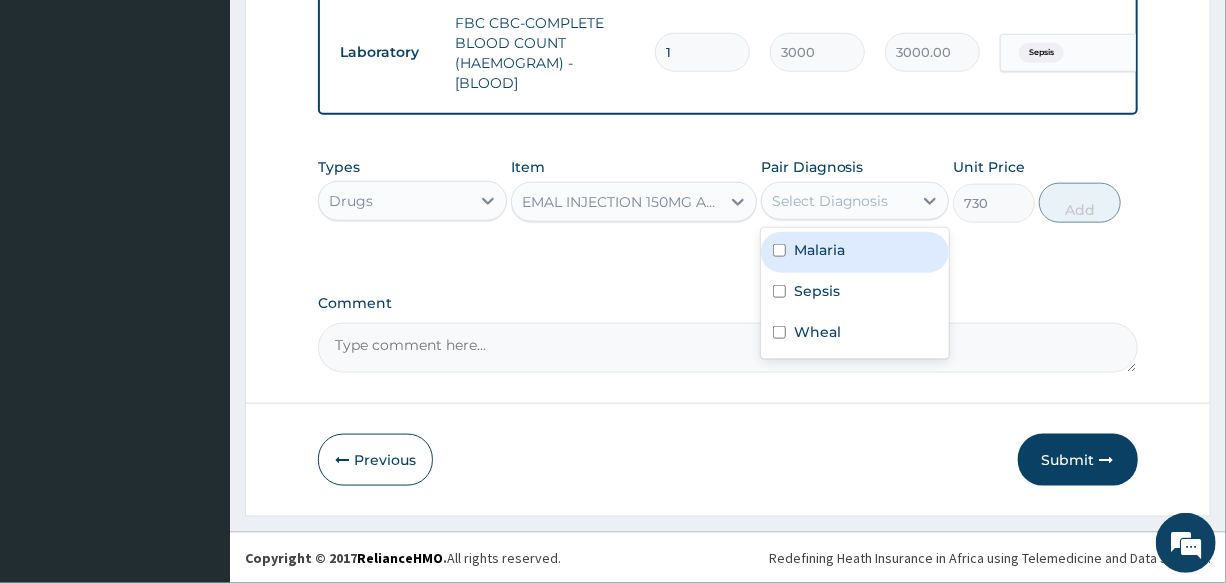 click on "Malaria" at bounding box center [855, 252] 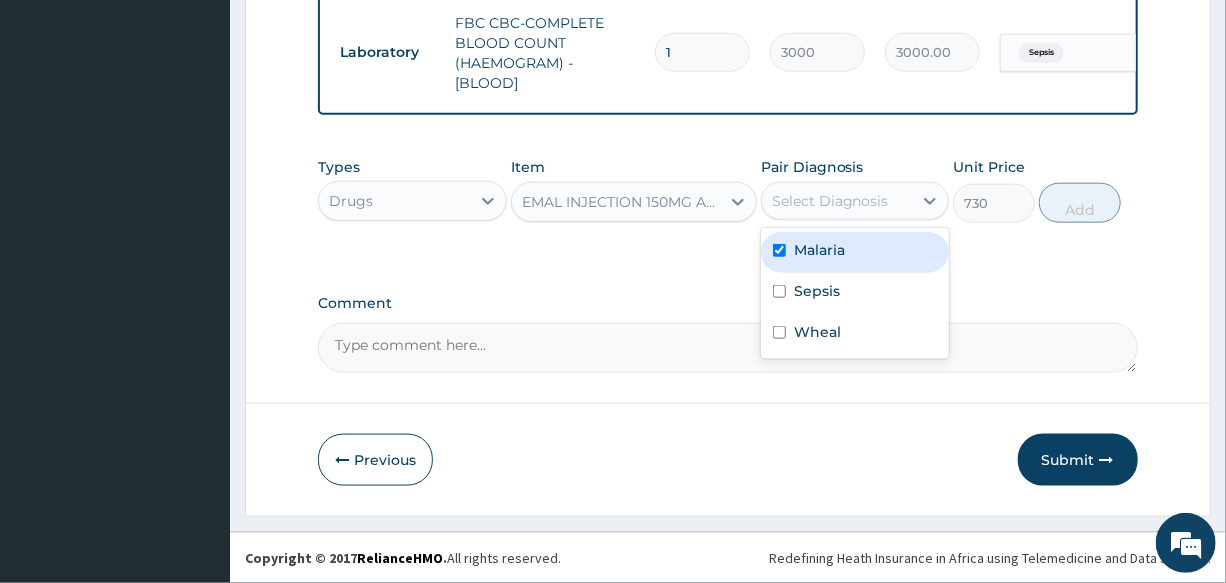 checkbox on "true" 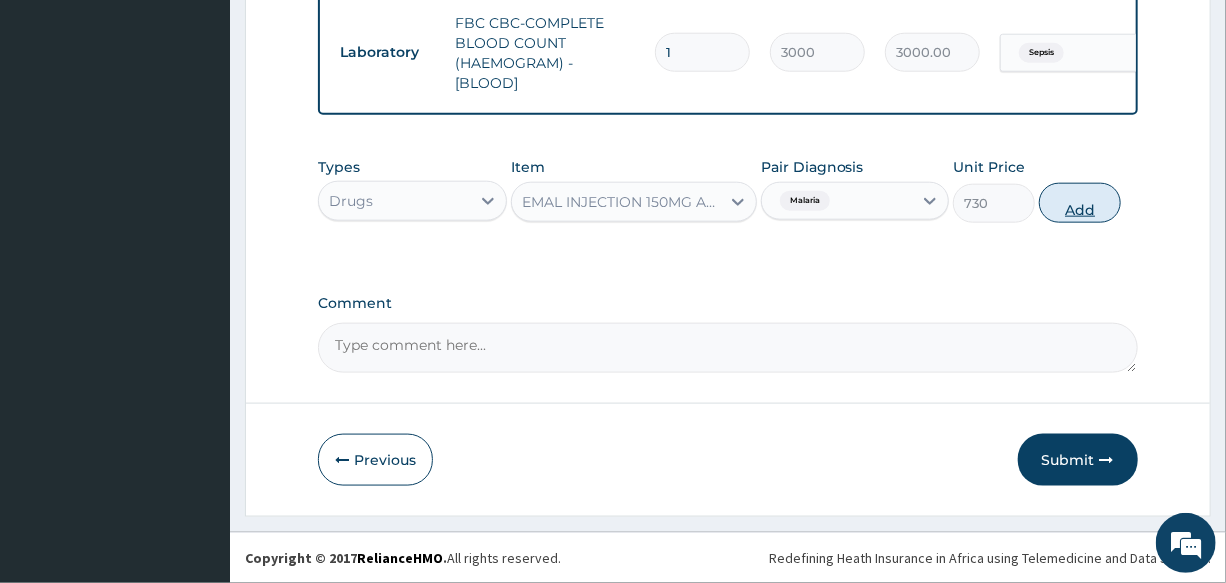 click on "Add" at bounding box center [1080, 203] 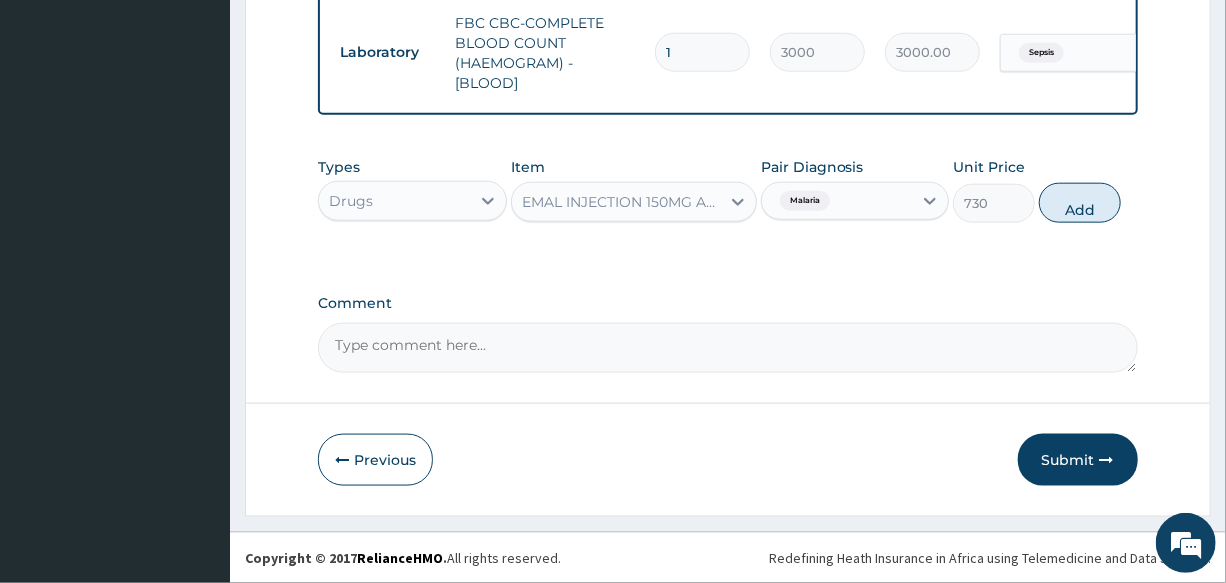 type on "0" 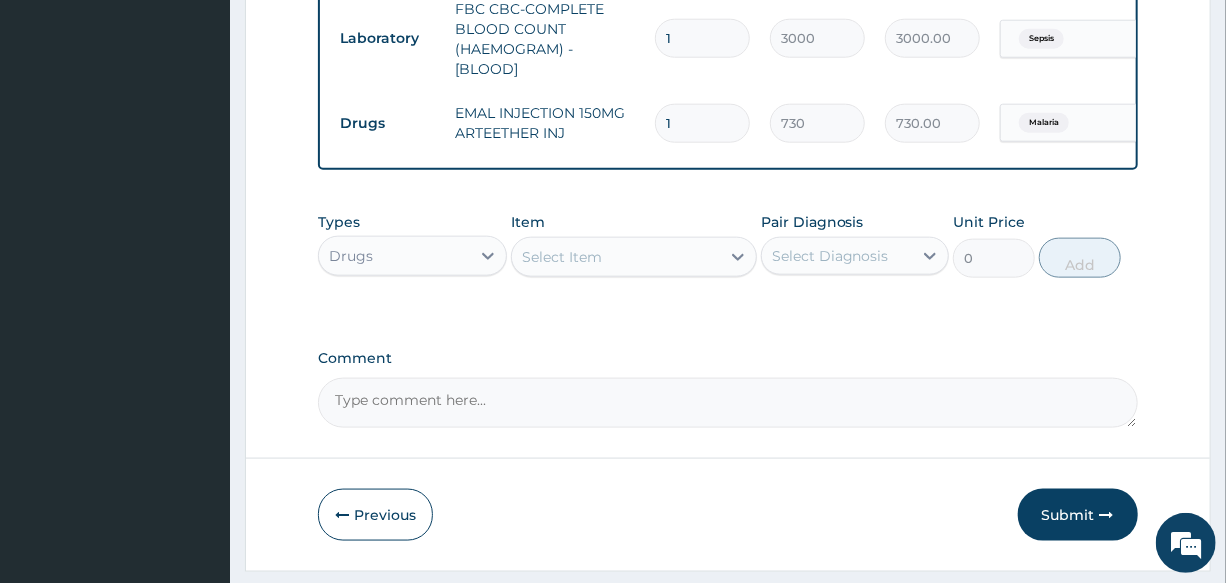 click on "Select Item" at bounding box center (562, 257) 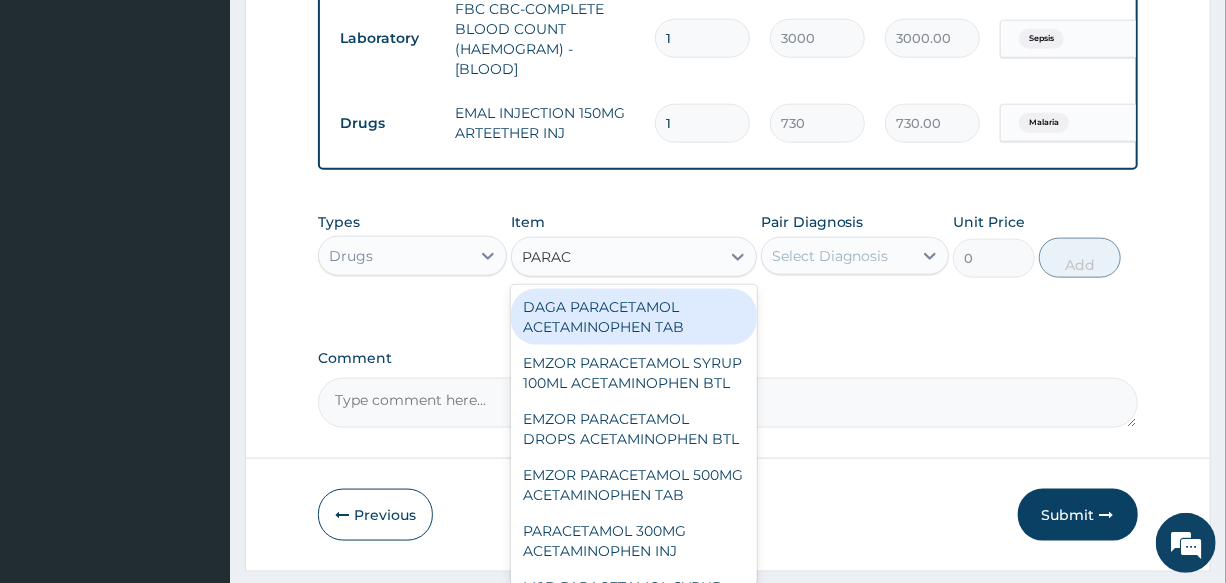type on "PARACE" 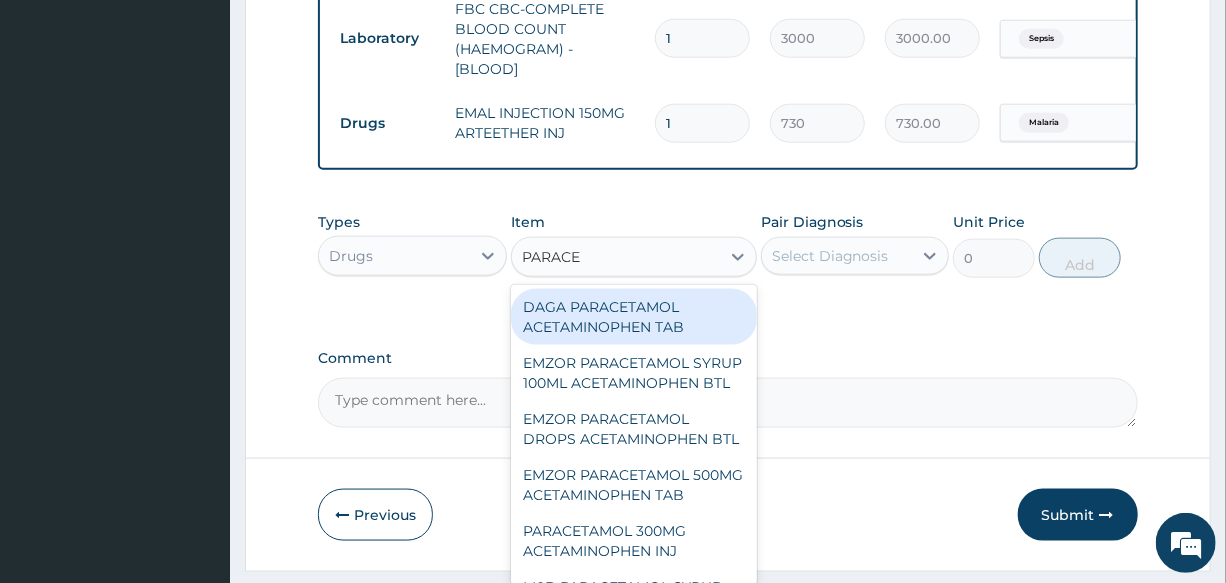 click on "DAGA PARACETAMOL ACETAMINOPHEN TAB" at bounding box center (634, 317) 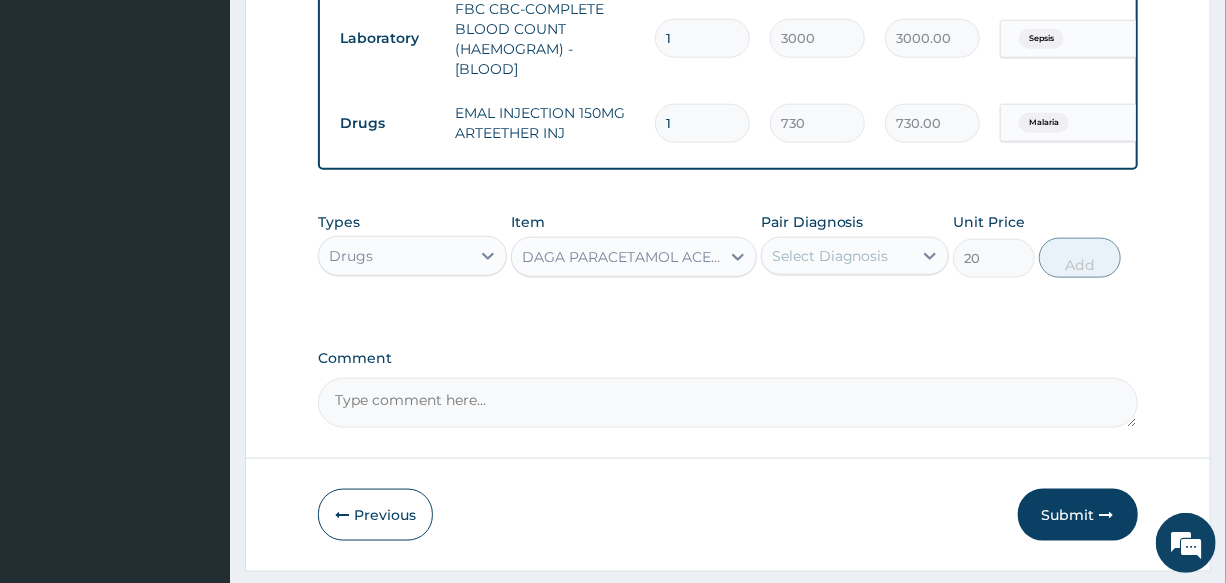 click on "Select Diagnosis" at bounding box center (830, 256) 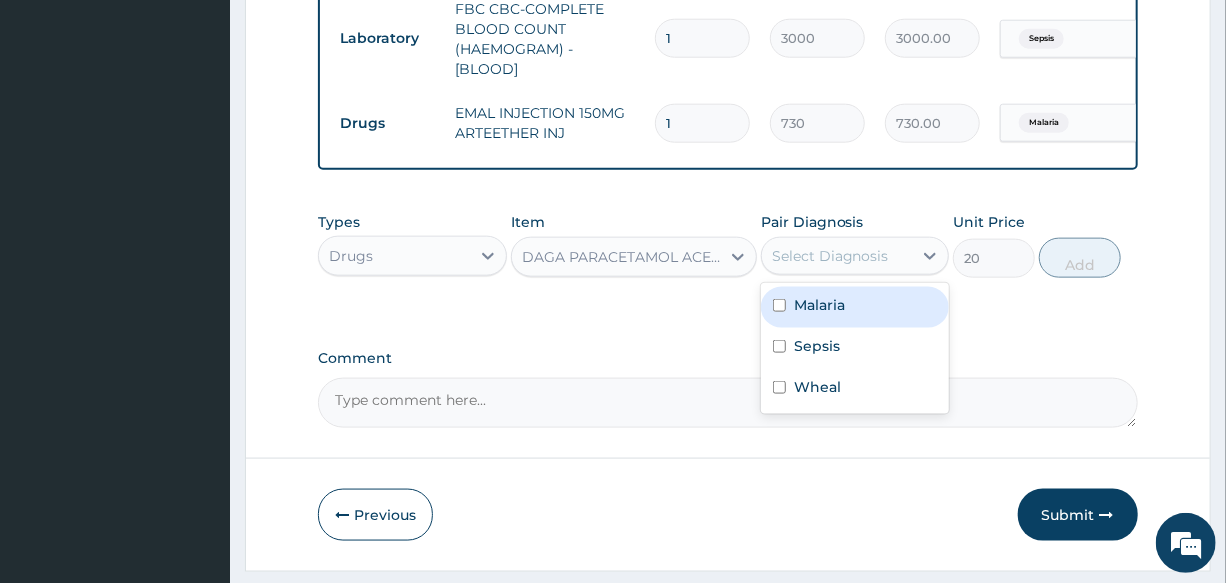 click on "Malaria" at bounding box center (855, 307) 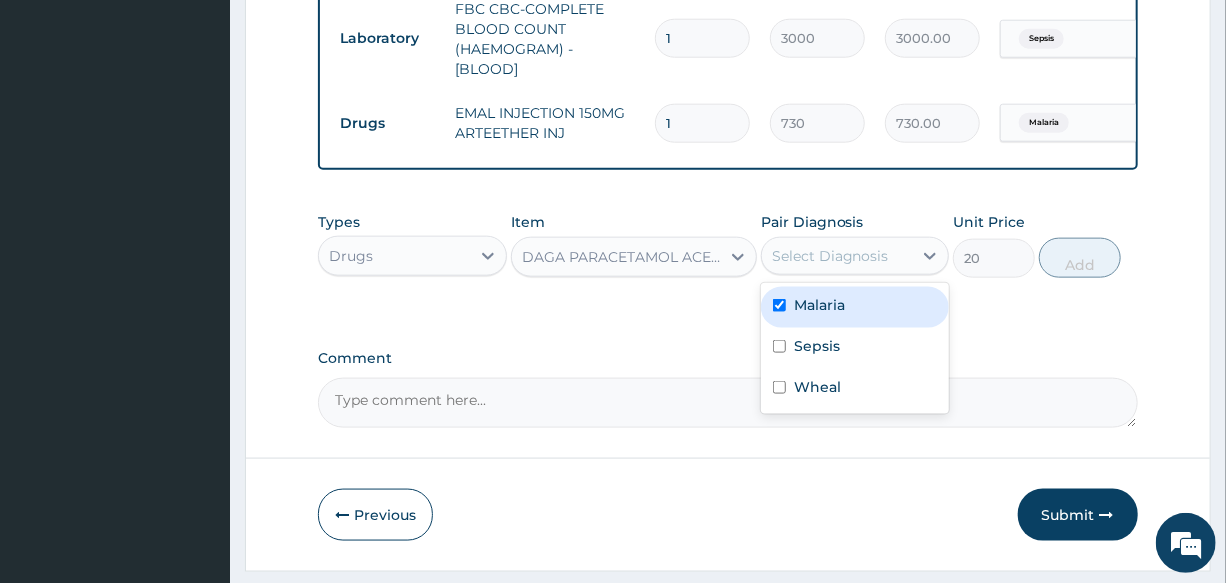 checkbox on "true" 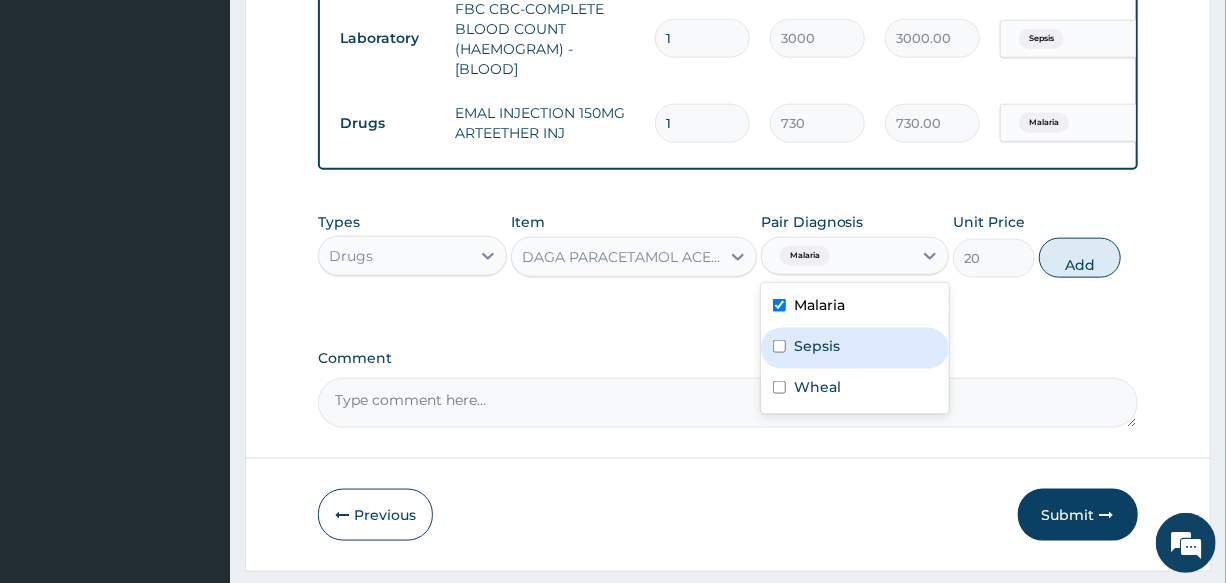 click on "Sepsis" at bounding box center (855, 348) 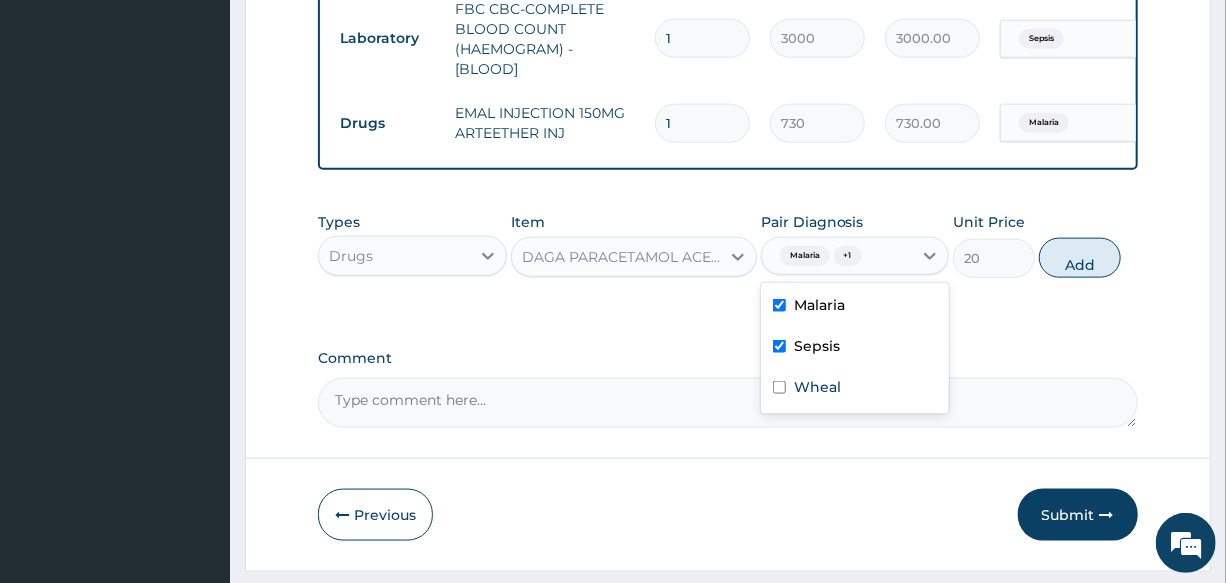 checkbox on "true" 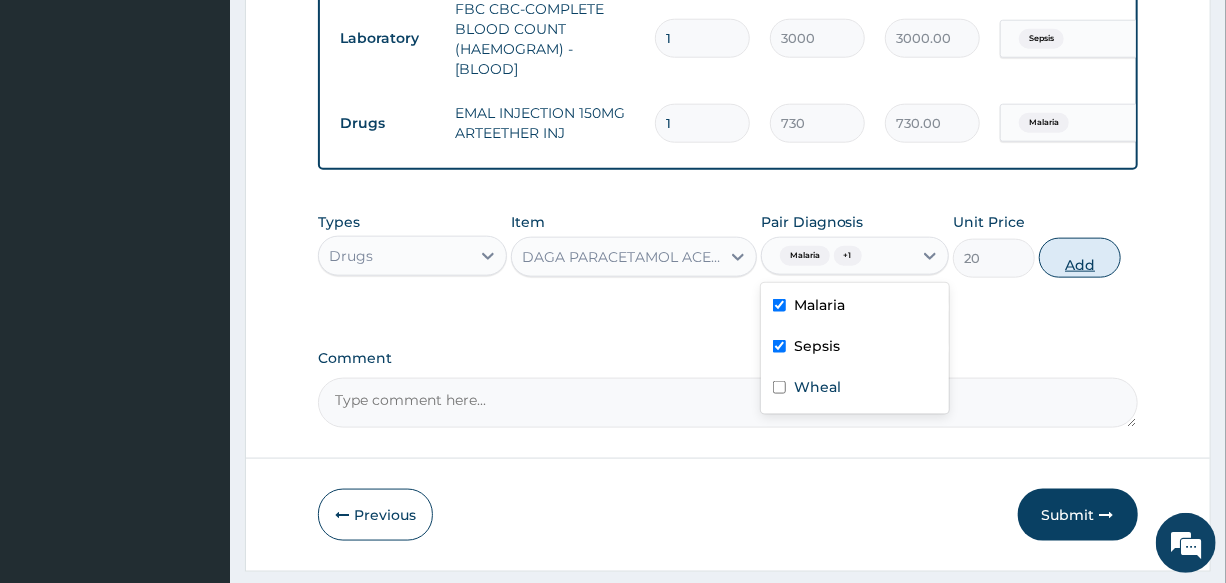 click on "Add" at bounding box center (1080, 258) 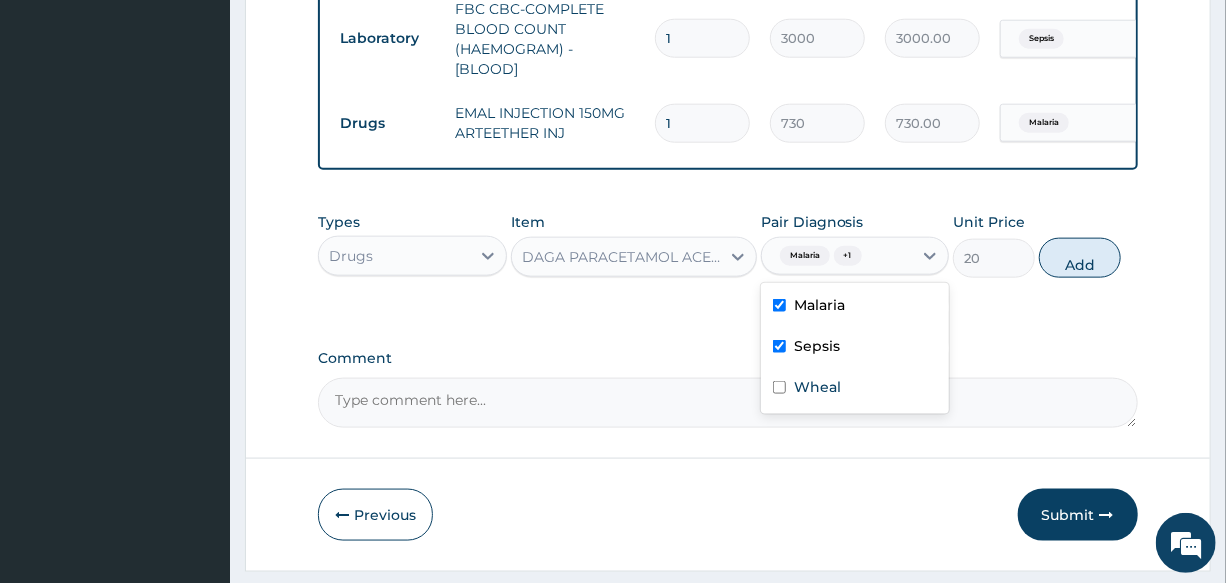 type on "0" 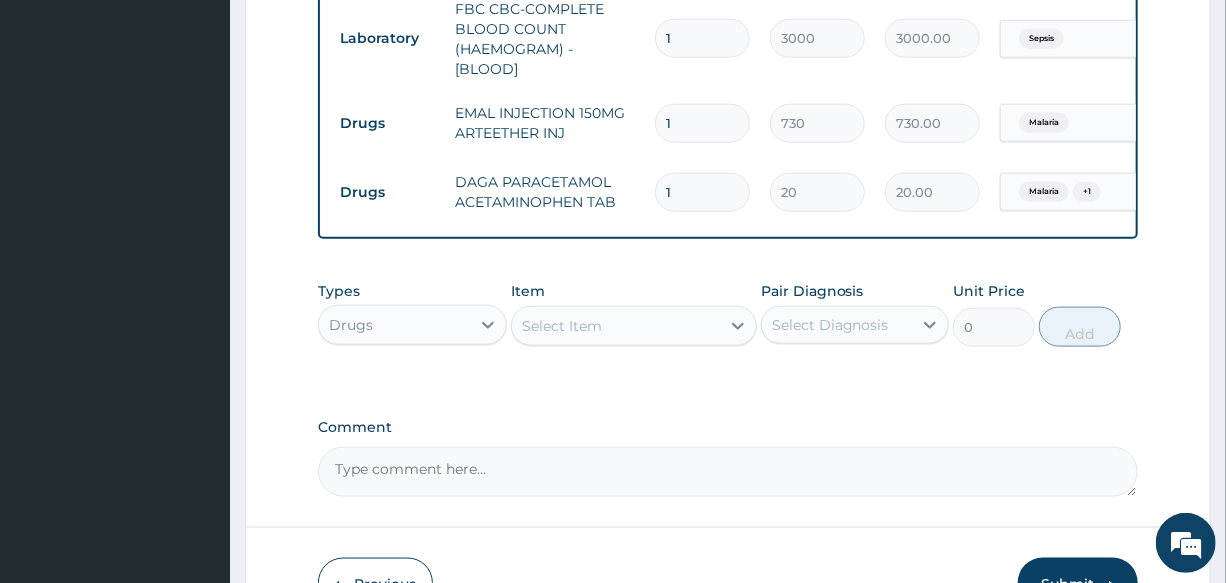 click on "Select Item" at bounding box center (562, 326) 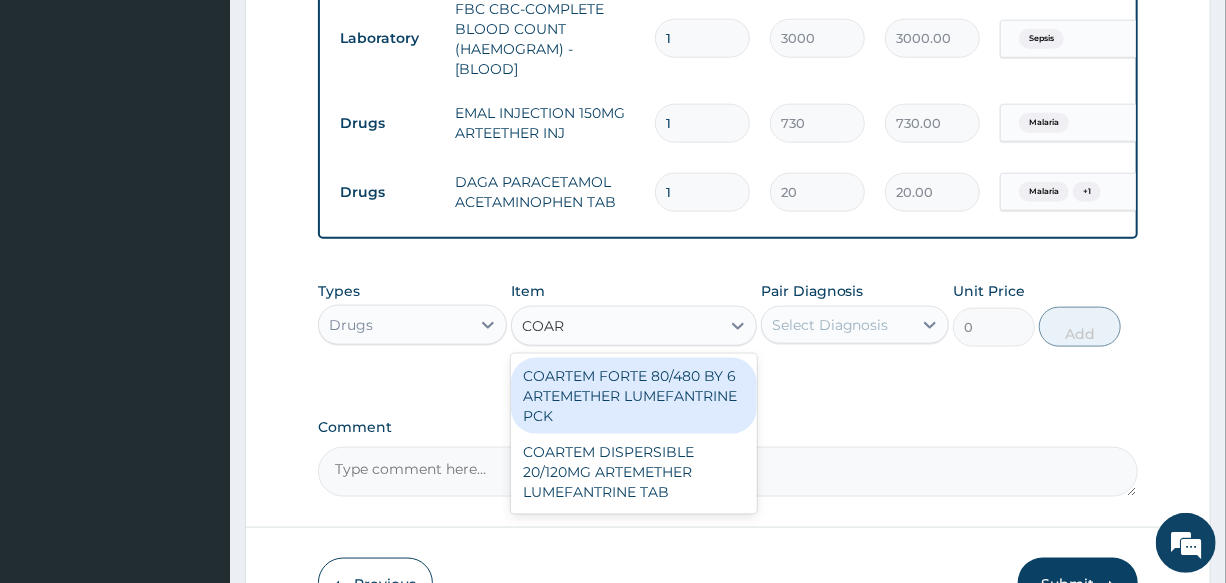 type on "COART" 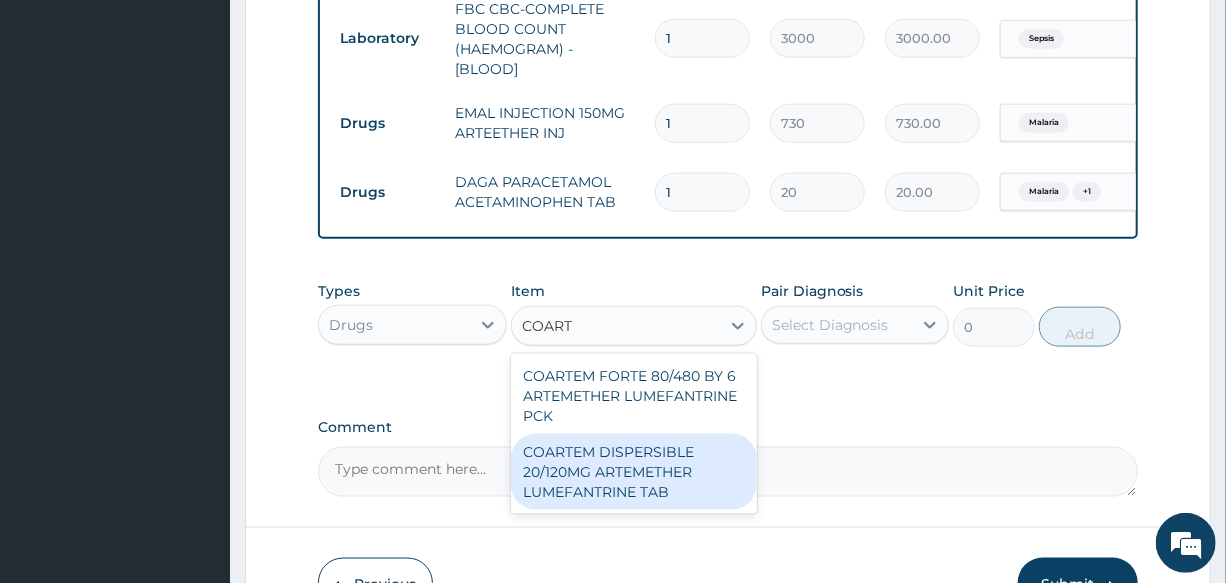 click on "COARTEM DISPERSIBLE 20/120MG ARTEMETHER LUMEFANTRINE TAB" at bounding box center [634, 472] 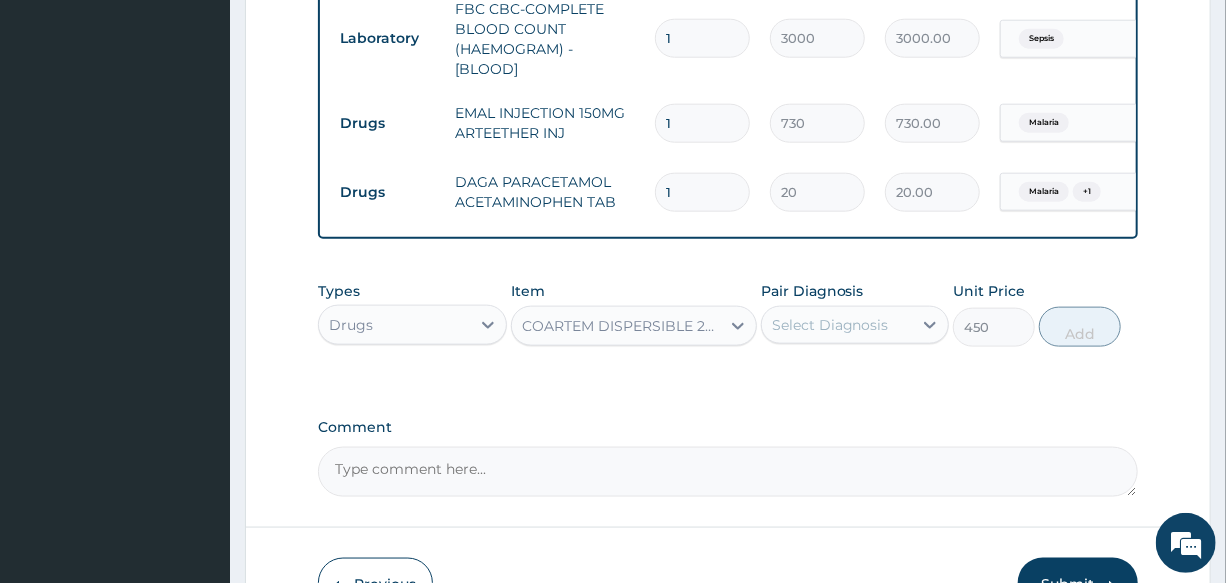 click on "Select Diagnosis" at bounding box center (830, 325) 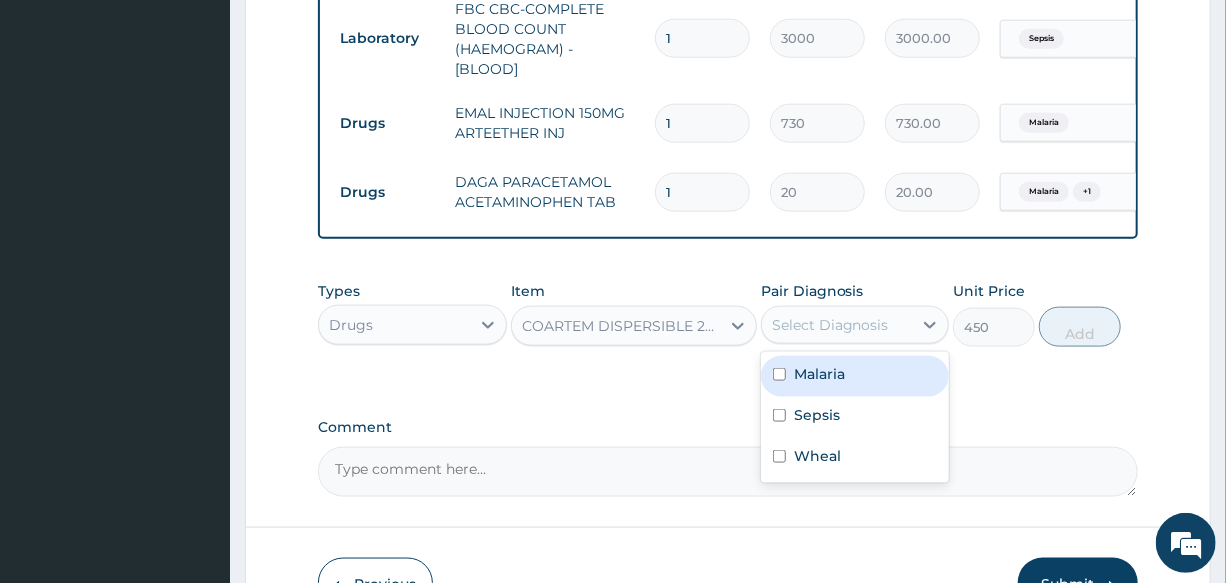 click on "Malaria" at bounding box center [855, 376] 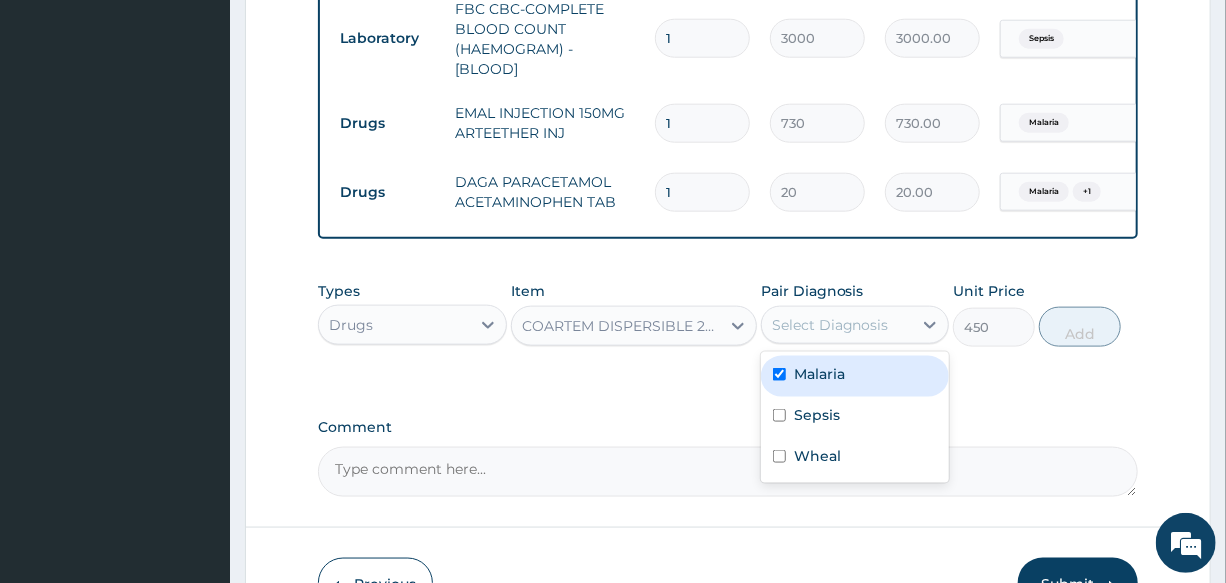 checkbox on "true" 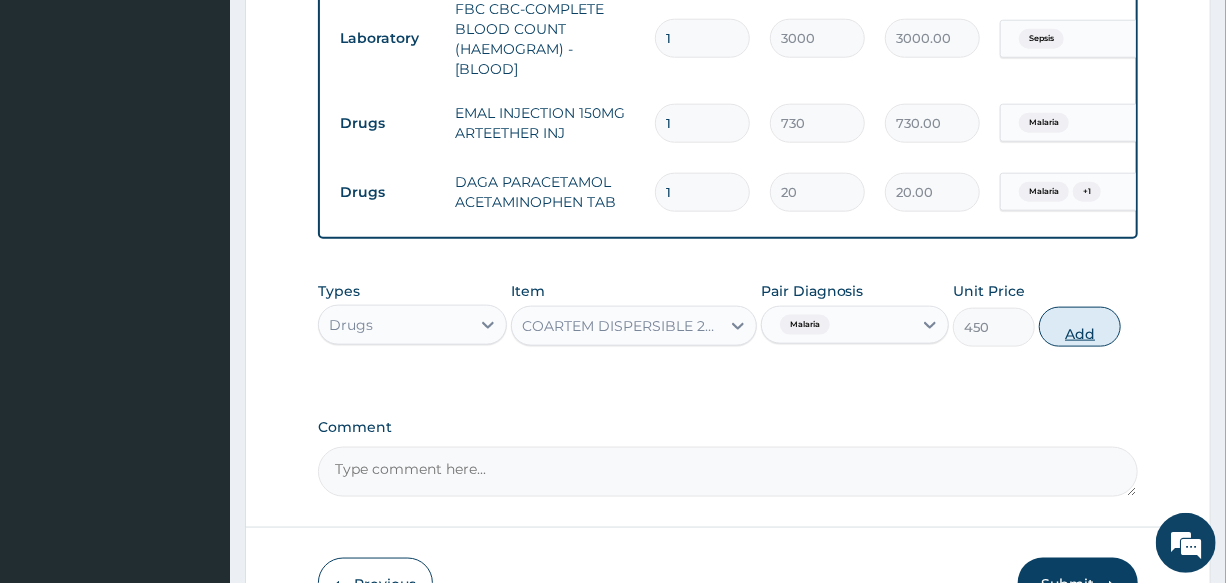 click on "Add" at bounding box center (1080, 327) 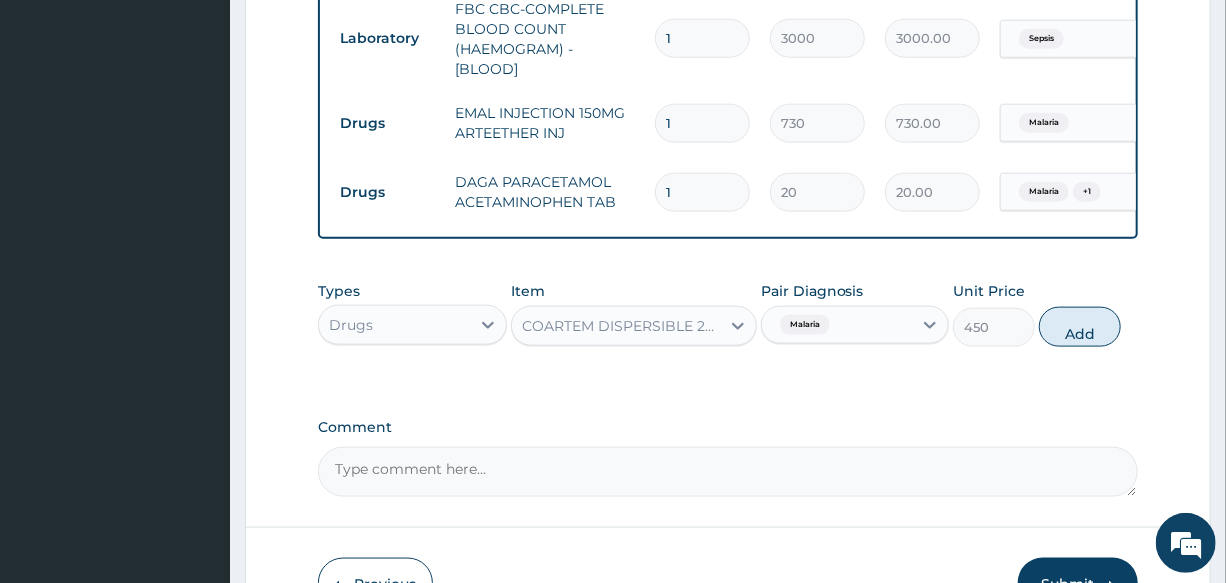 type on "0" 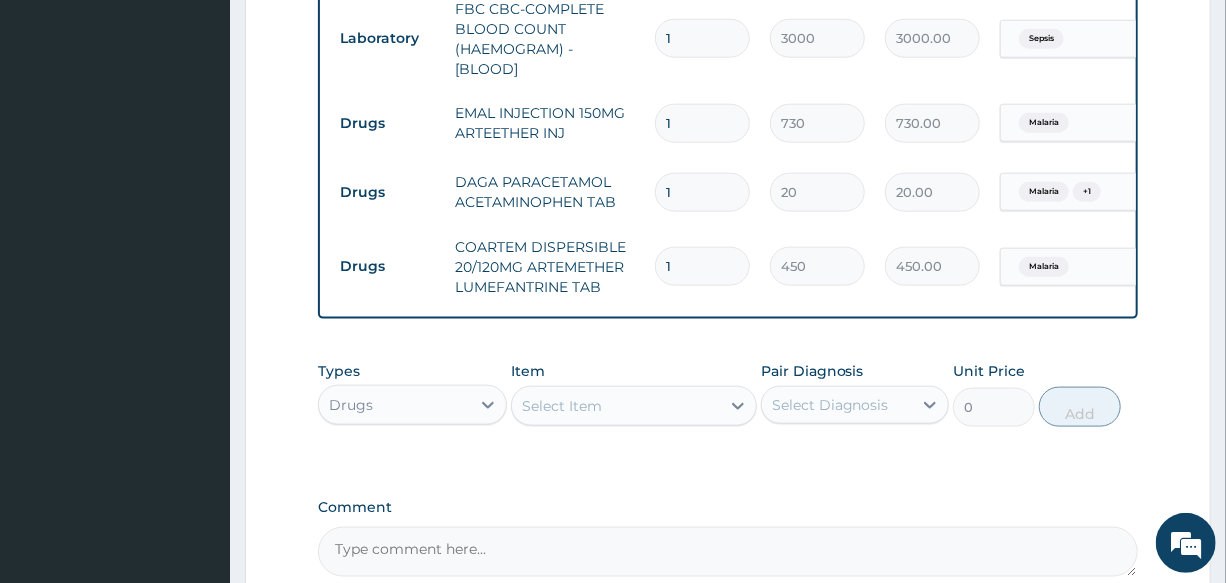 click on "Select Item" at bounding box center [562, 406] 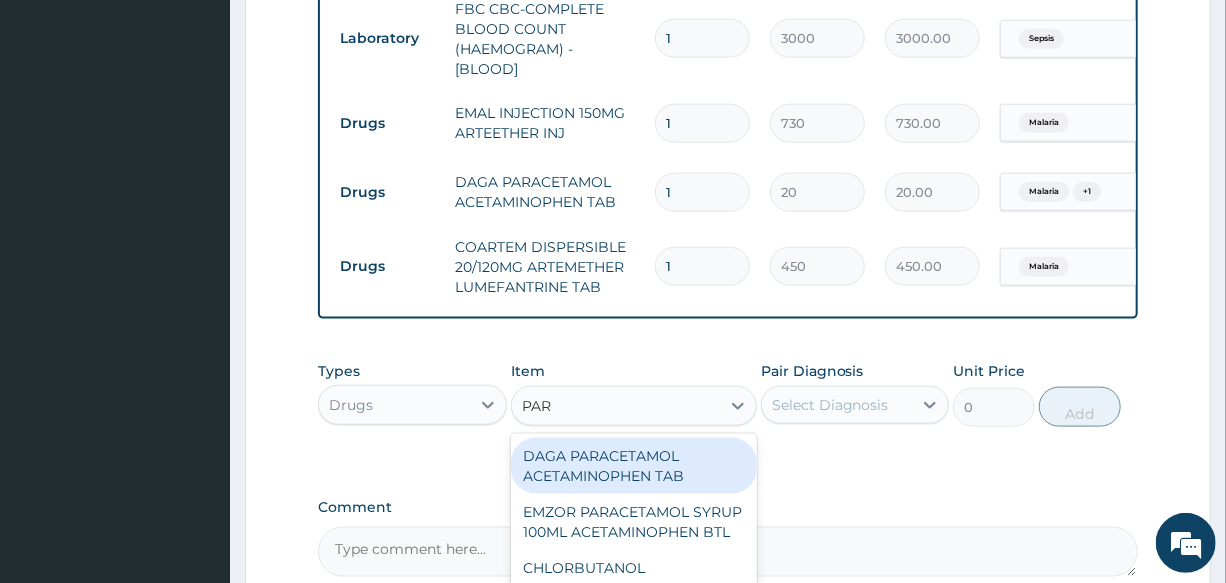 type on "PARA" 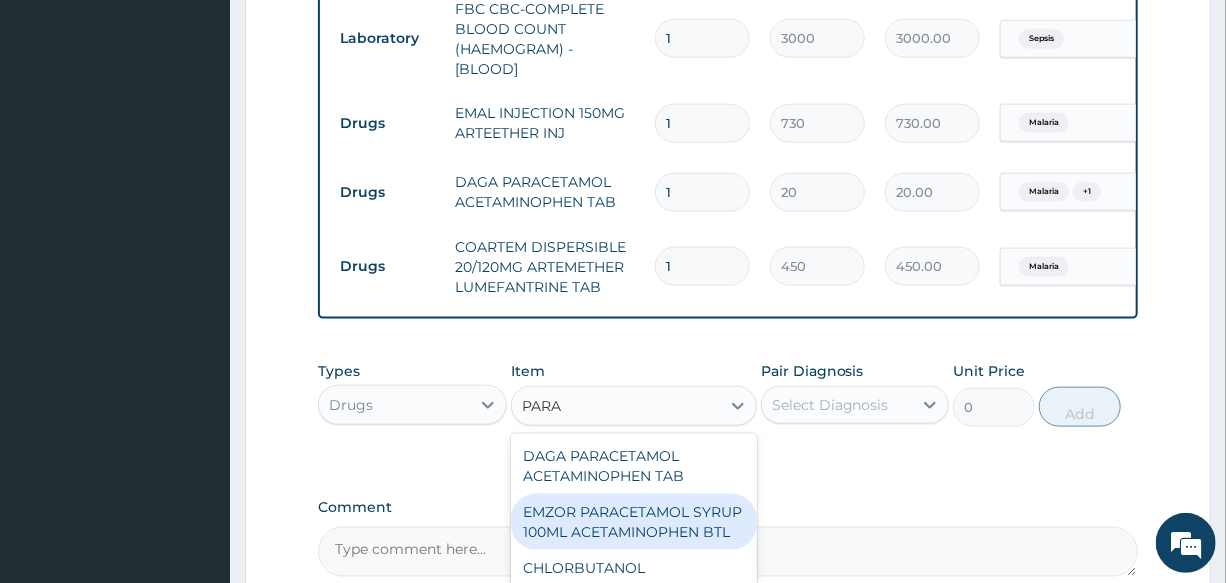 click on "EMZOR PARACETAMOL SYRUP 100ML ACETAMINOPHEN BTL" at bounding box center [634, 522] 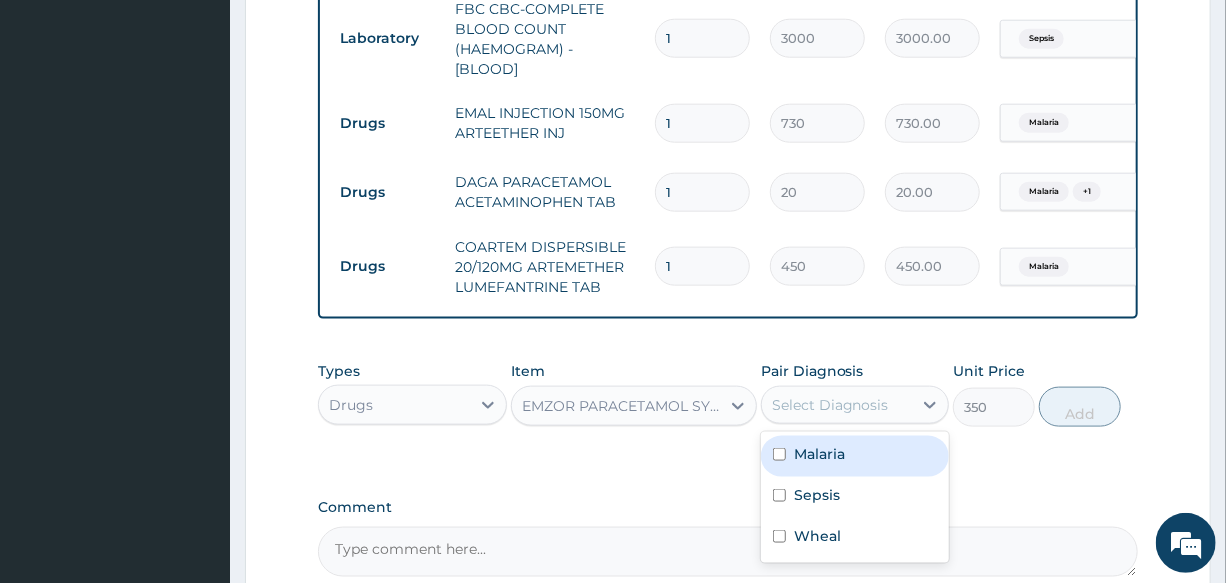 click on "Select Diagnosis" at bounding box center [830, 405] 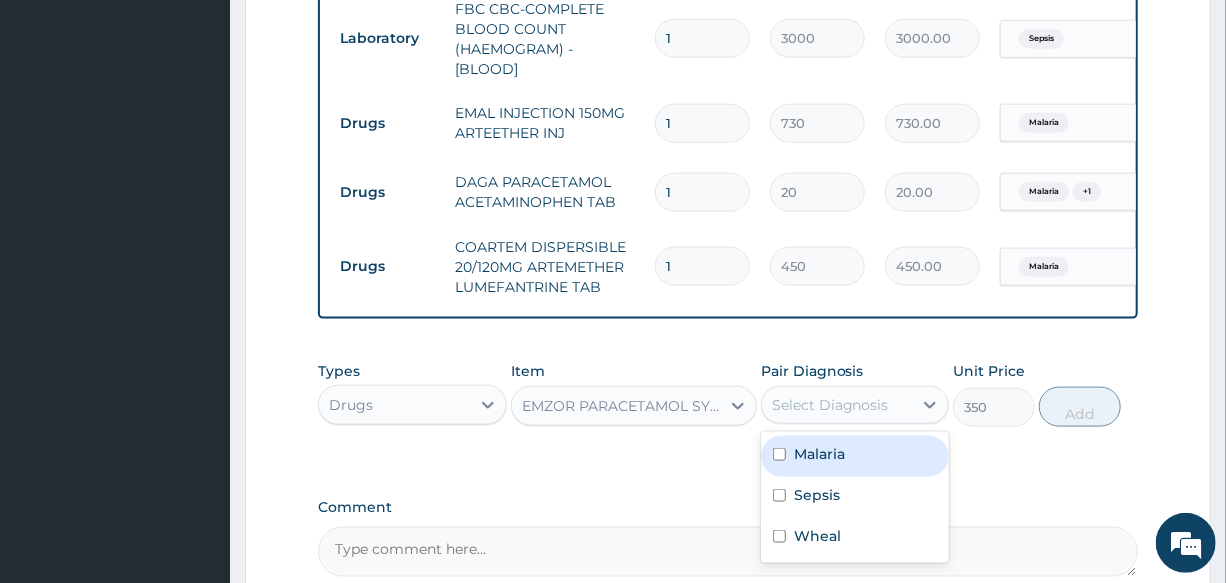 click on "Malaria" at bounding box center [855, 456] 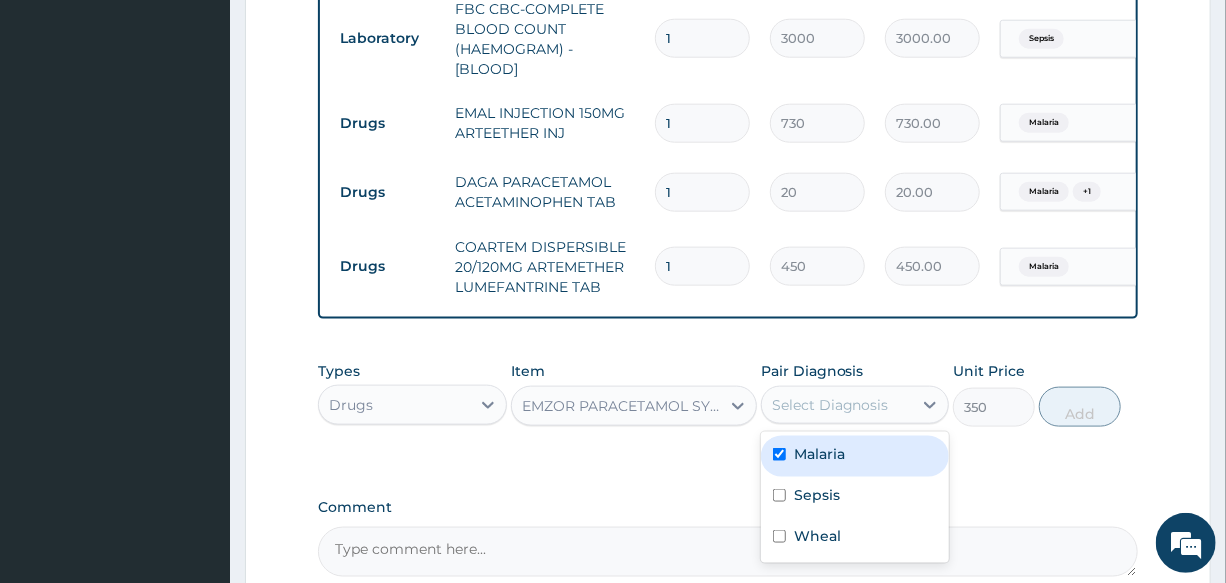 checkbox on "true" 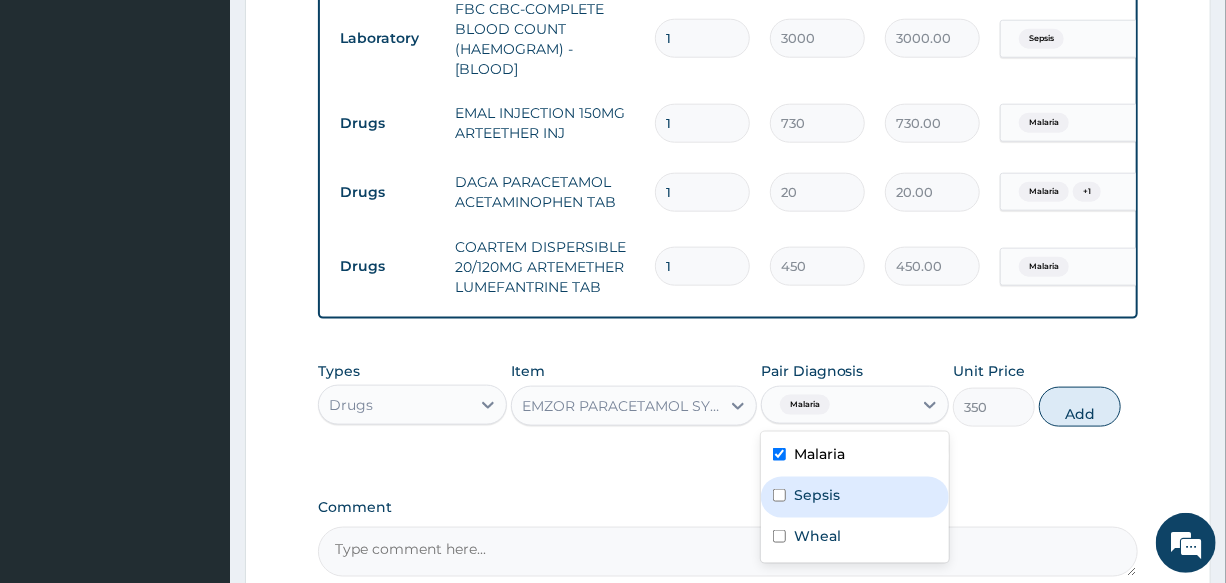 drag, startPoint x: 847, startPoint y: 506, endPoint x: 1057, endPoint y: 457, distance: 215.6409 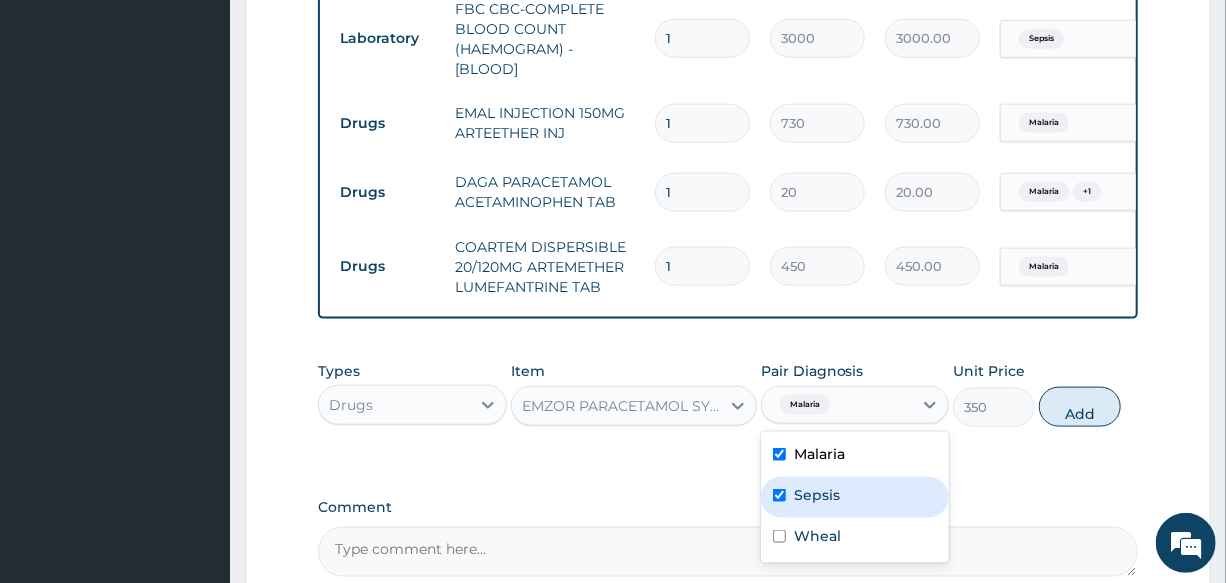 checkbox on "true" 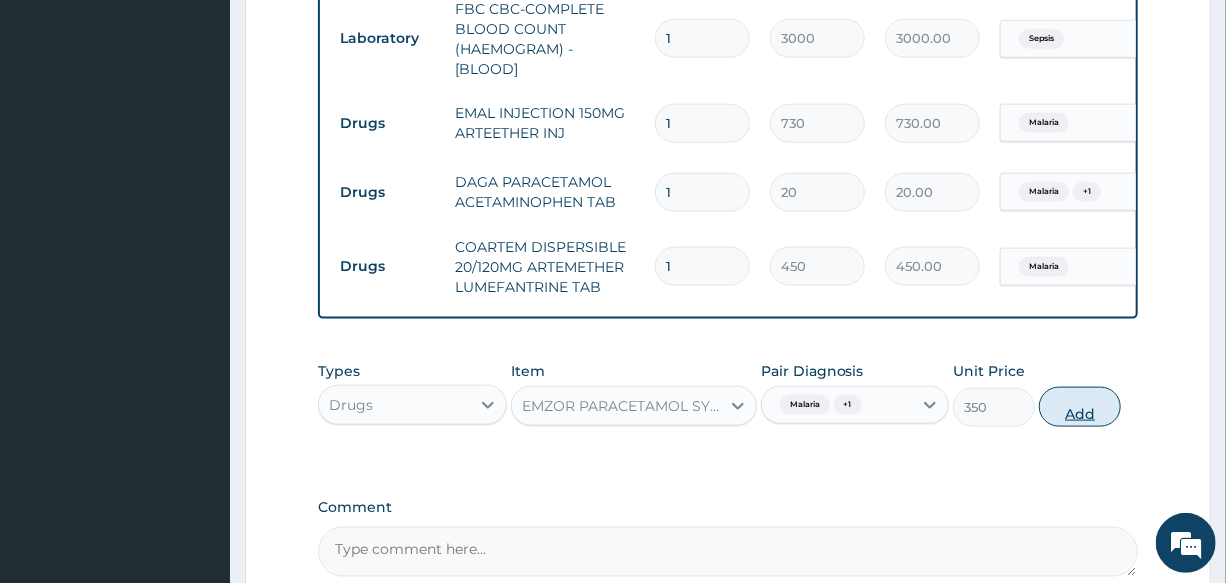 click on "Add" at bounding box center [1080, 407] 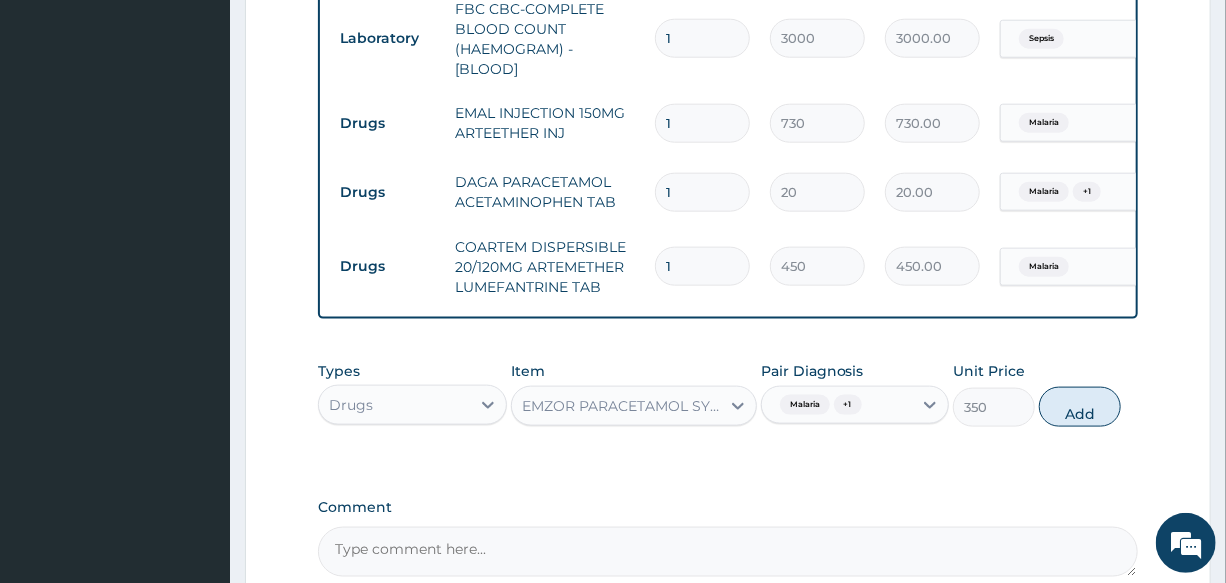 type on "0" 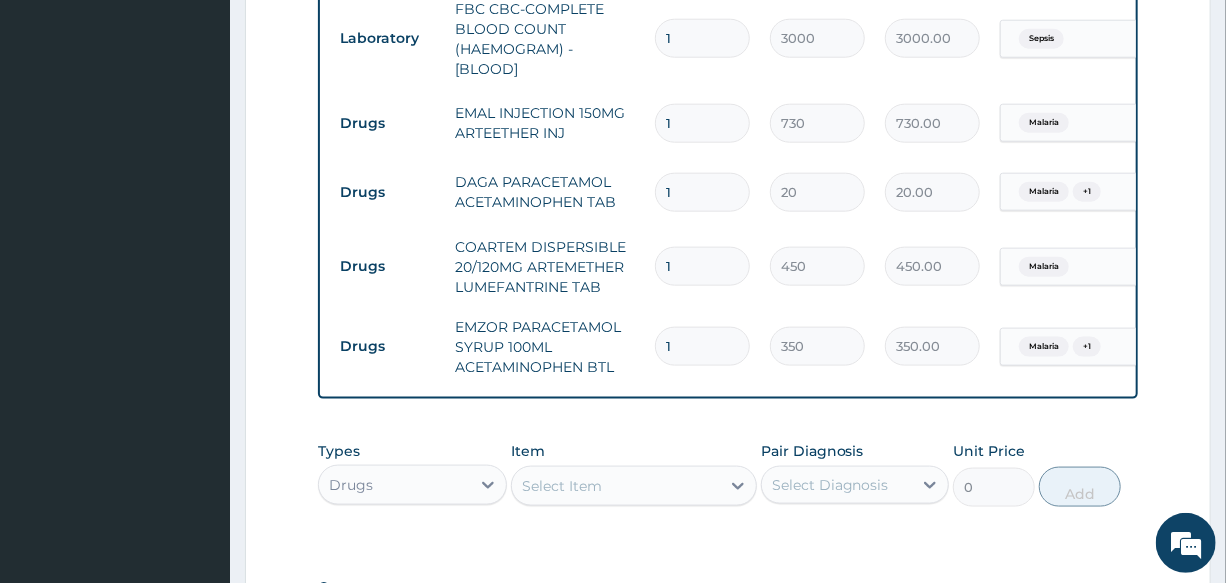 click on "Select Item" at bounding box center [562, 486] 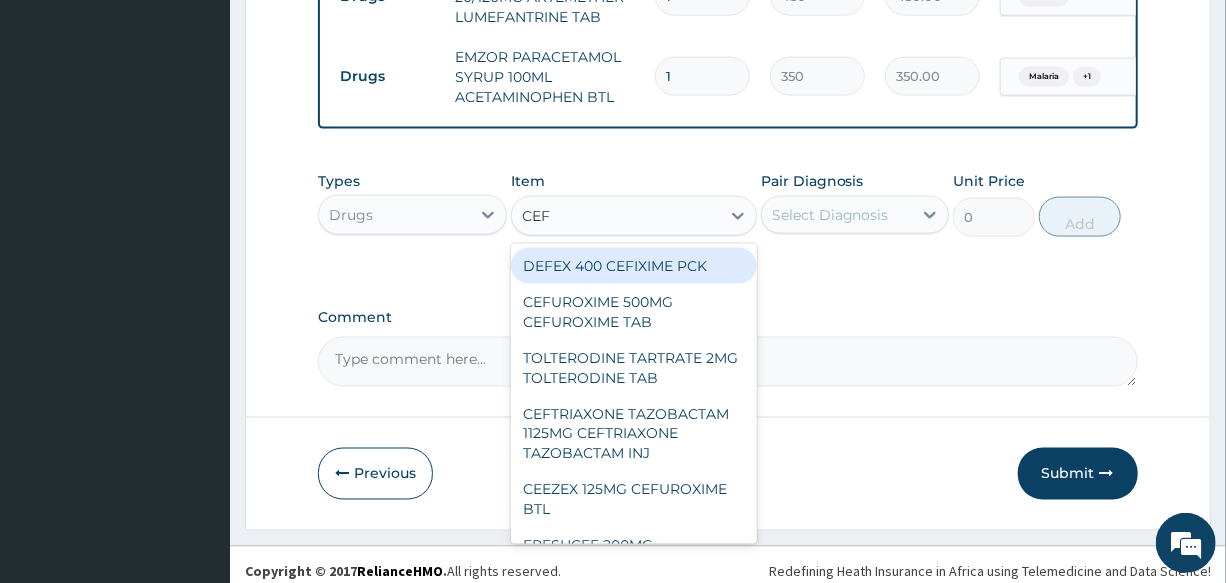 scroll, scrollTop: 1250, scrollLeft: 0, axis: vertical 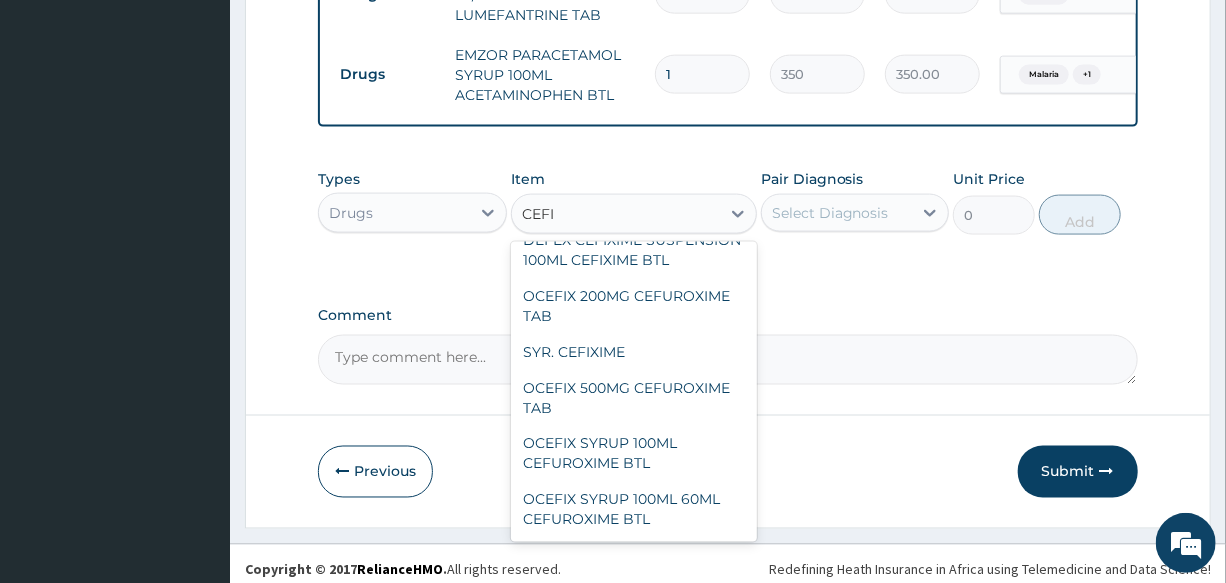 type on "CEFIX" 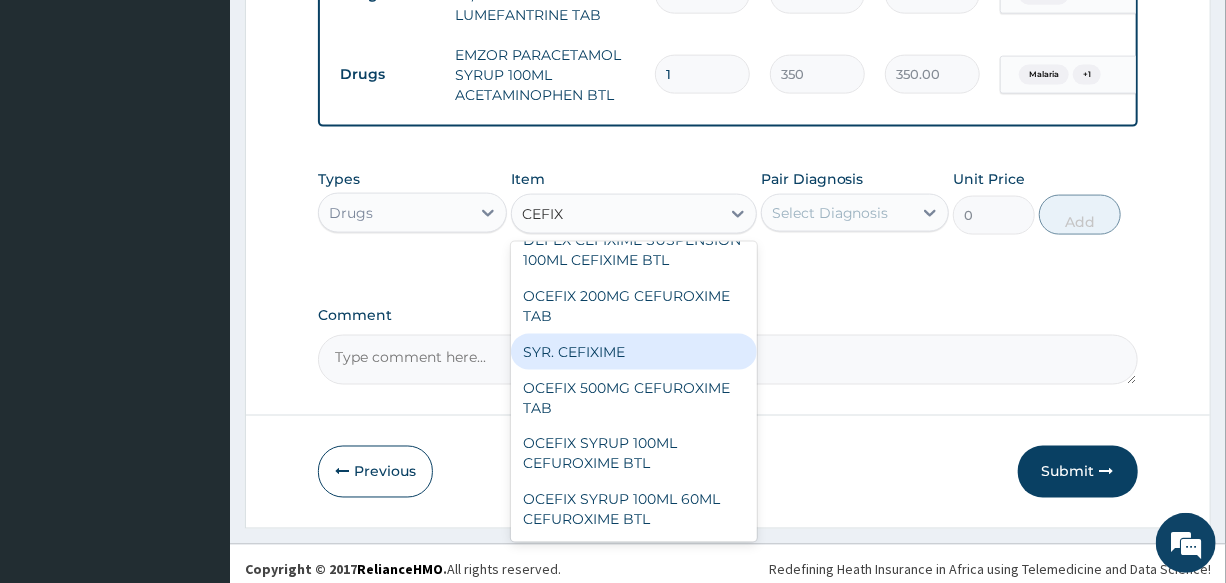 click on "SYR. CEFIXIME" at bounding box center (634, 352) 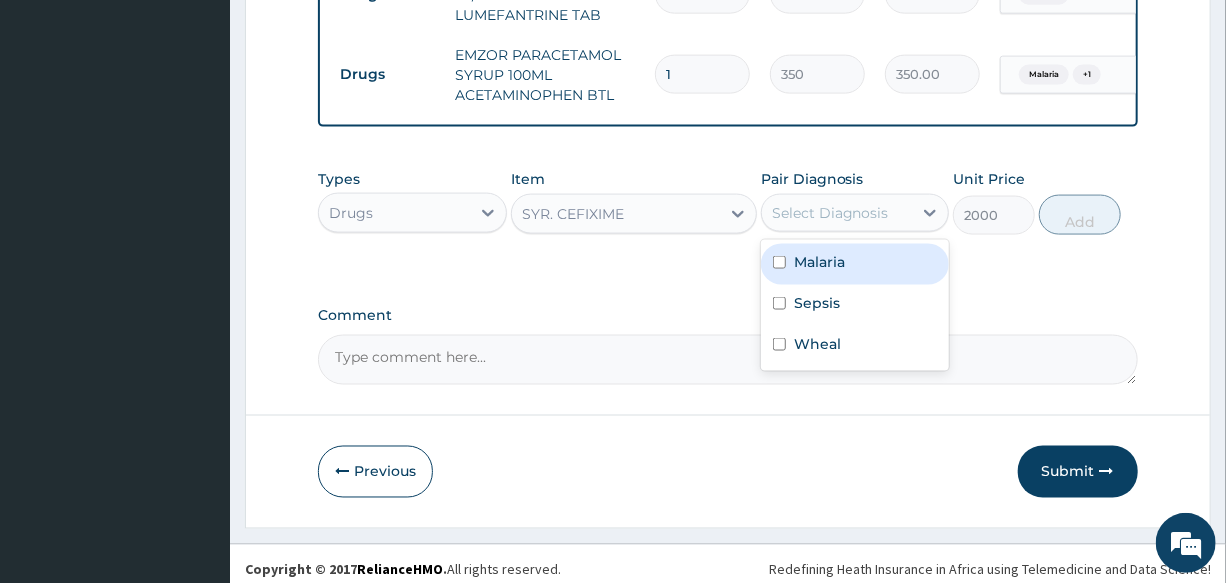 click on "Select Diagnosis" at bounding box center [830, 213] 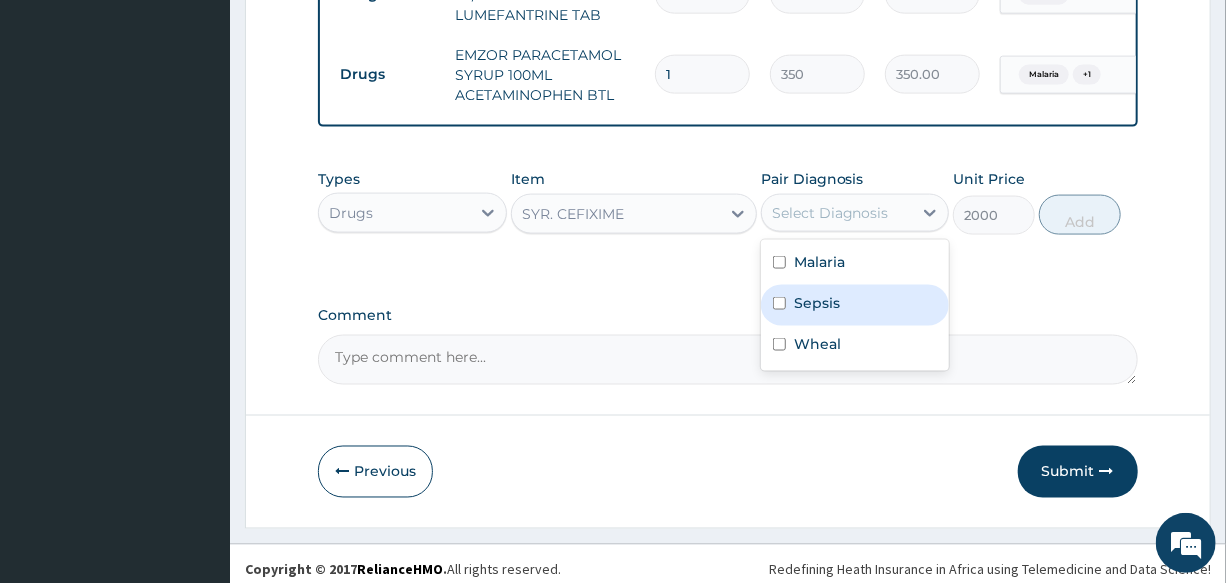 click on "Sepsis" at bounding box center [855, 305] 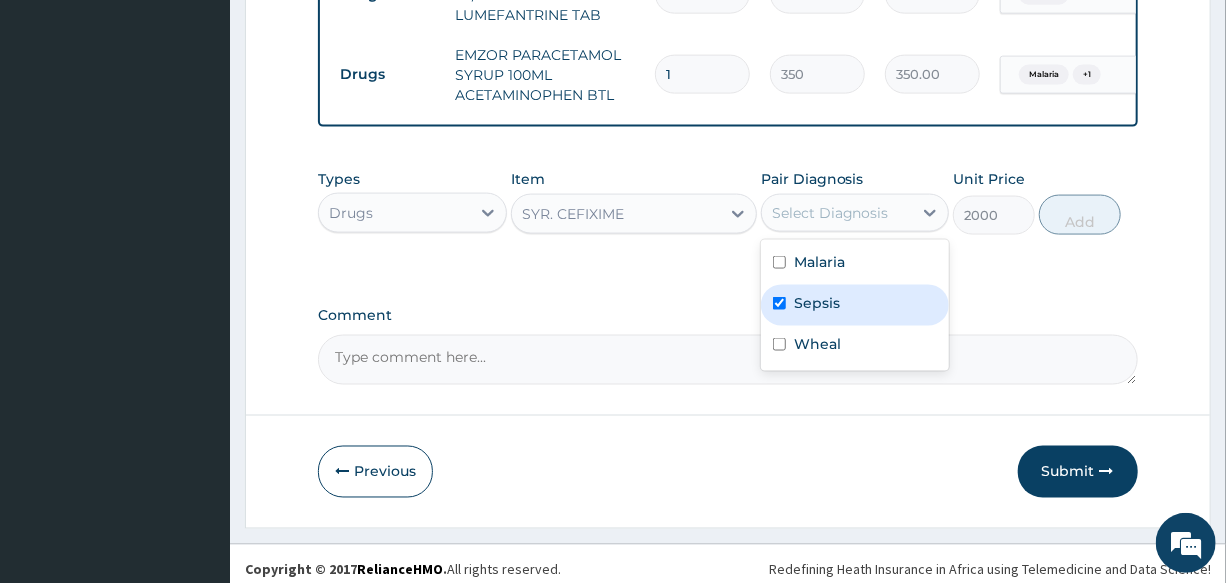 checkbox on "true" 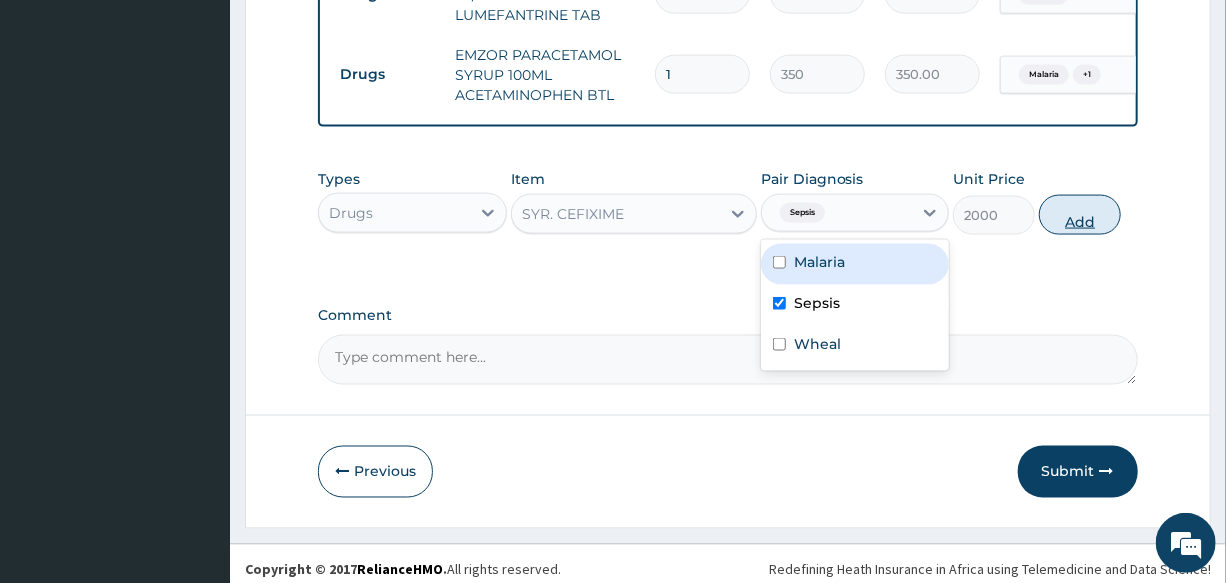 click on "Add" at bounding box center (1080, 215) 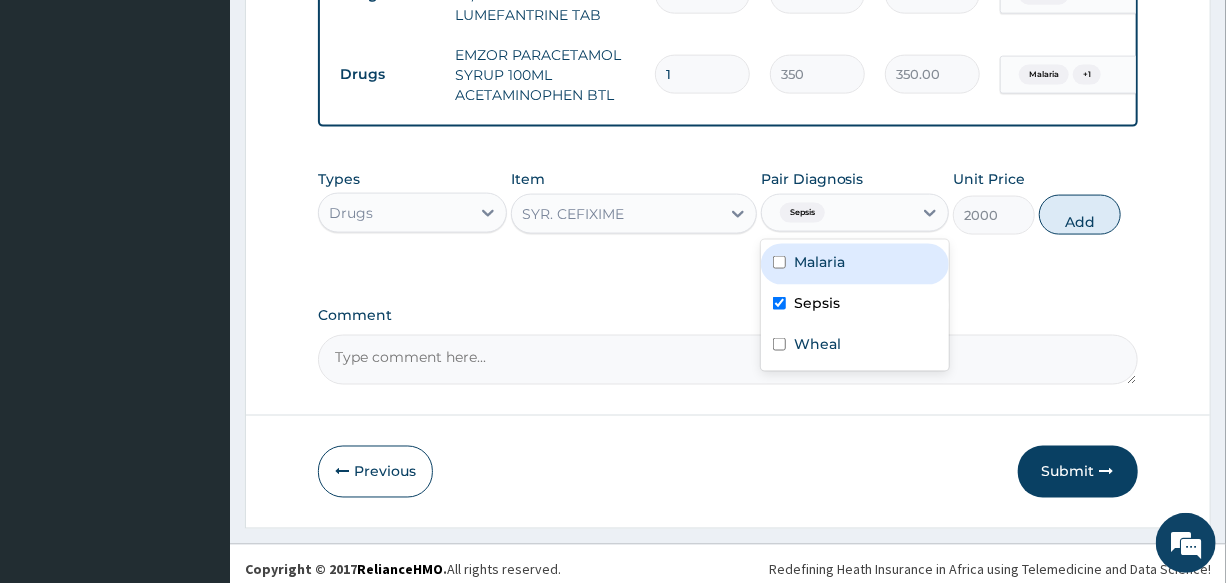 type on "0" 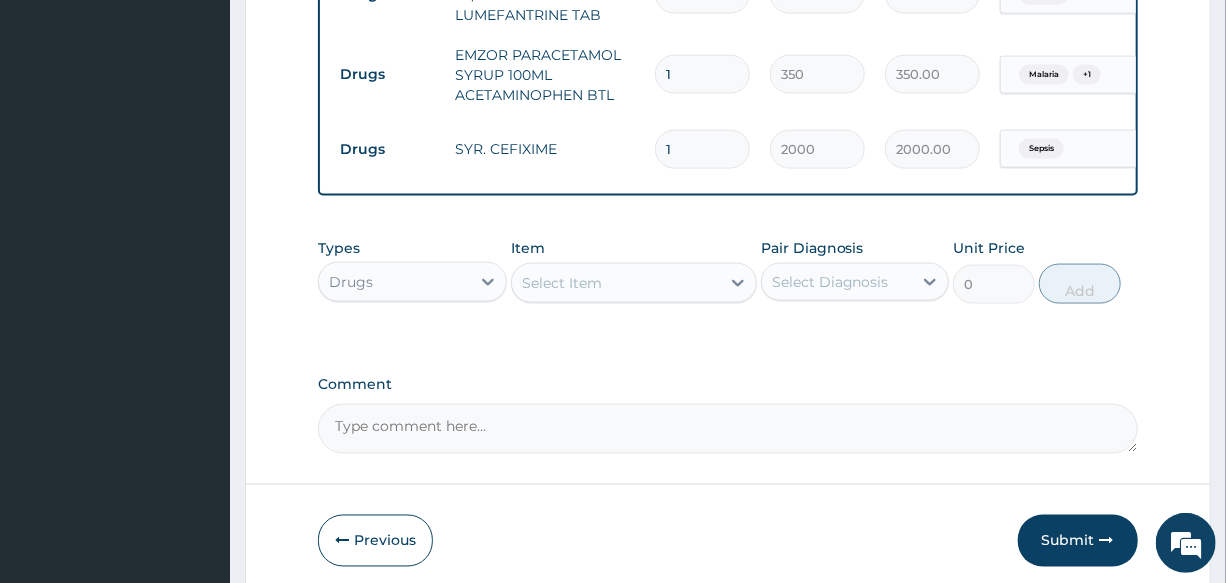 click on "Select Item" at bounding box center [562, 283] 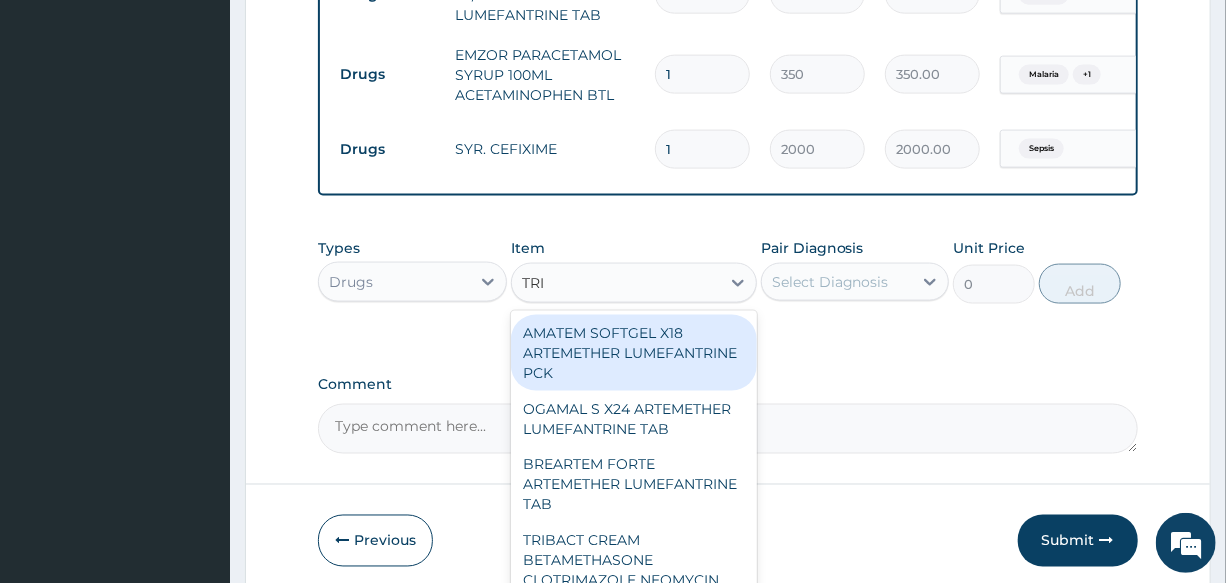 type on "TRIB" 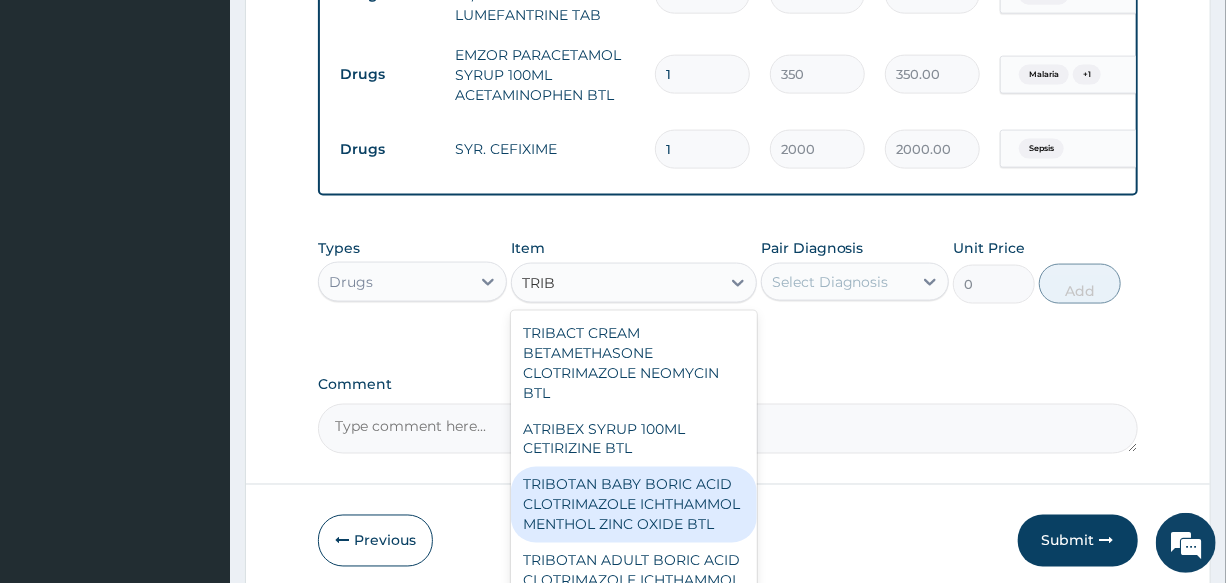 click on "TRIBOTAN BABY BORIC ACID CLOTRIMAZOLE ICHTHAMMOL MENTHOL ZINC OXIDE BTL" at bounding box center (634, 505) 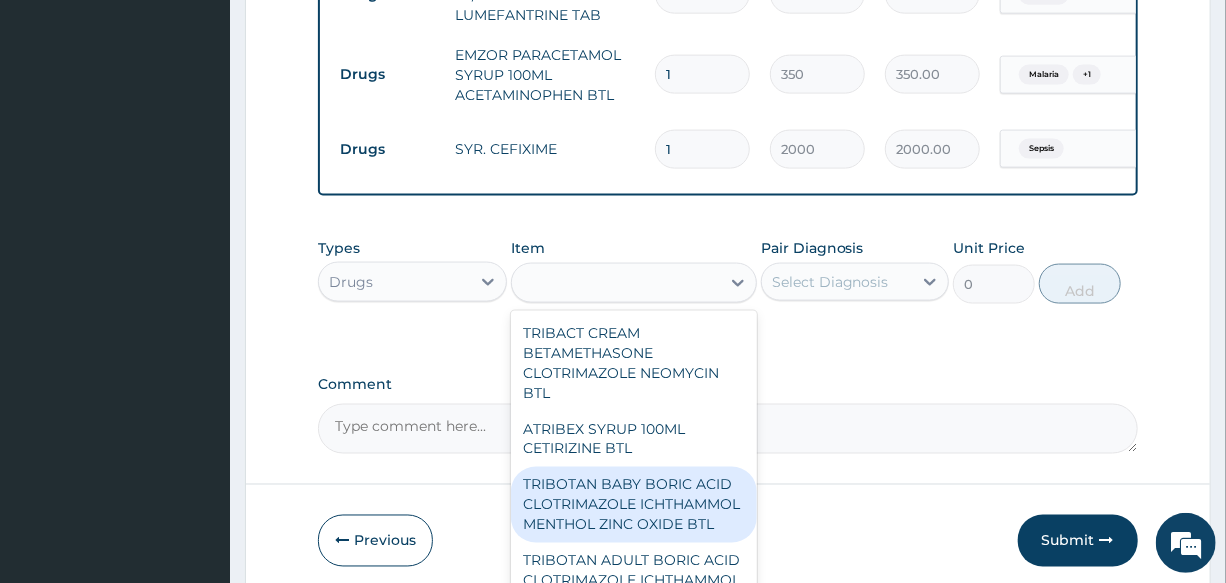 type on "590" 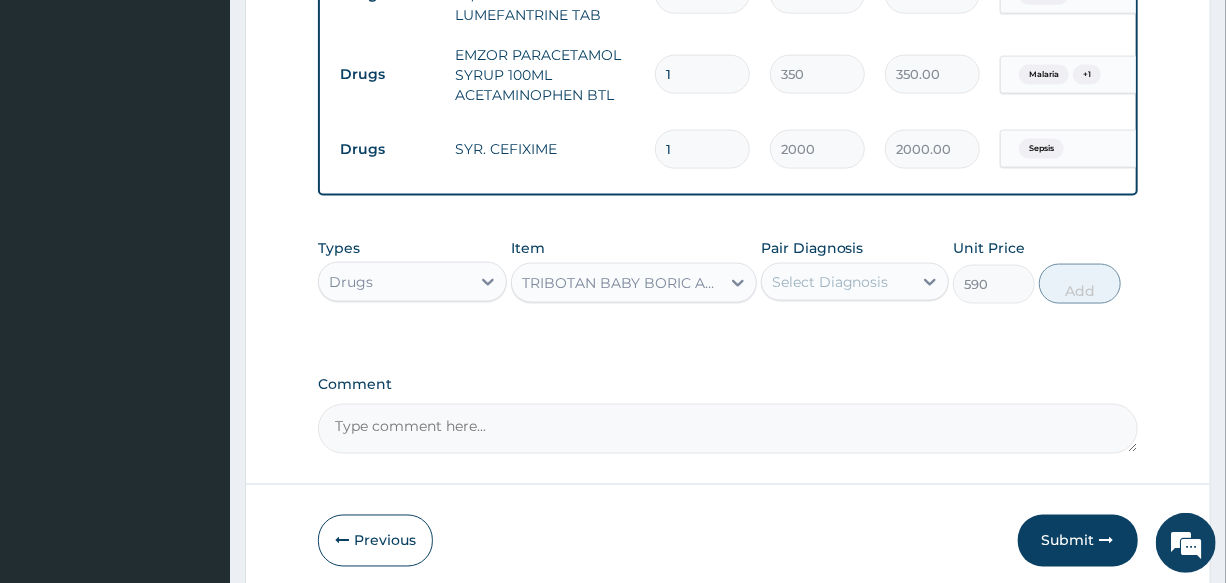 click on "Select Diagnosis" at bounding box center (830, 282) 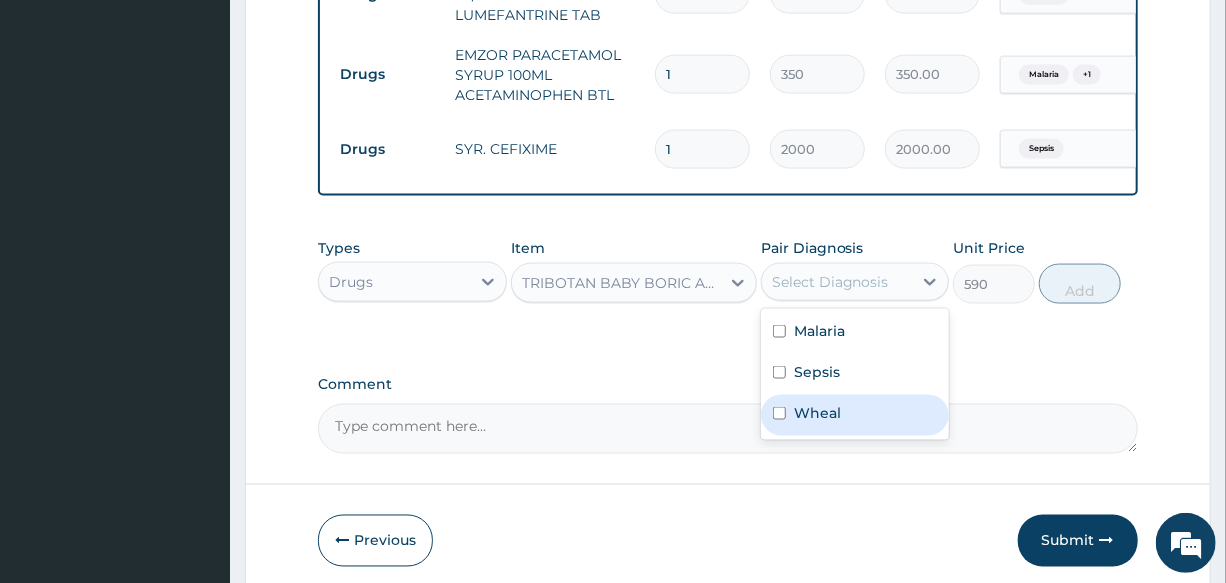 click on "Wheal" at bounding box center (855, 415) 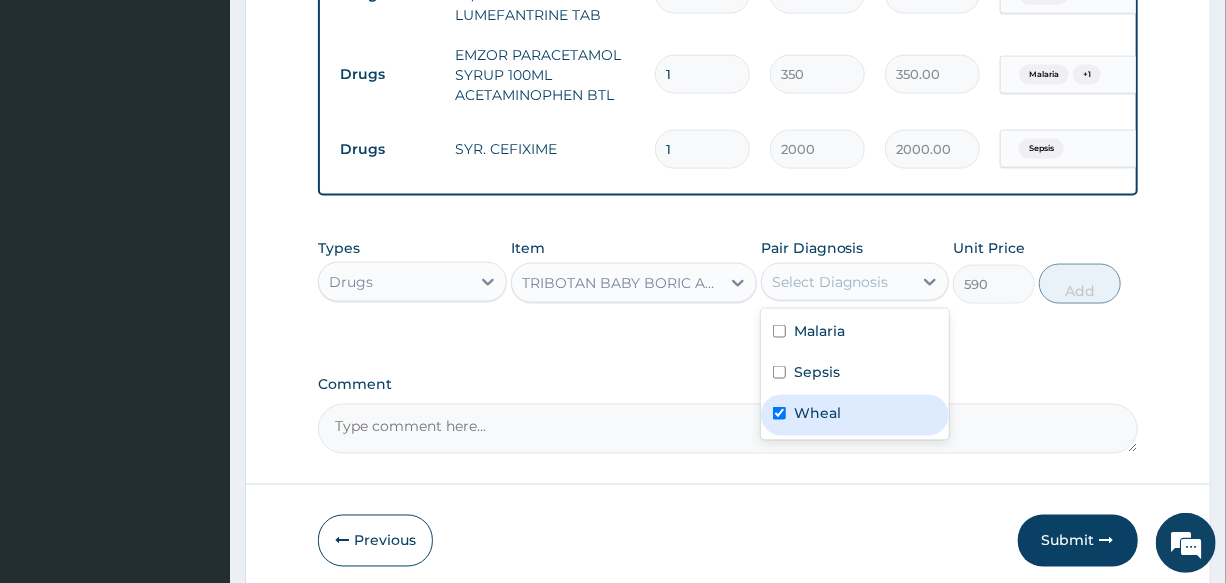 checkbox on "true" 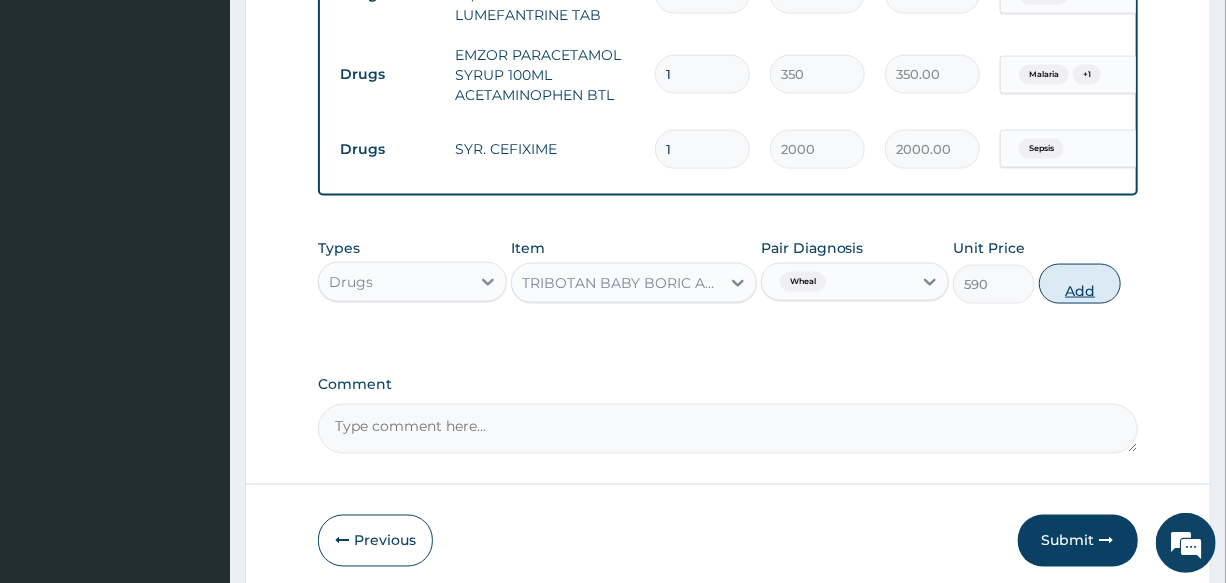click on "Add" at bounding box center (1080, 284) 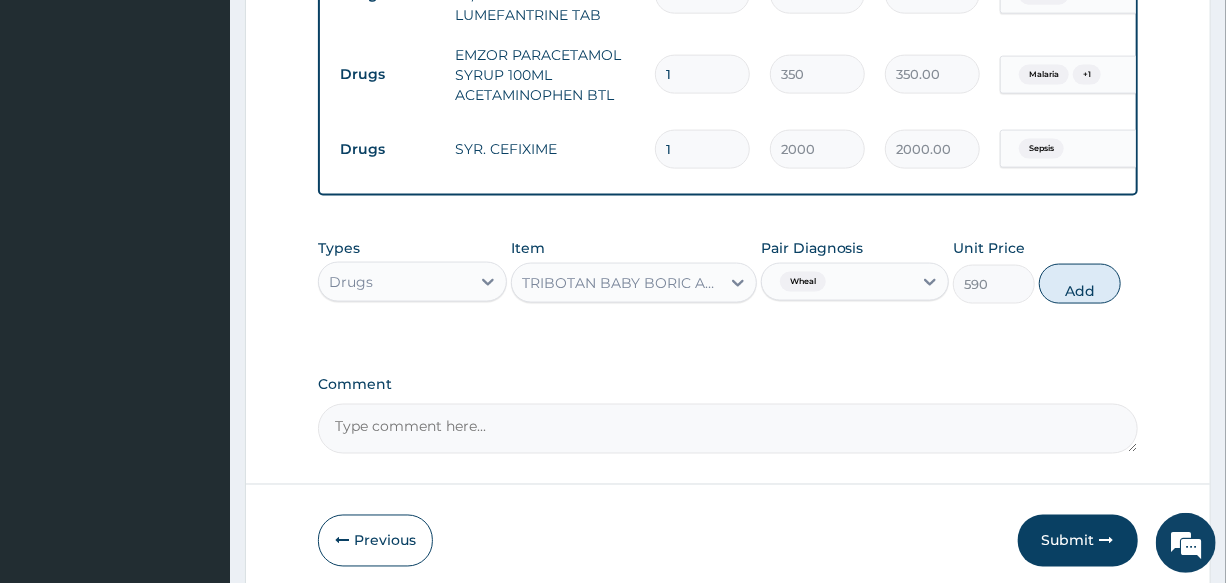 type on "0" 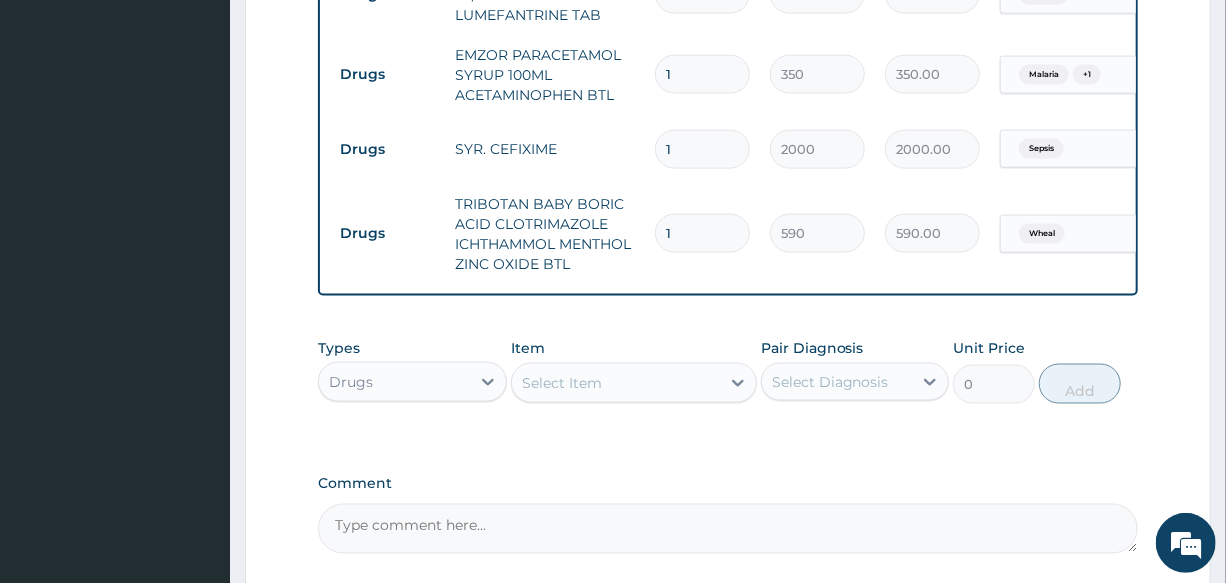 scroll, scrollTop: 1250, scrollLeft: 0, axis: vertical 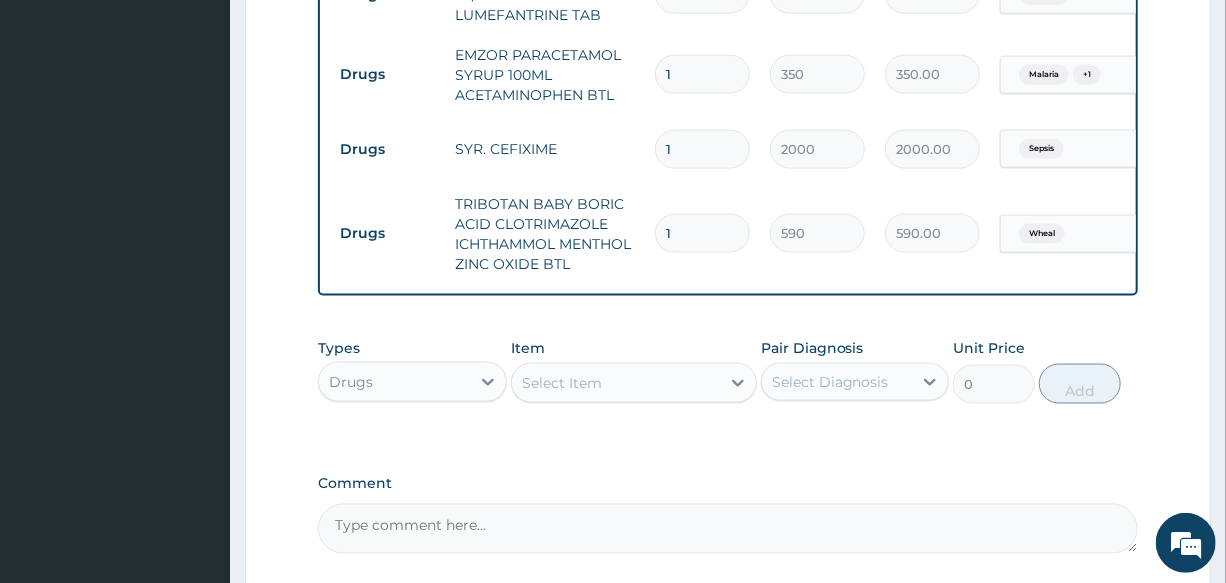 click on "Select Item" at bounding box center [562, 383] 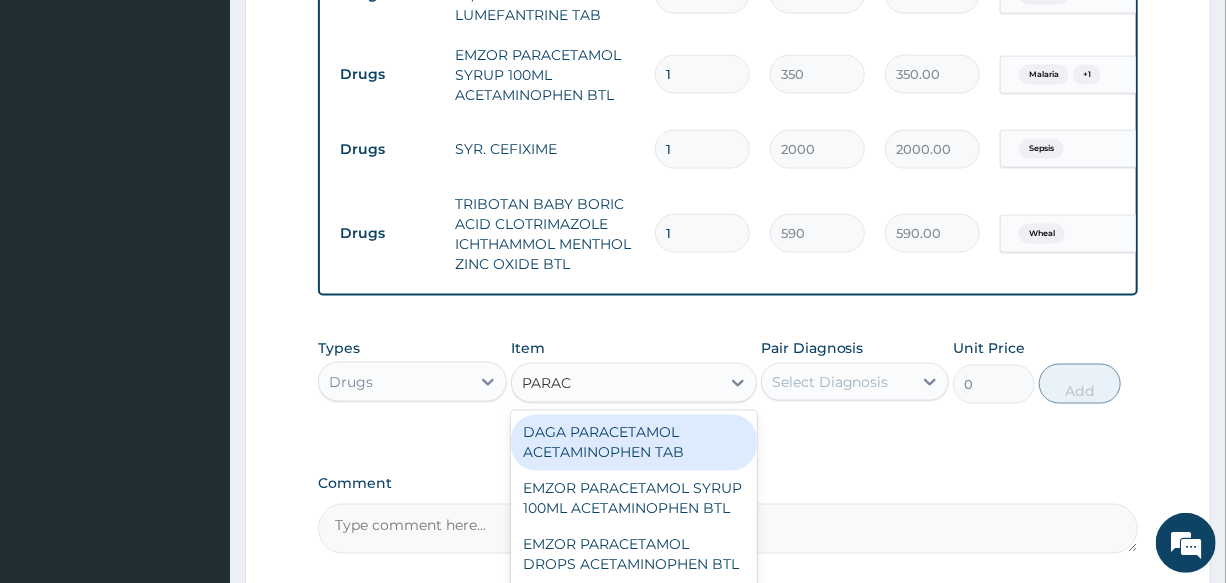 type on "PARACE" 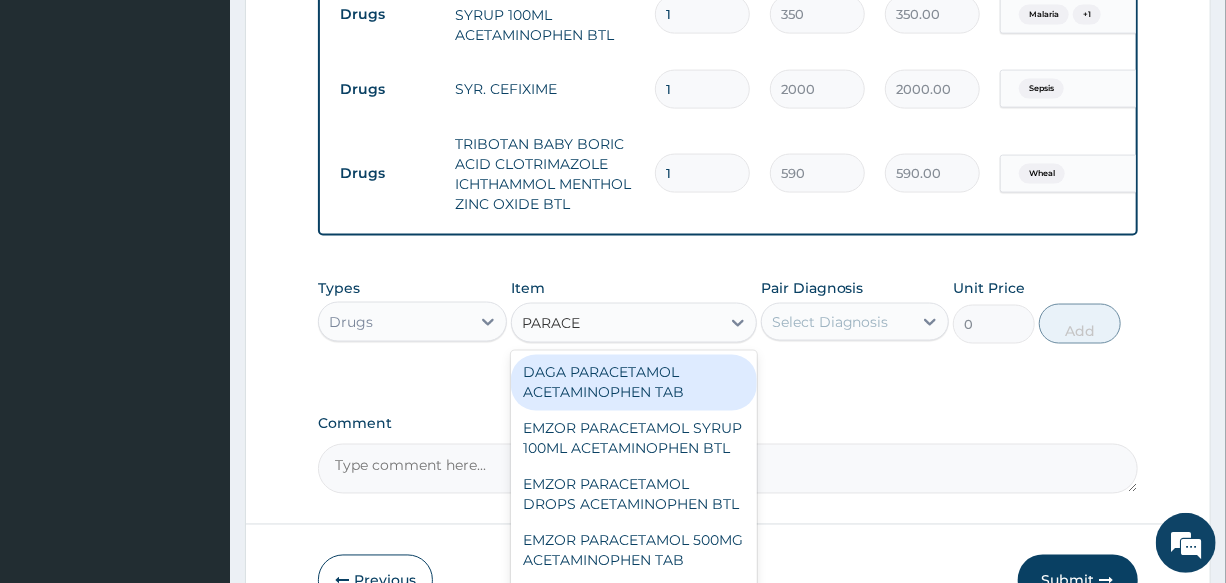scroll, scrollTop: 1432, scrollLeft: 0, axis: vertical 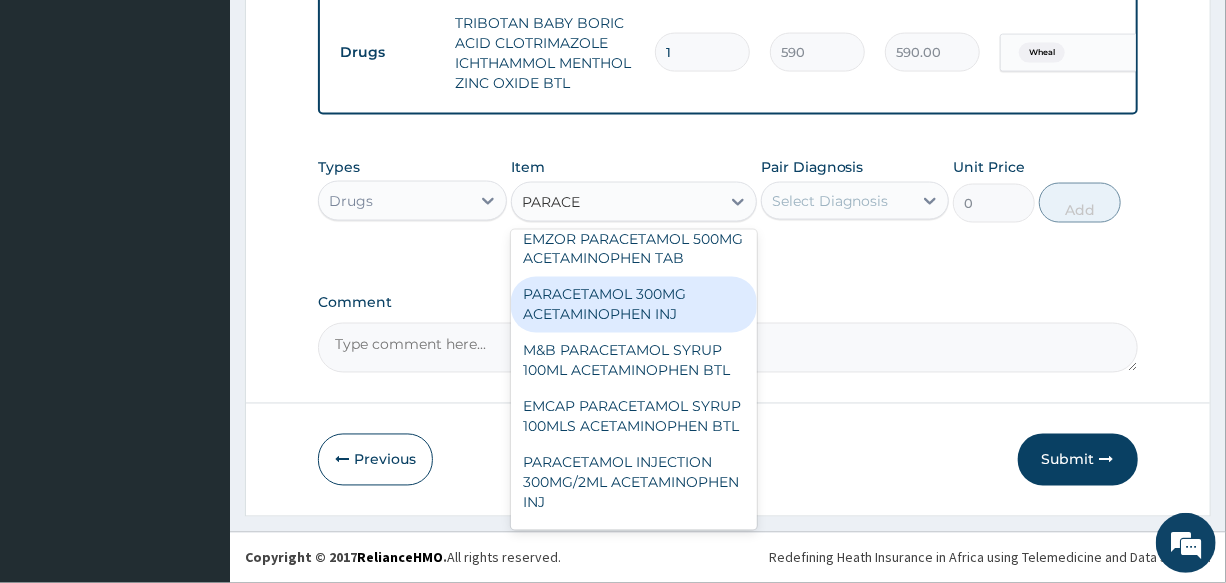 click on "PARACETAMOL 300MG ACETAMINOPHEN INJ" at bounding box center [634, 305] 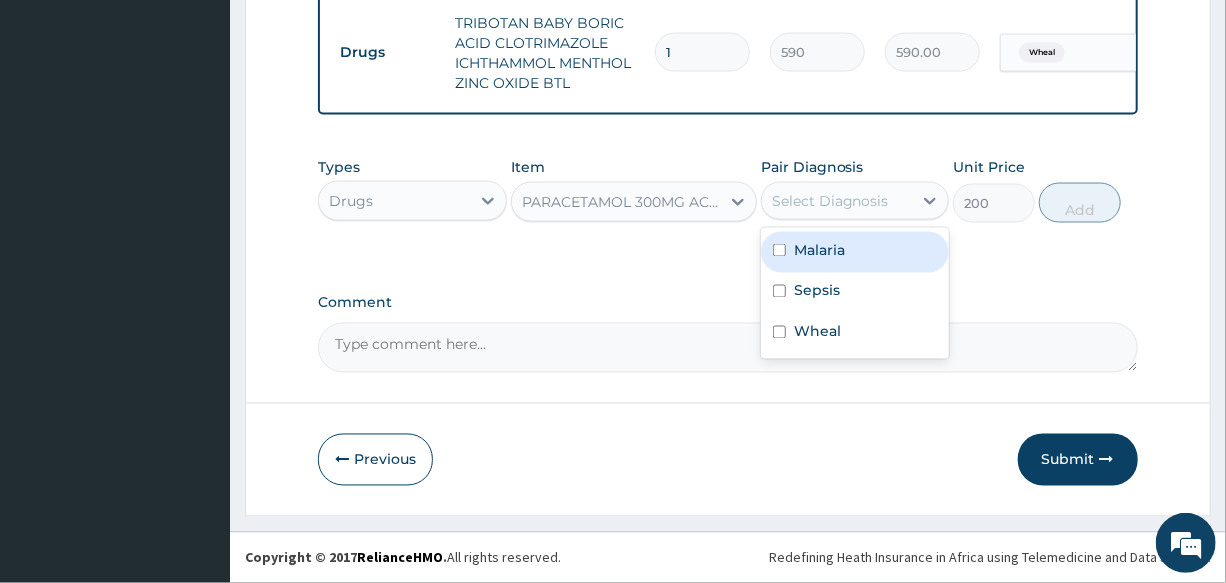 click on "Select Diagnosis" at bounding box center [830, 201] 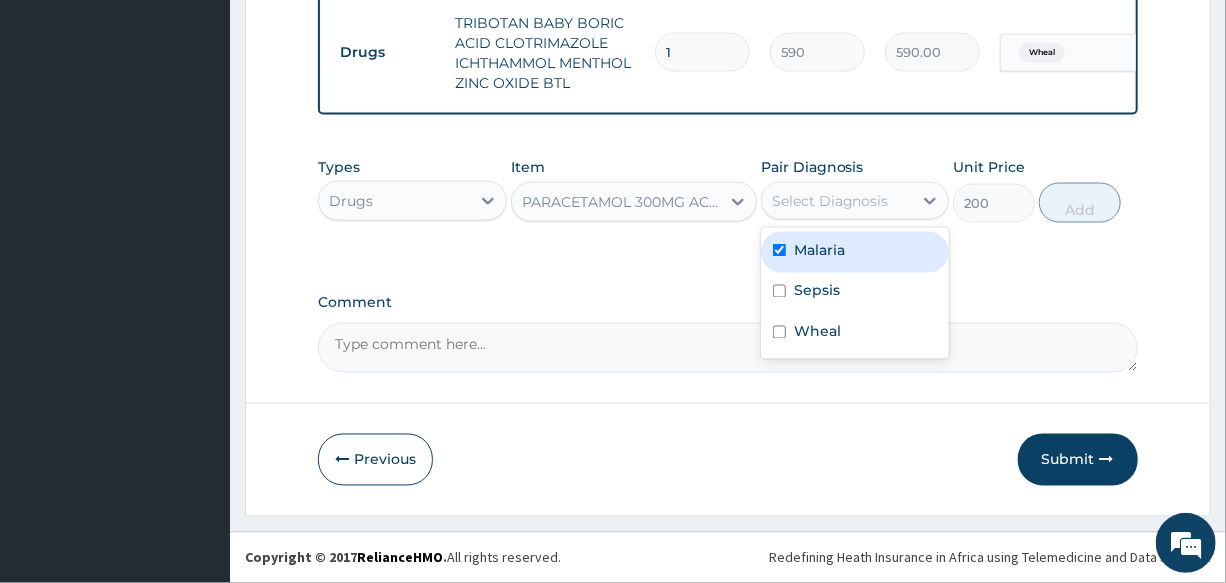 checkbox on "true" 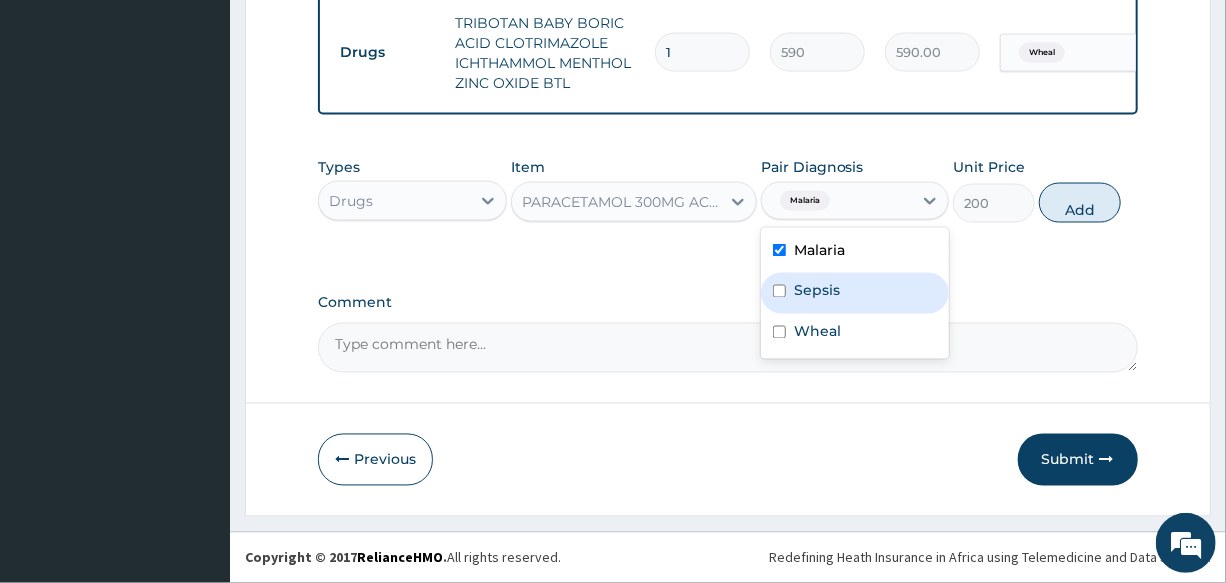 click on "Sepsis" at bounding box center [855, 293] 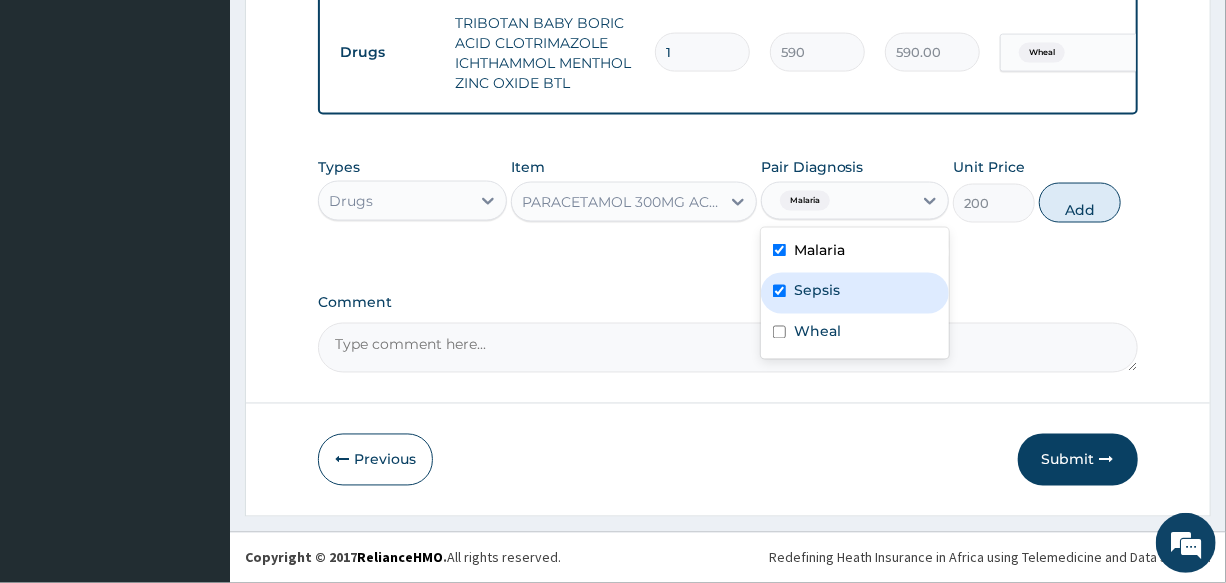 checkbox on "true" 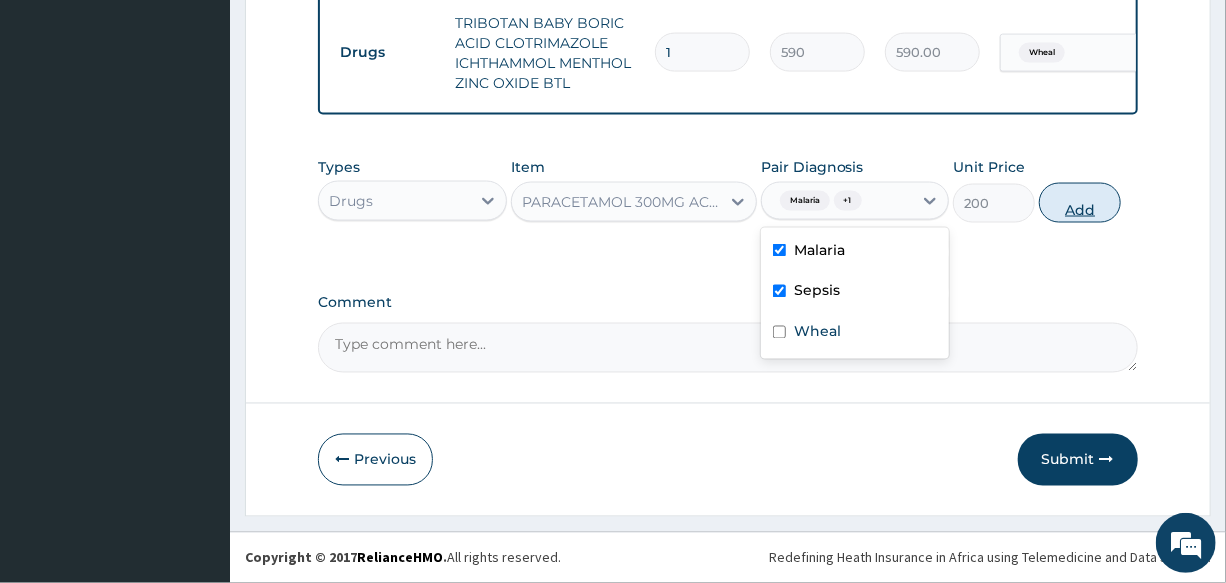 click on "Add" at bounding box center (1080, 203) 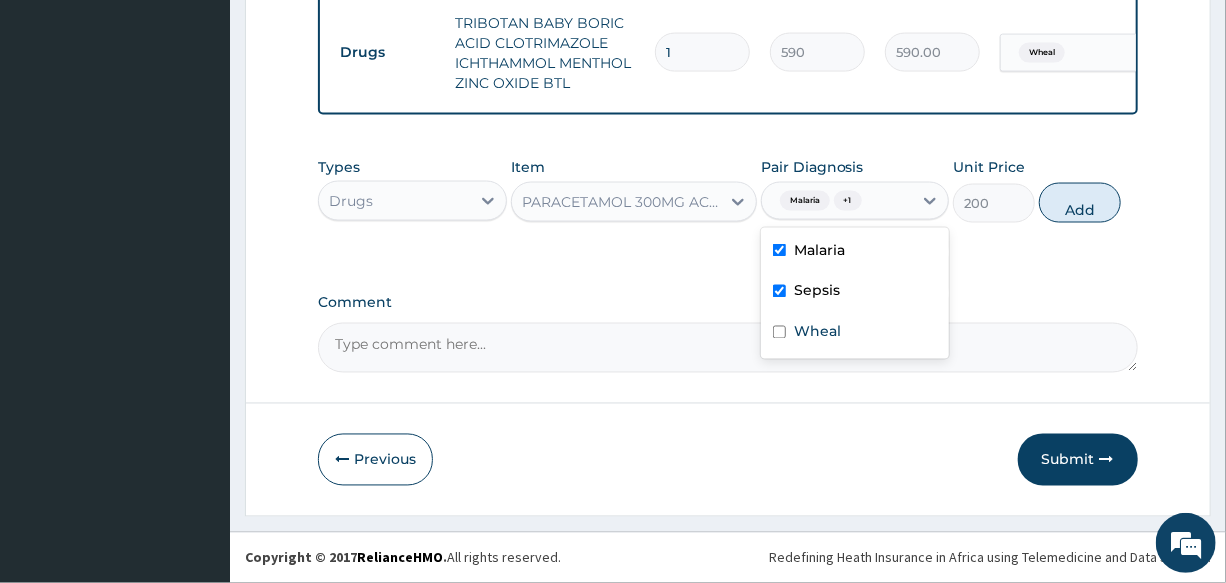 type on "0" 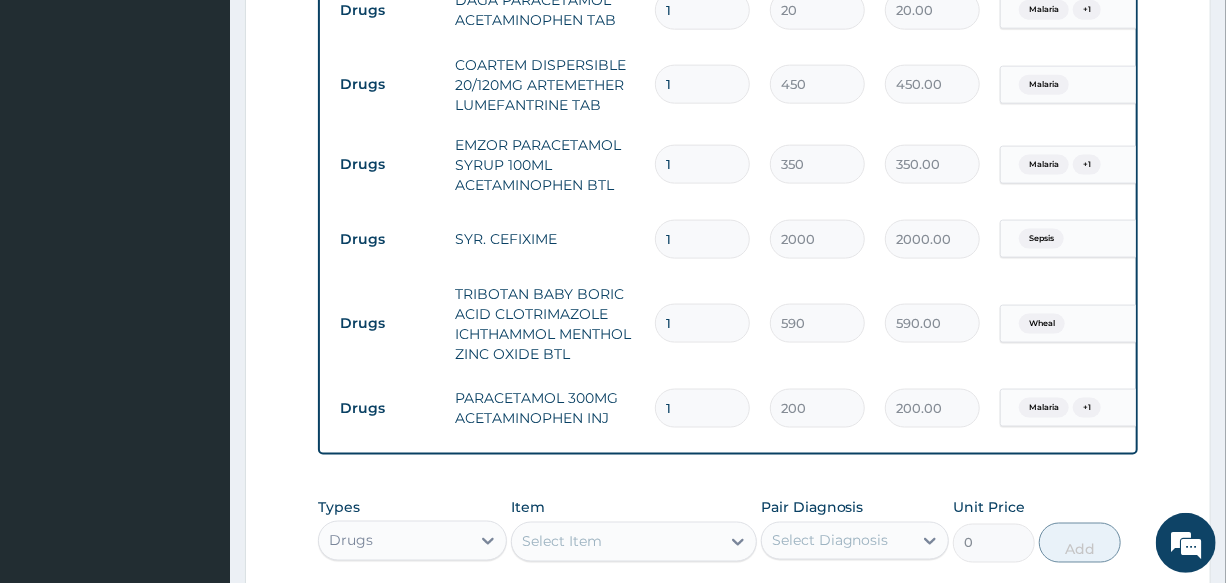 scroll, scrollTop: 1069, scrollLeft: 0, axis: vertical 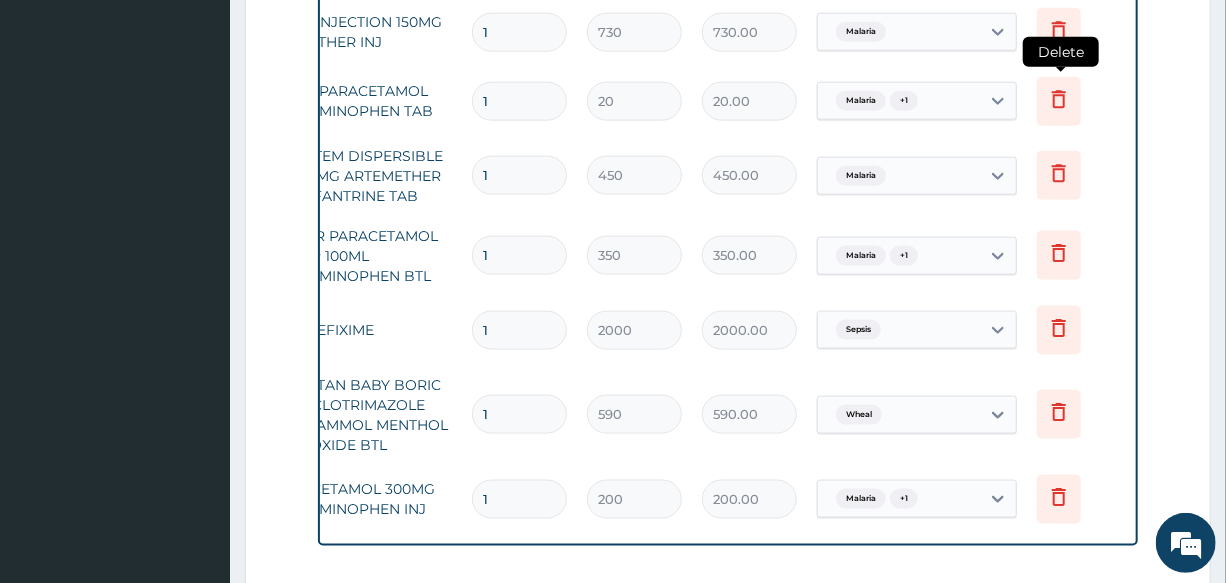 click 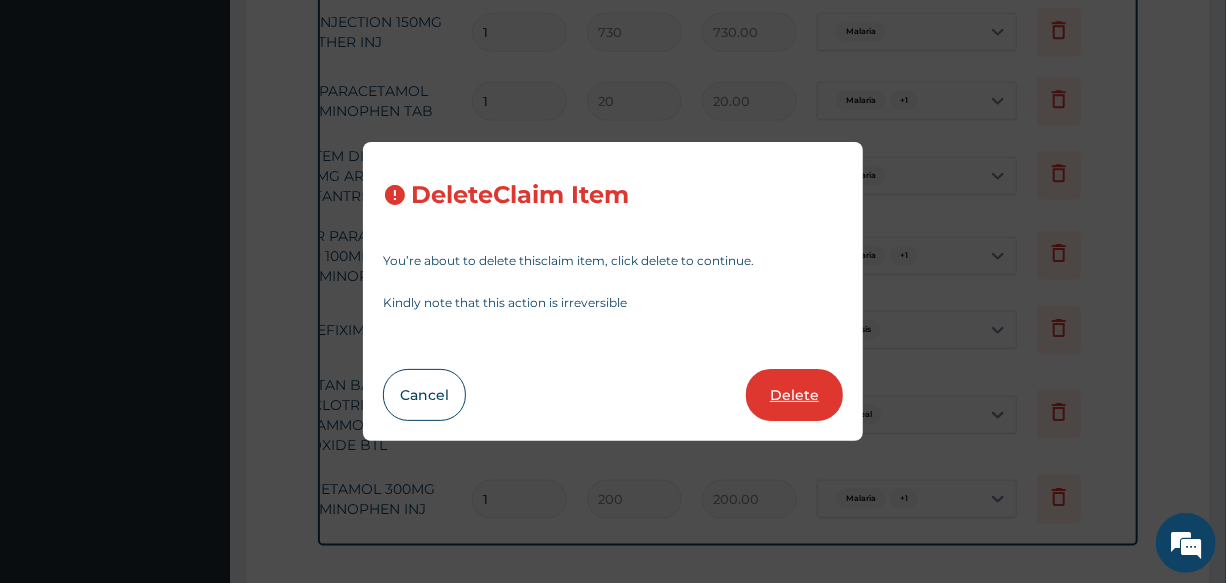 click on "Delete" at bounding box center [794, 395] 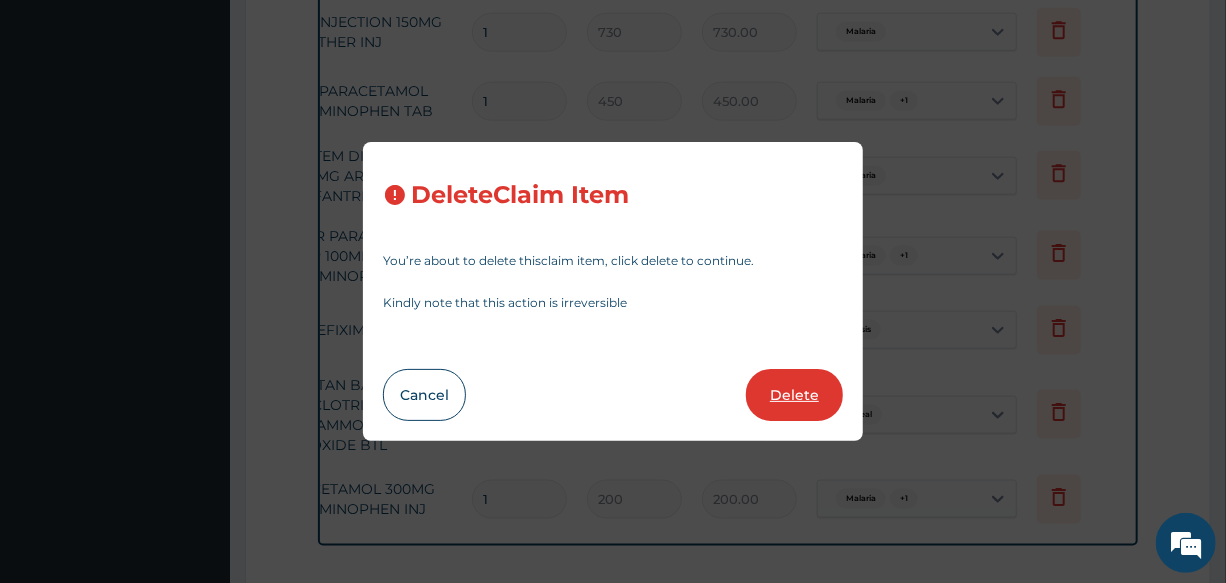 type on "2000.00" 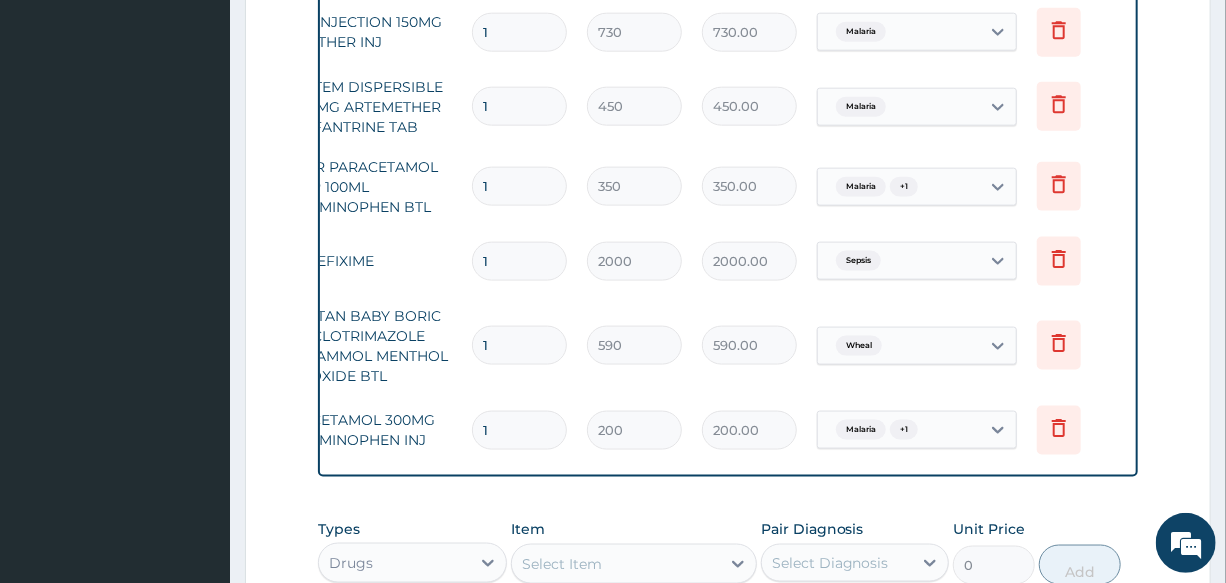 scroll, scrollTop: 0, scrollLeft: 0, axis: both 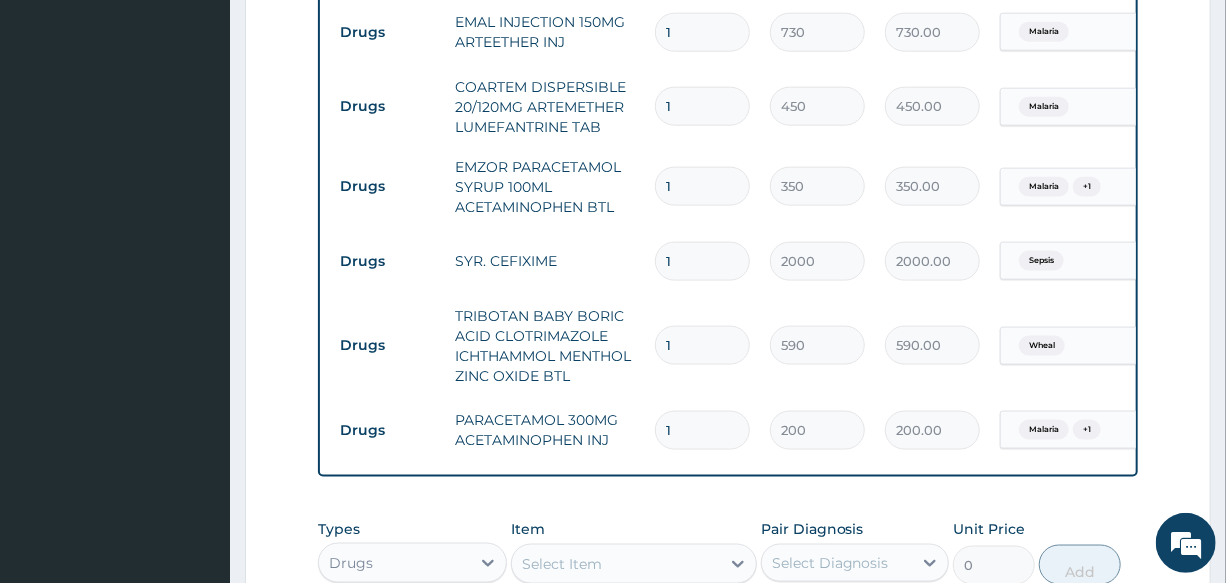 drag, startPoint x: 669, startPoint y: 107, endPoint x: 603, endPoint y: 117, distance: 66.75328 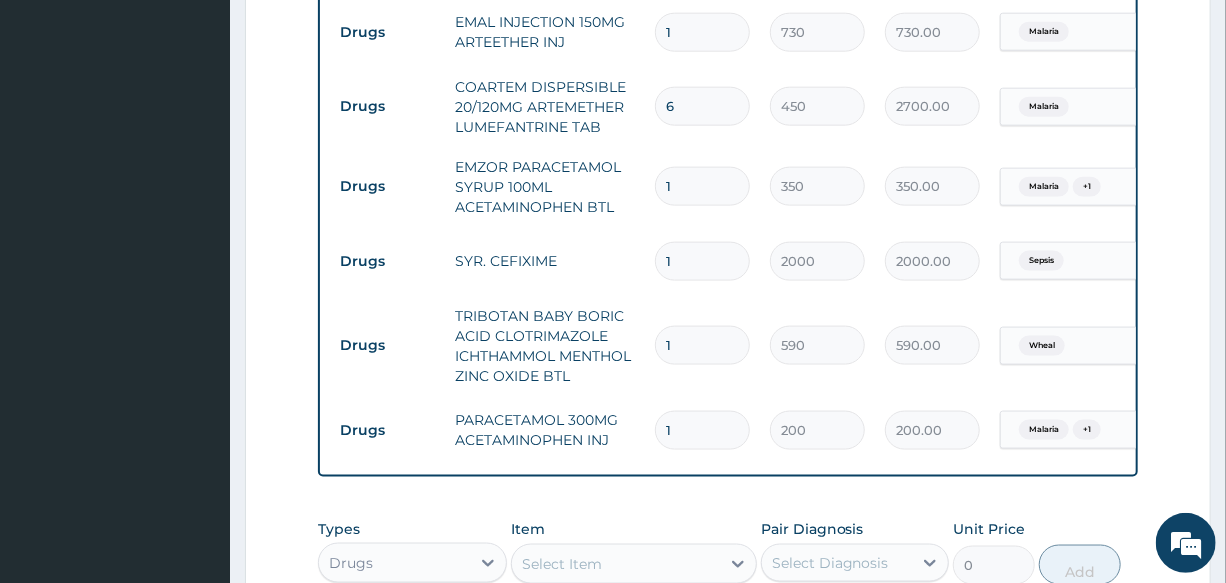 type on "6" 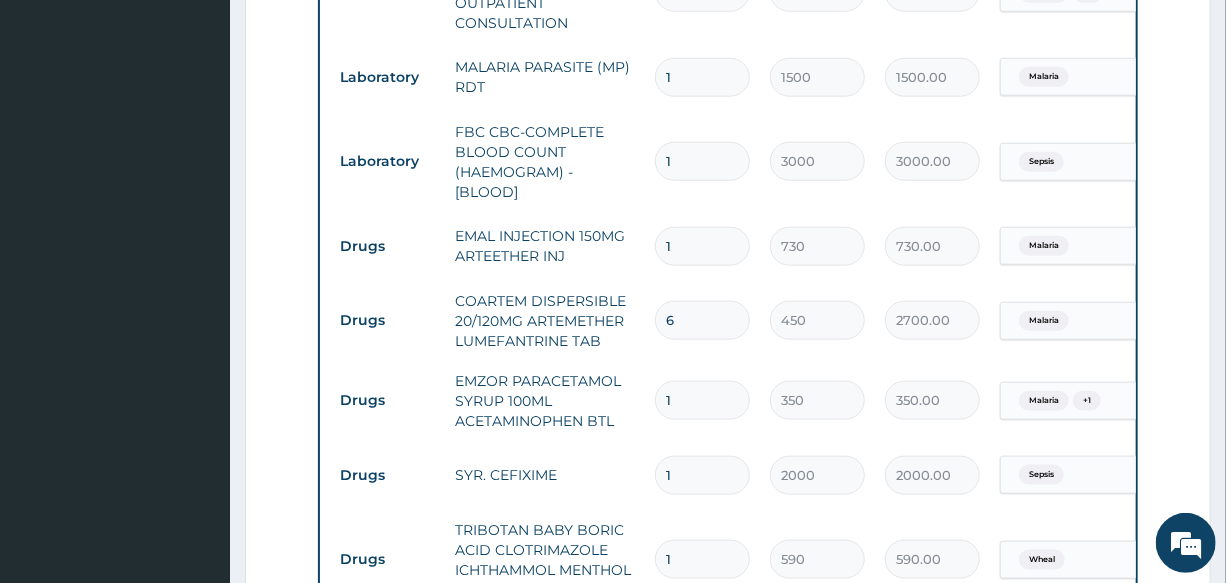 scroll, scrollTop: 887, scrollLeft: 0, axis: vertical 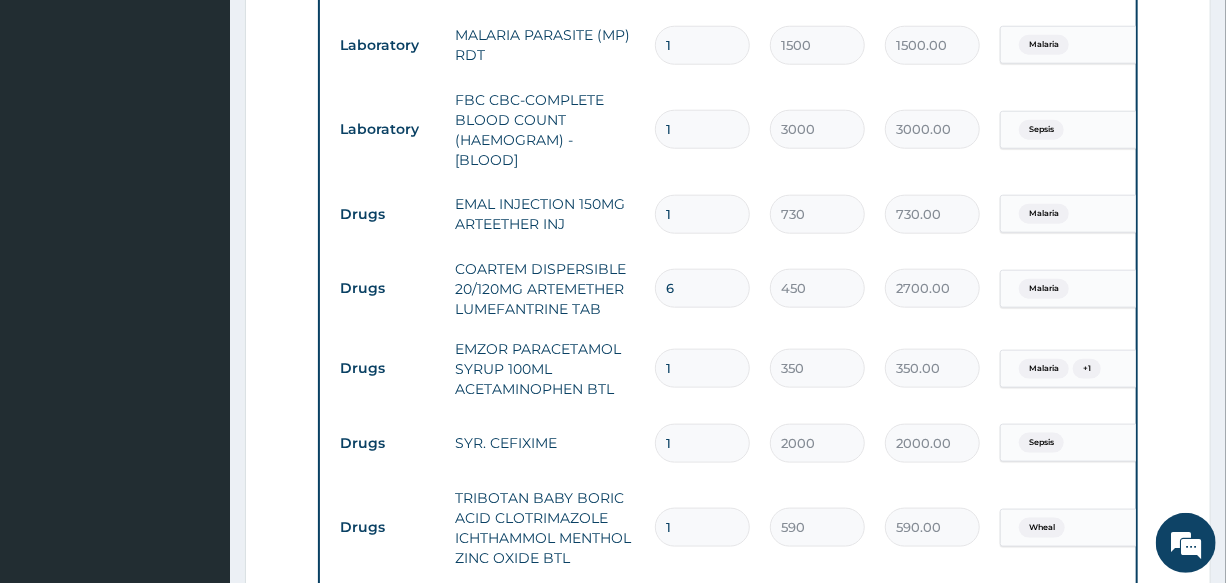click on "COARTEM DISPERSIBLE 20/120MG ARTEMETHER LUMEFANTRINE TAB" at bounding box center (545, 289) 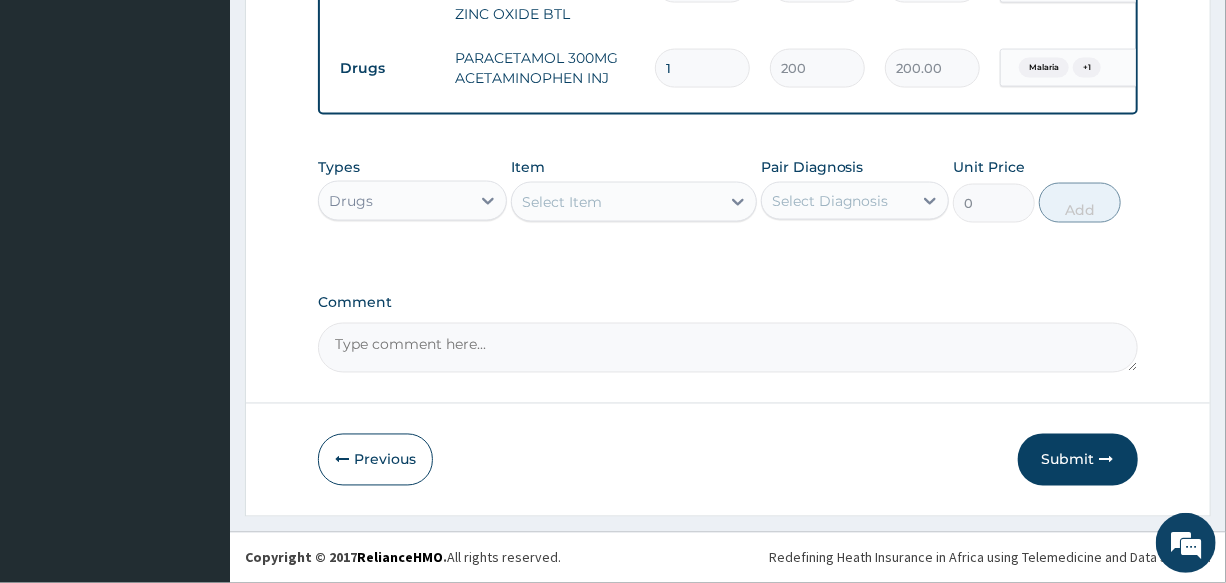scroll, scrollTop: 1446, scrollLeft: 0, axis: vertical 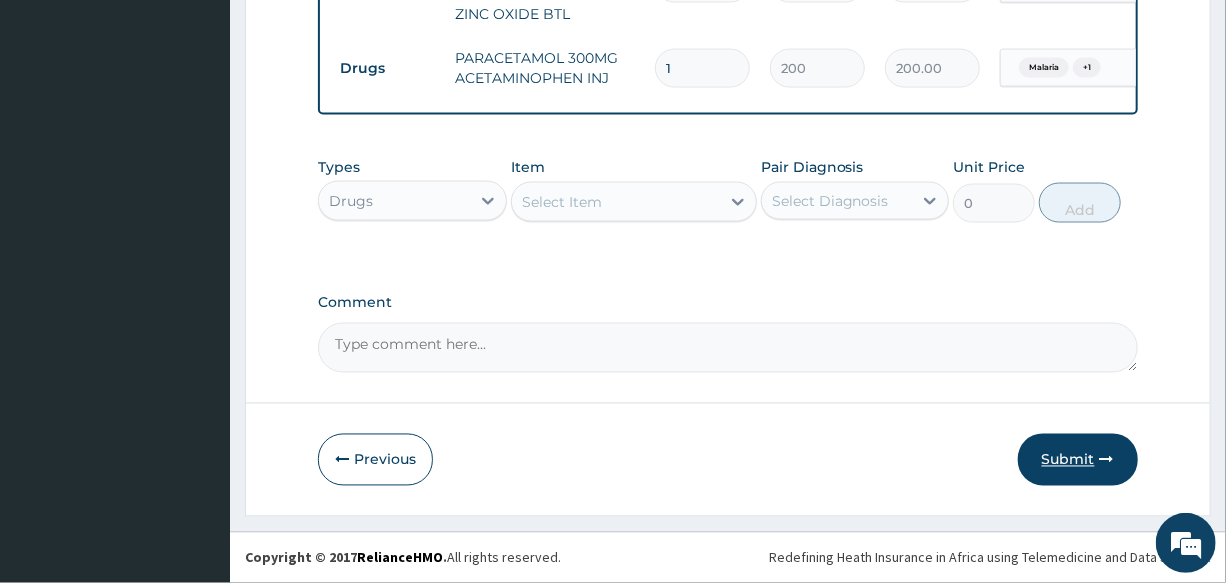 click on "Submit" at bounding box center (1078, 460) 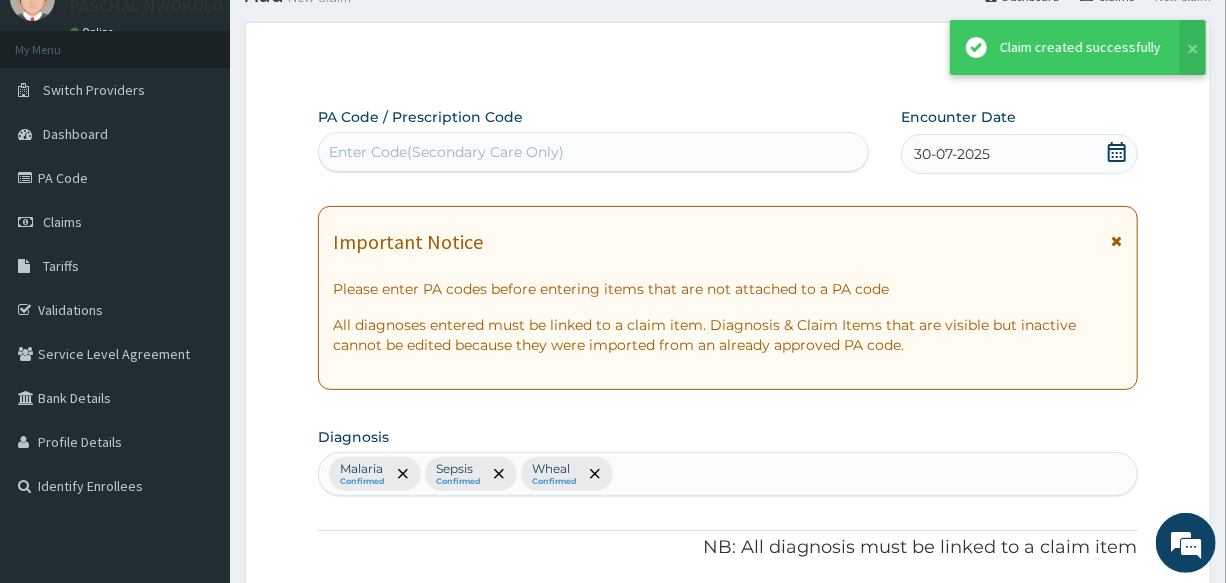 scroll, scrollTop: 1446, scrollLeft: 0, axis: vertical 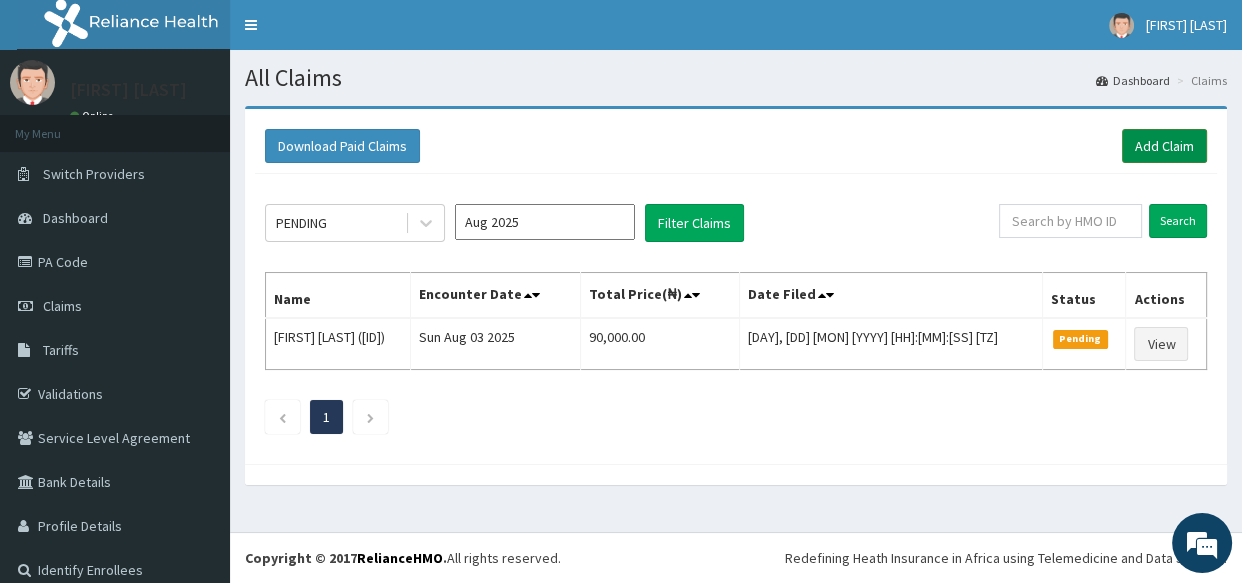 click on "Add Claim" at bounding box center [1164, 146] 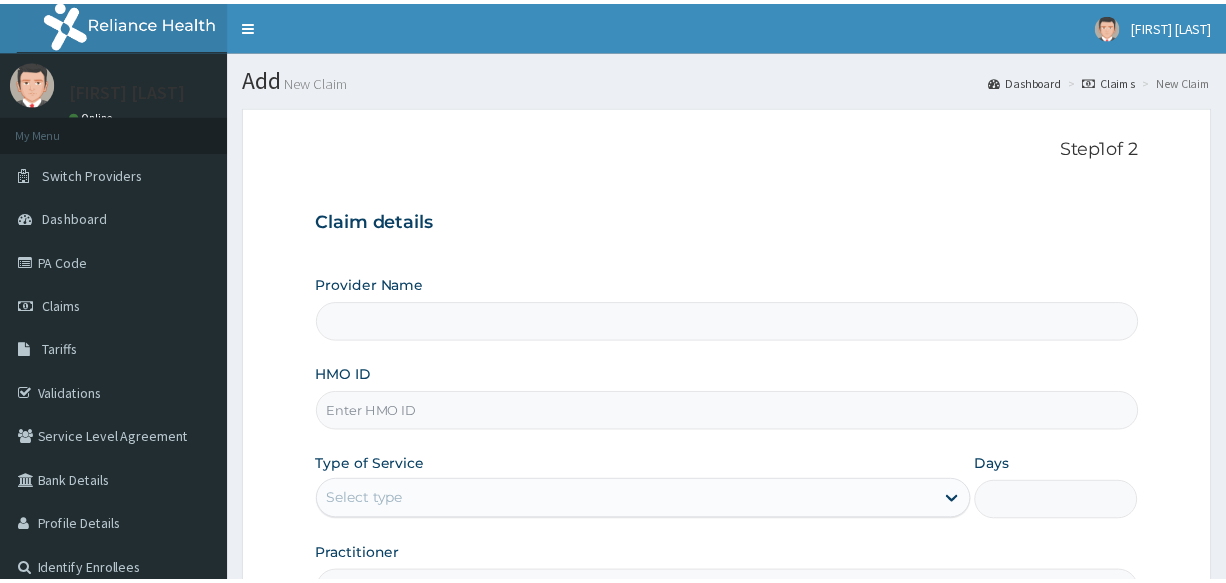 scroll, scrollTop: 0, scrollLeft: 0, axis: both 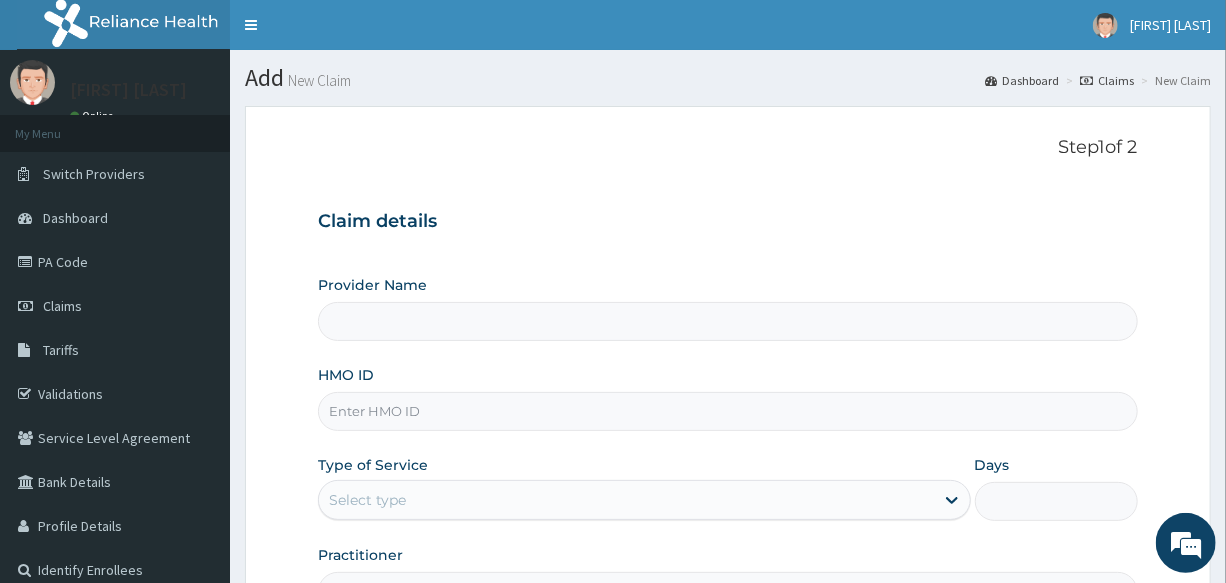 type on "International Clinics And Hospitals Ltd" 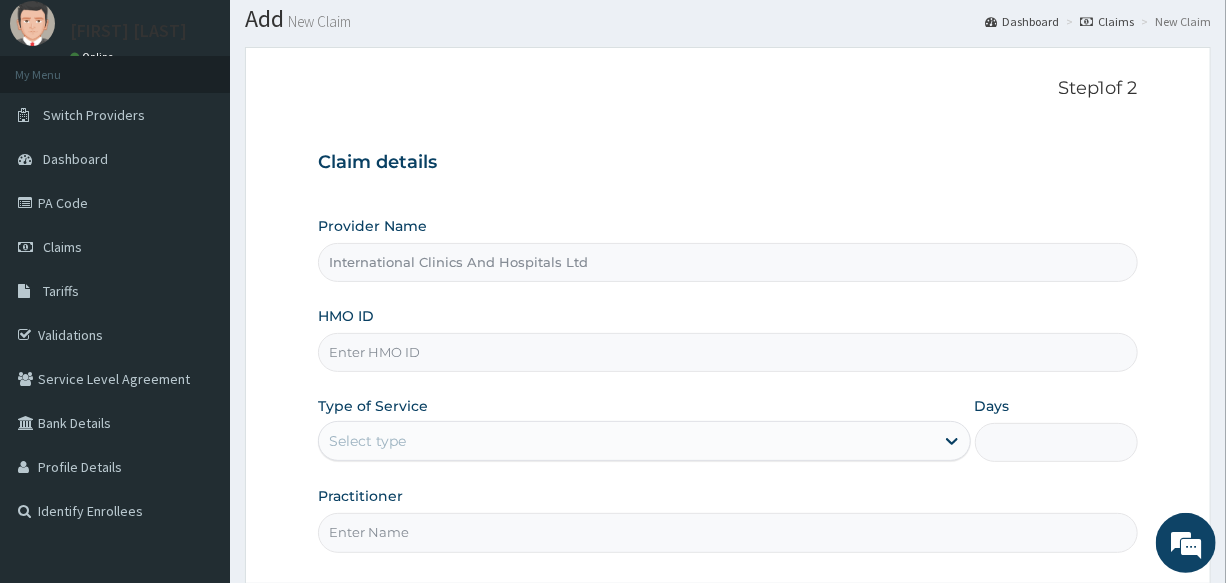 scroll, scrollTop: 90, scrollLeft: 0, axis: vertical 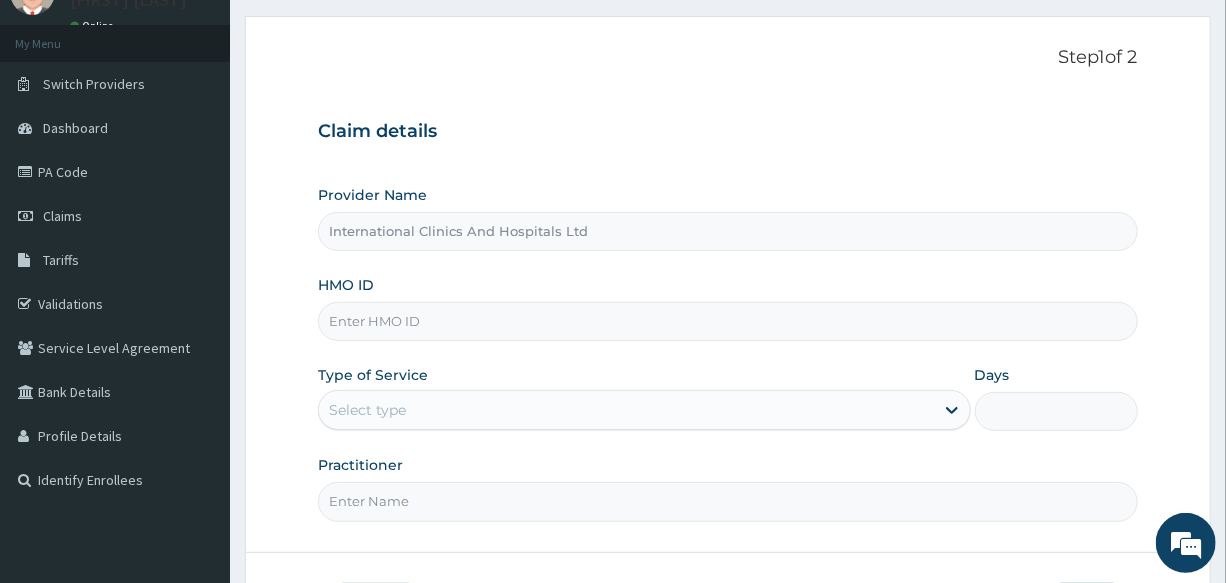 click on "HMO ID" at bounding box center [727, 321] 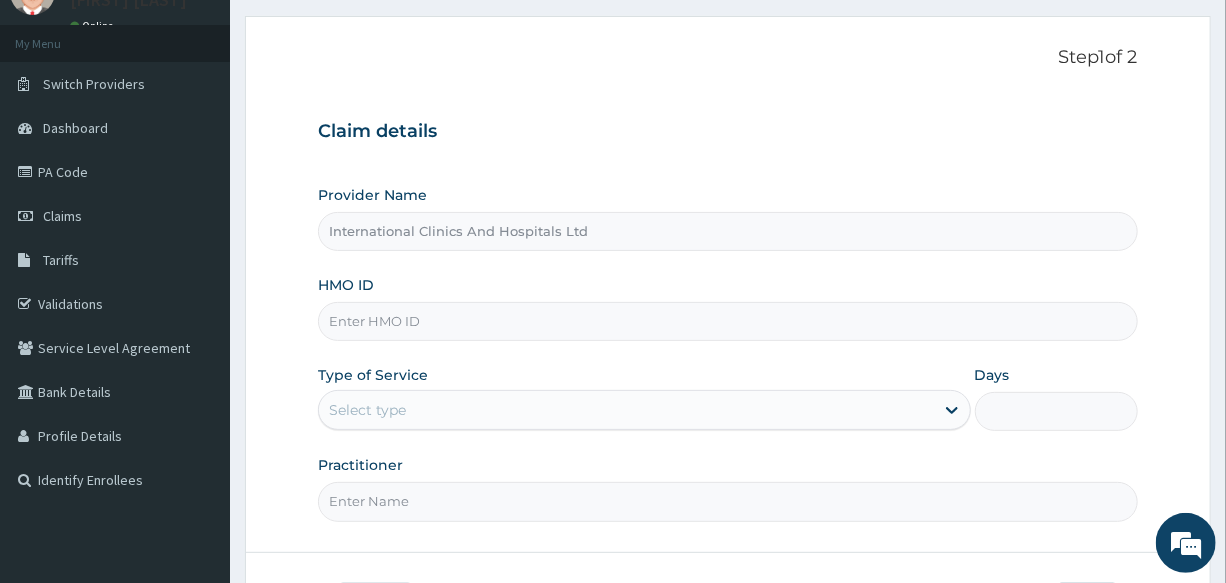 scroll, scrollTop: 0, scrollLeft: 0, axis: both 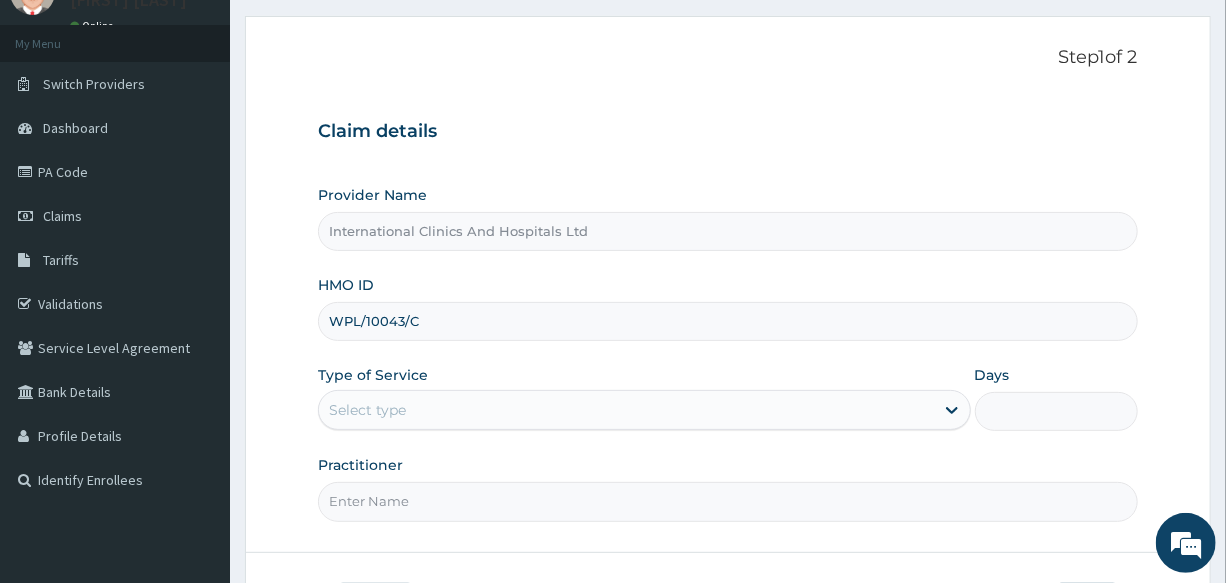 type on "WPL/10043/C" 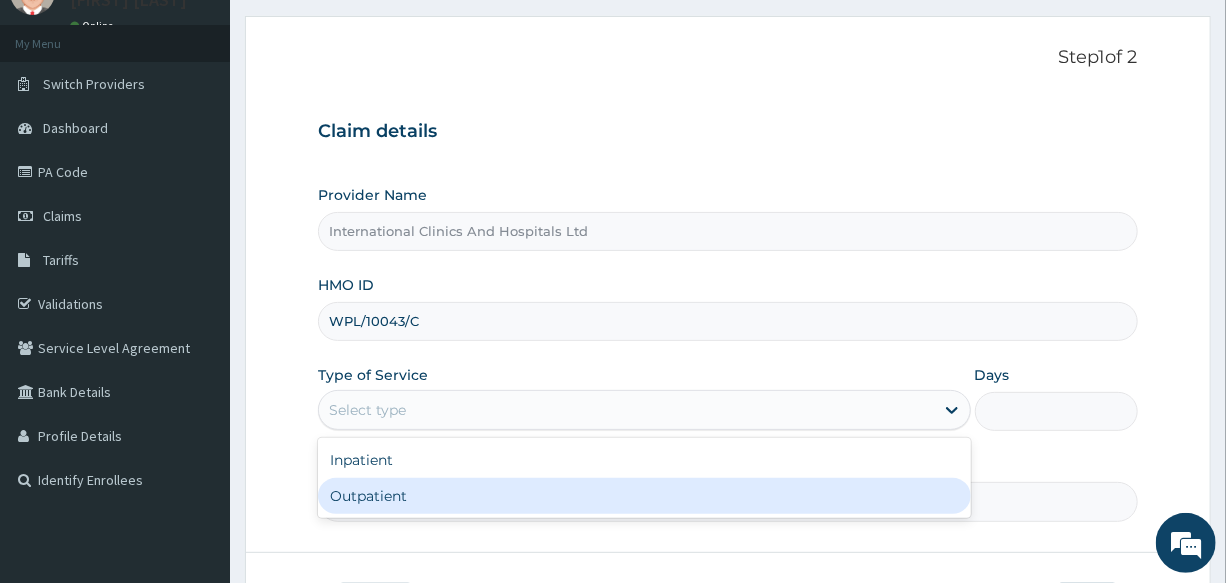 click on "Outpatient" at bounding box center [644, 496] 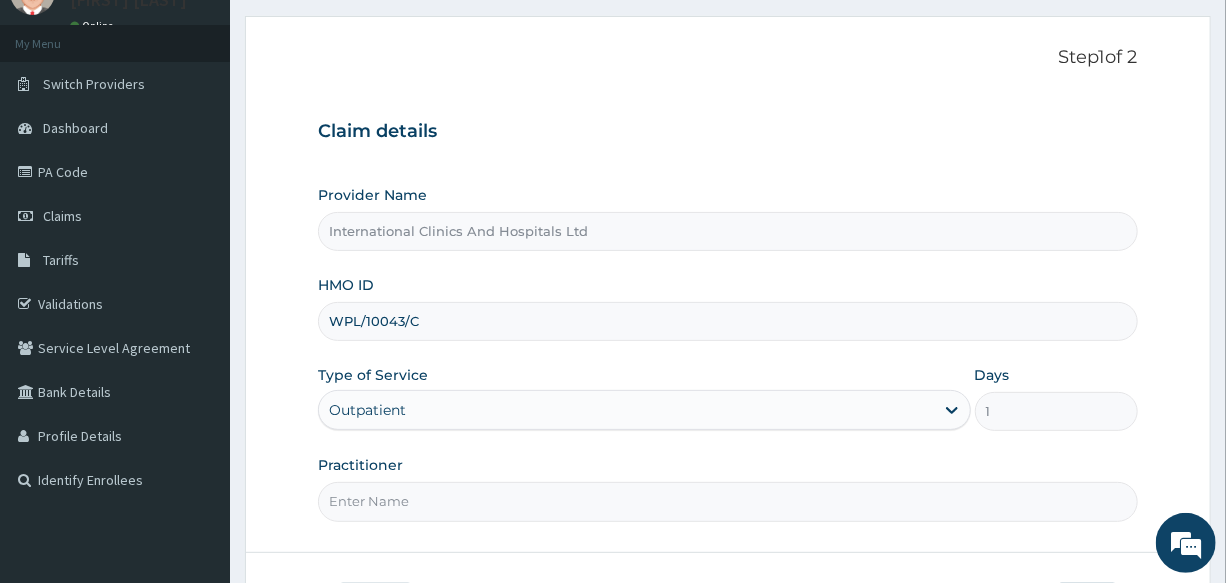 click on "Practitioner" at bounding box center (727, 501) 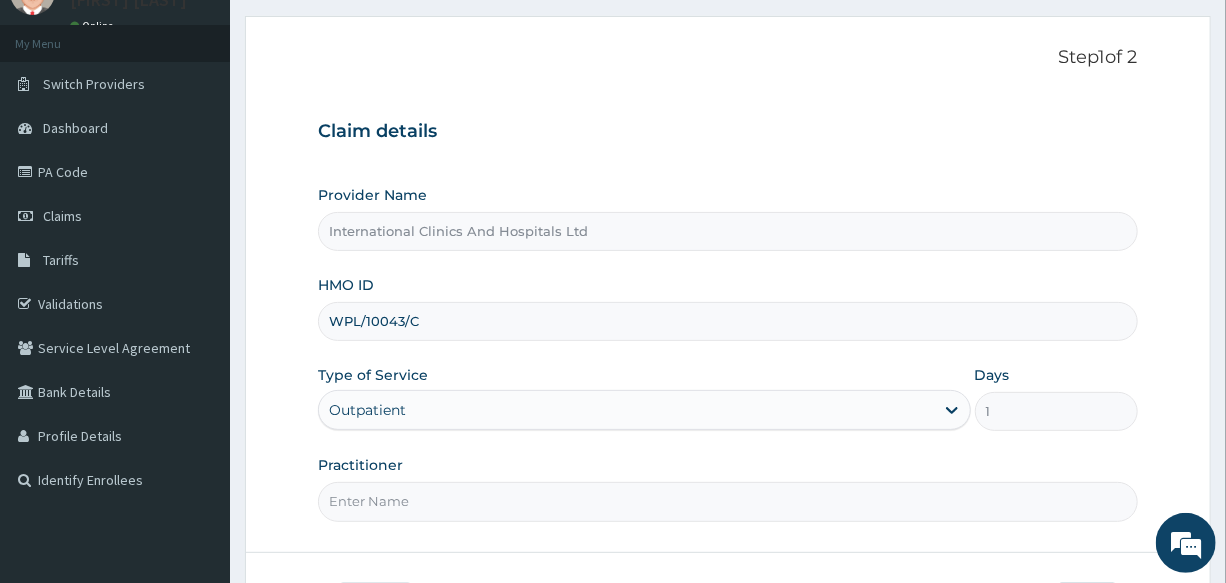 type on "DR.NONSO" 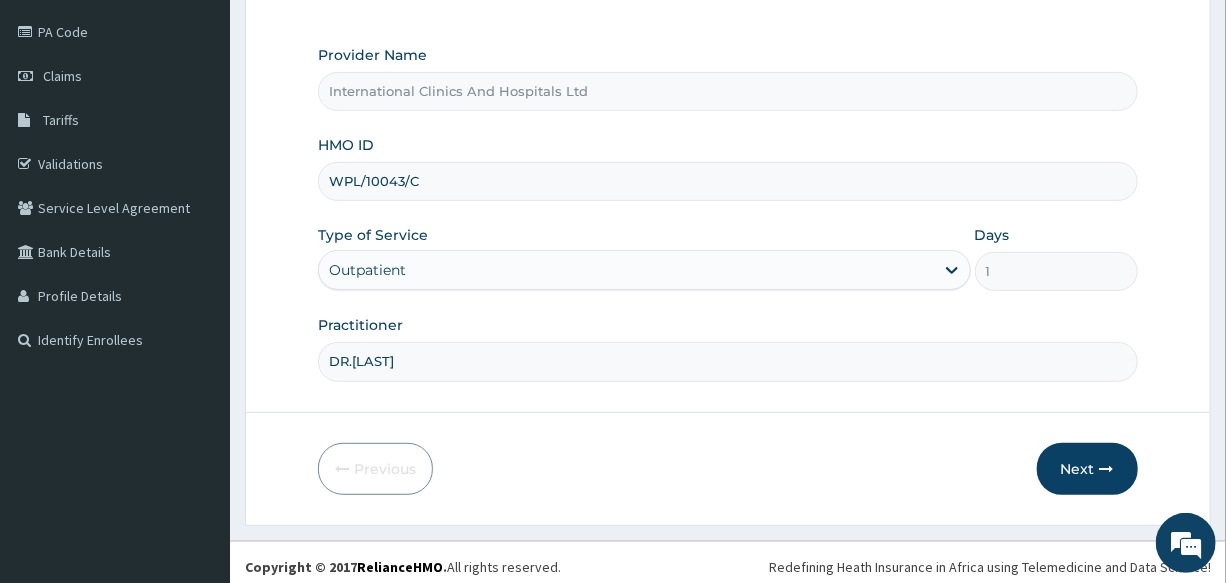 scroll, scrollTop: 237, scrollLeft: 0, axis: vertical 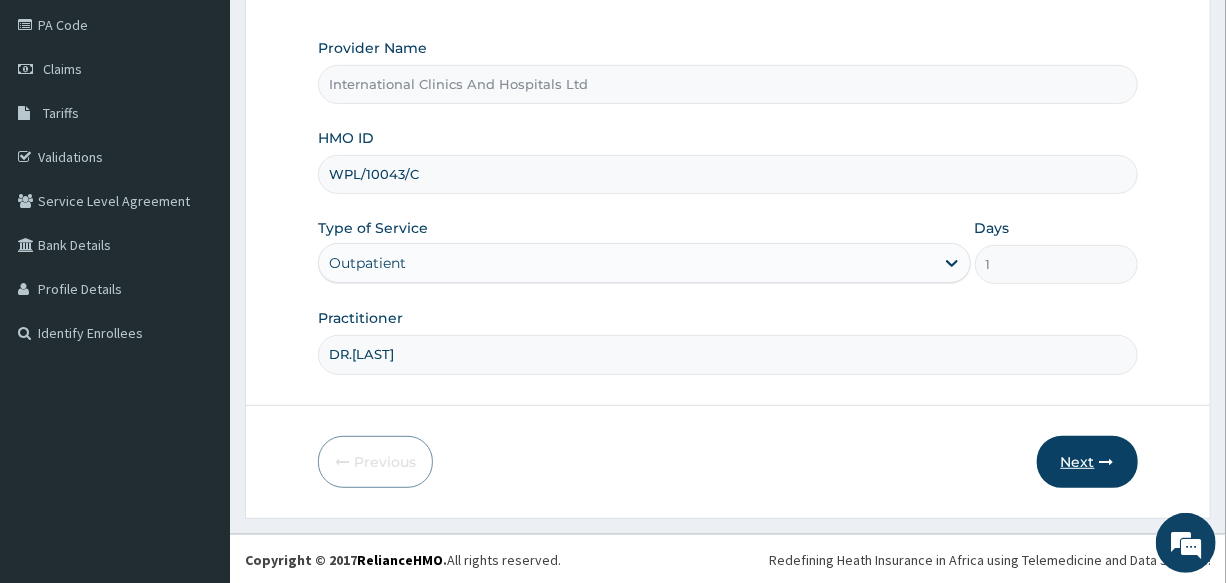 click on "Next" at bounding box center [1087, 462] 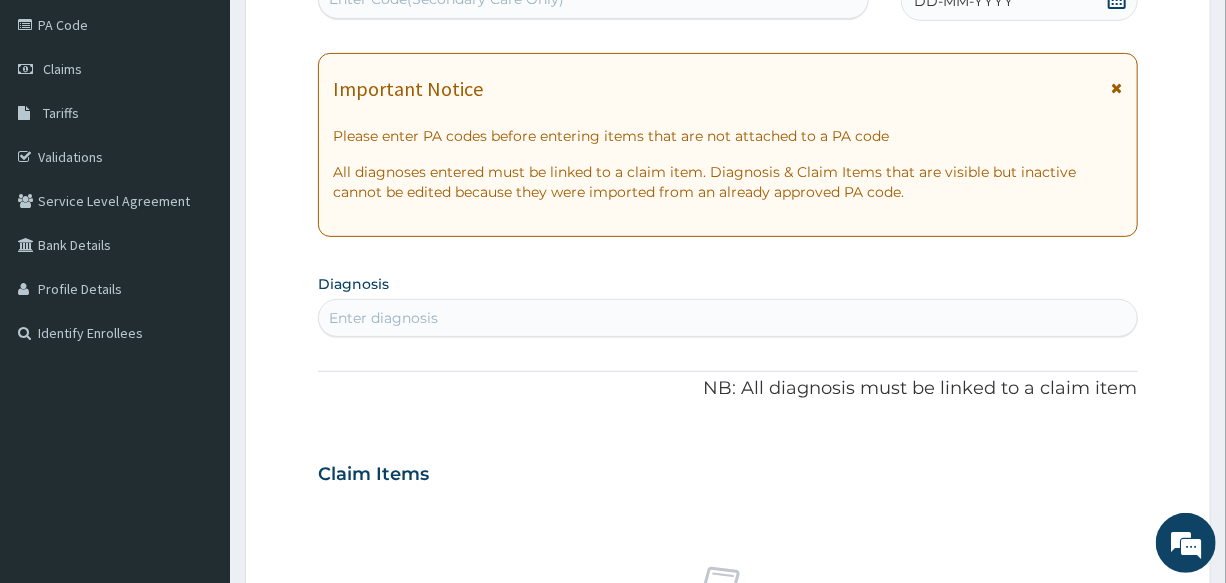 scroll, scrollTop: 0, scrollLeft: 0, axis: both 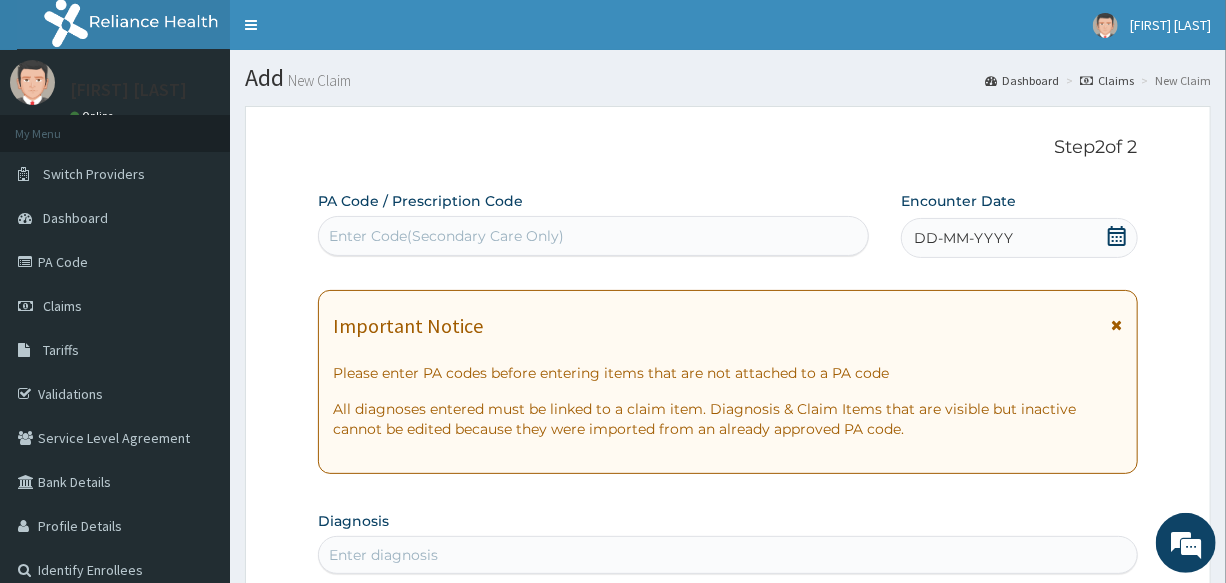 click on "Enter Code(Secondary Care Only)" at bounding box center [593, 236] 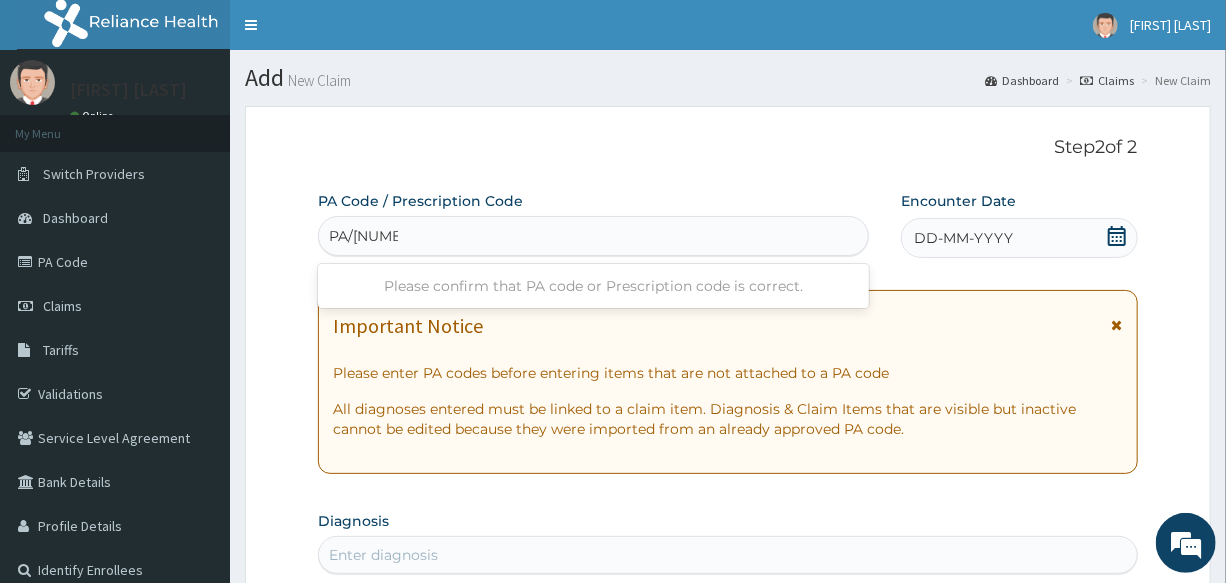 type on "PA/36F684" 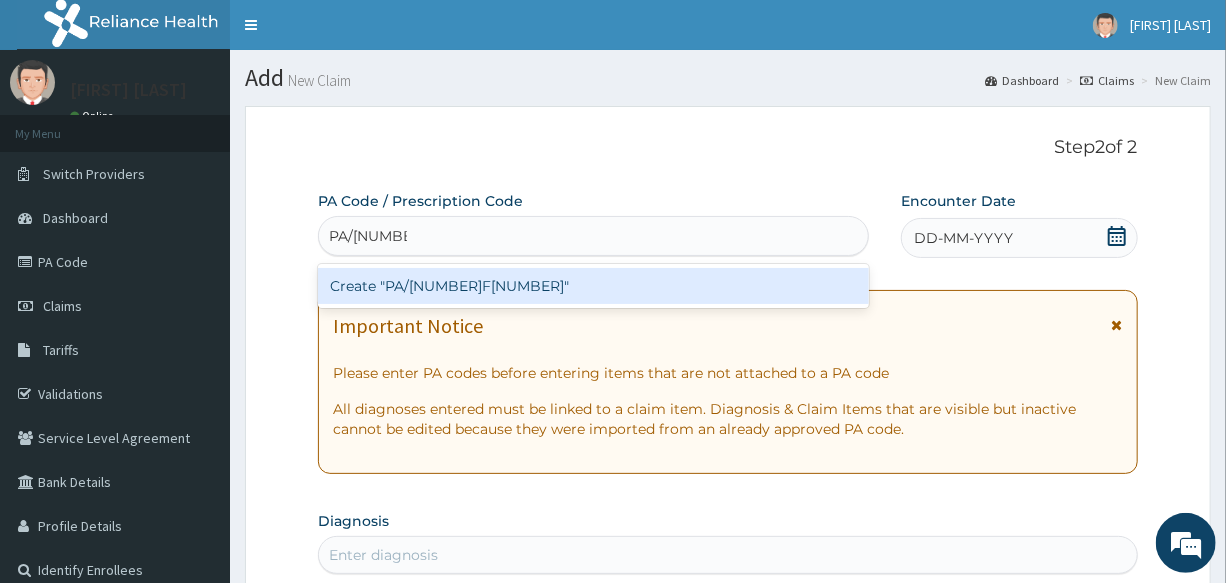 click on "Create "PA/36F684"" at bounding box center (593, 286) 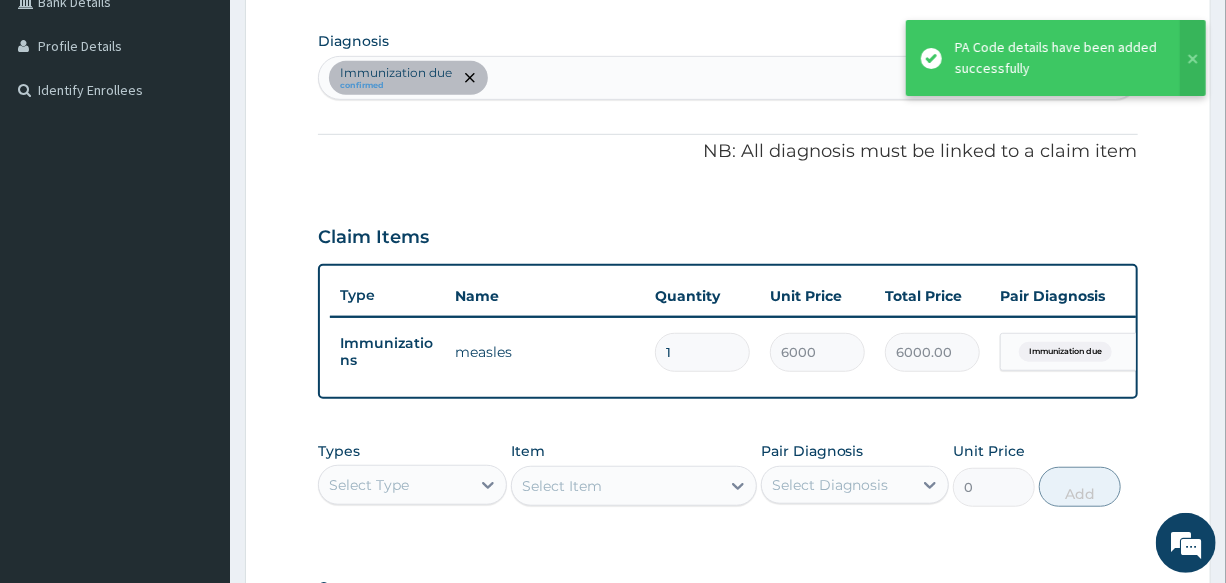 scroll, scrollTop: 449, scrollLeft: 0, axis: vertical 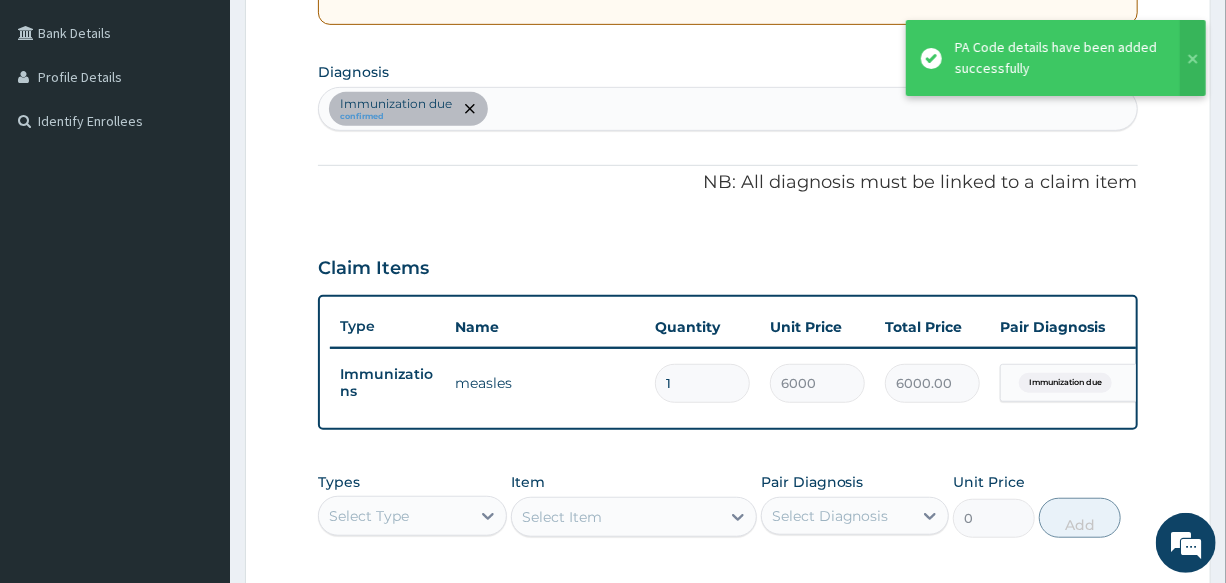 click on "Immunization due confirmed" at bounding box center [727, 109] 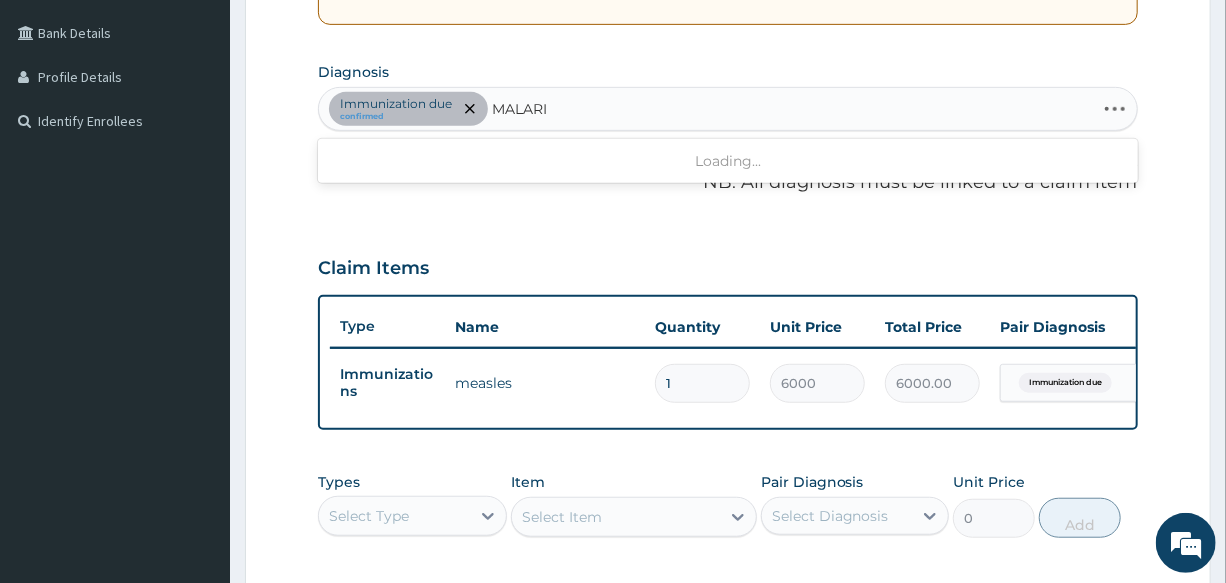type on "MALARIA" 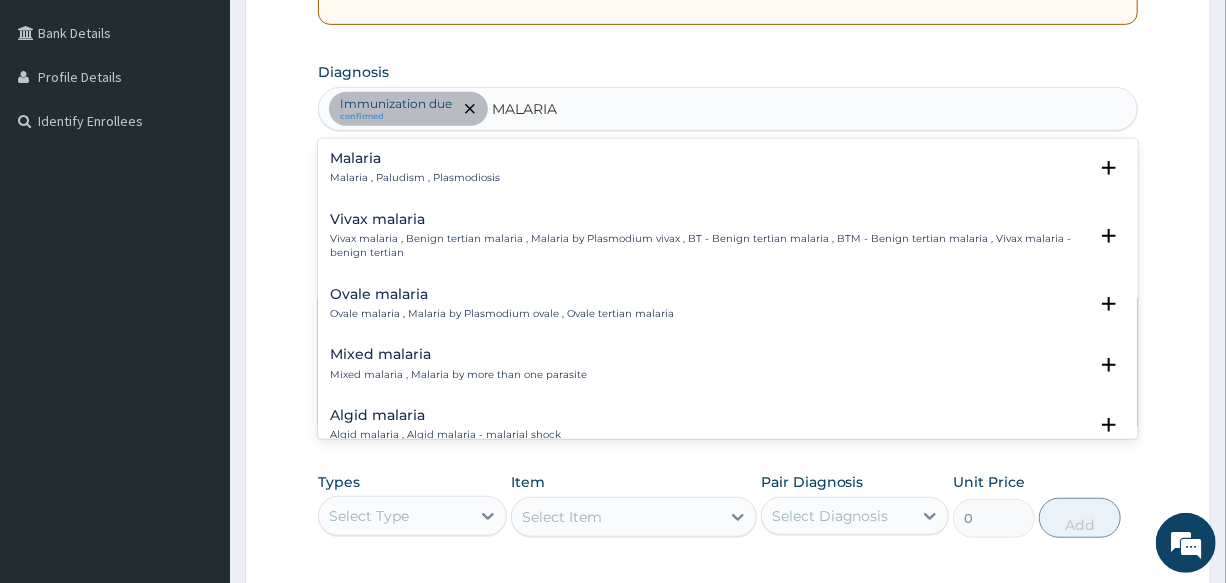 click on "Malaria" at bounding box center [415, 158] 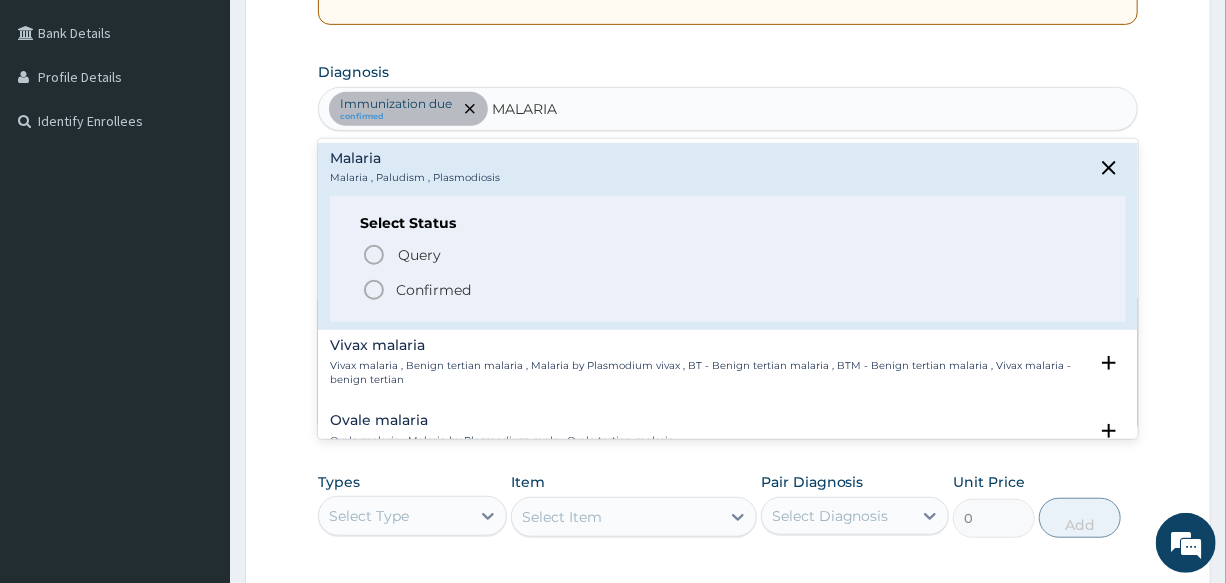 click 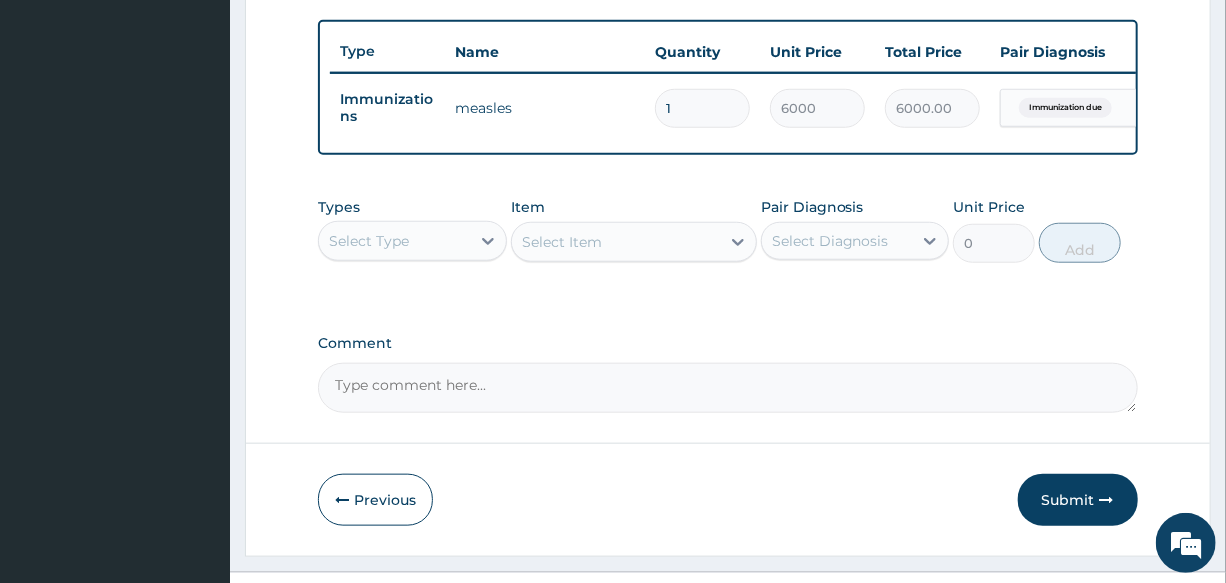 scroll, scrollTop: 778, scrollLeft: 0, axis: vertical 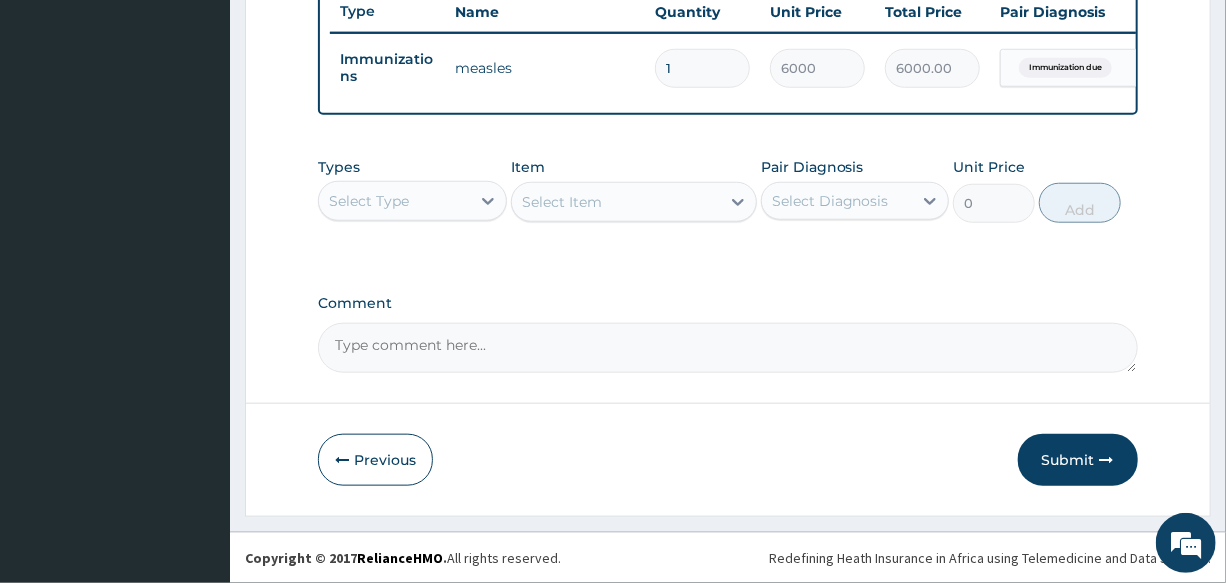 click on "Select Type" at bounding box center [394, 201] 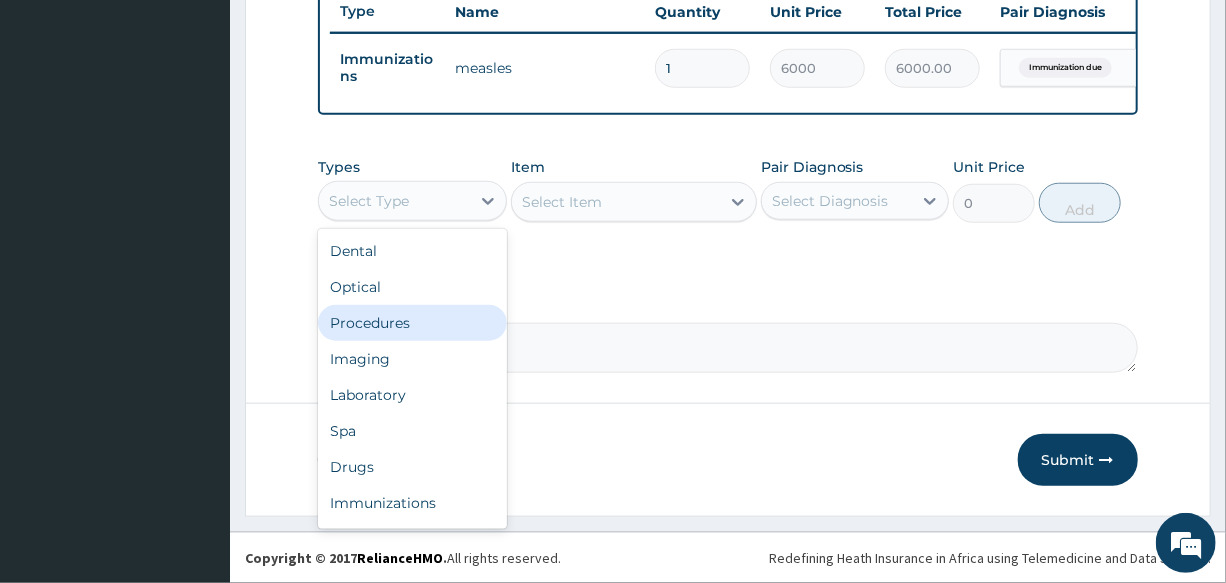 click on "Procedures" at bounding box center [412, 323] 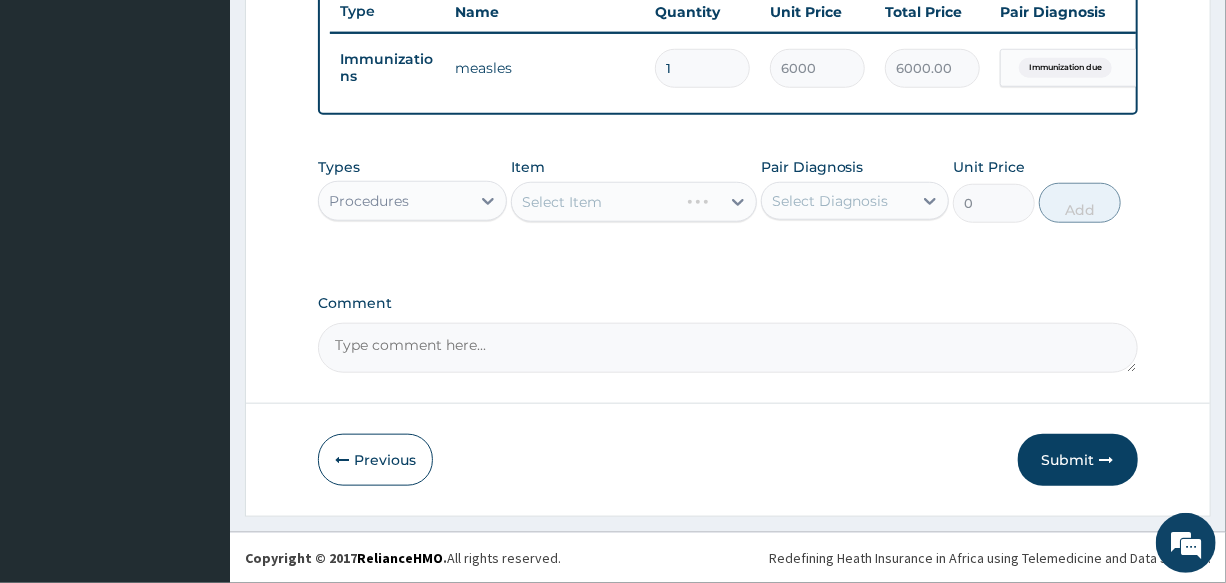 click on "Select Item" at bounding box center [634, 202] 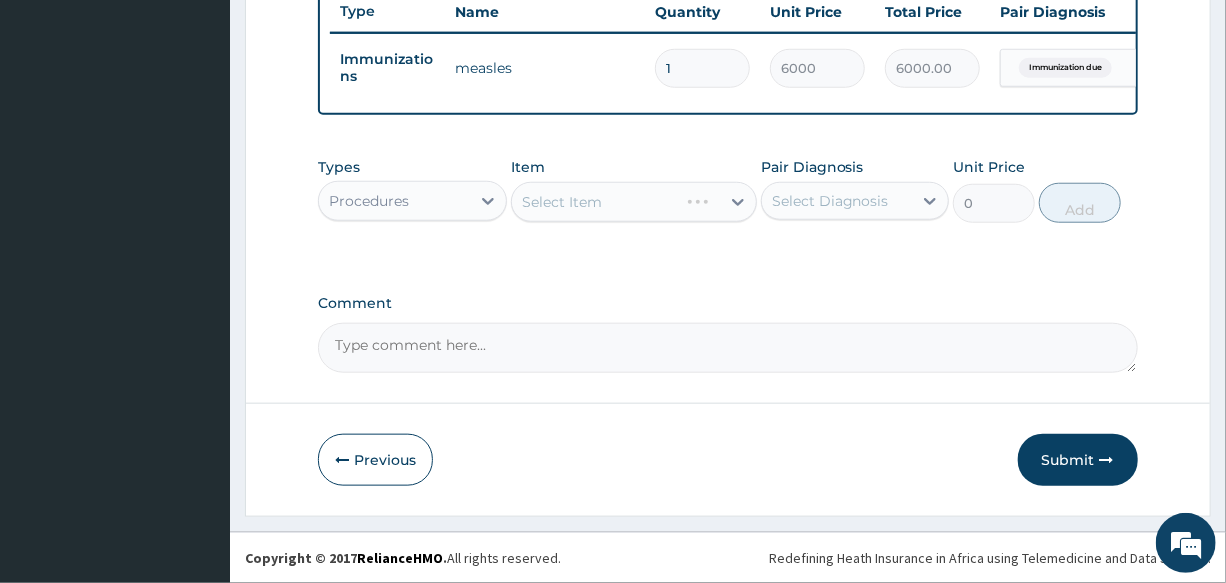 click on "Select Item" at bounding box center [634, 202] 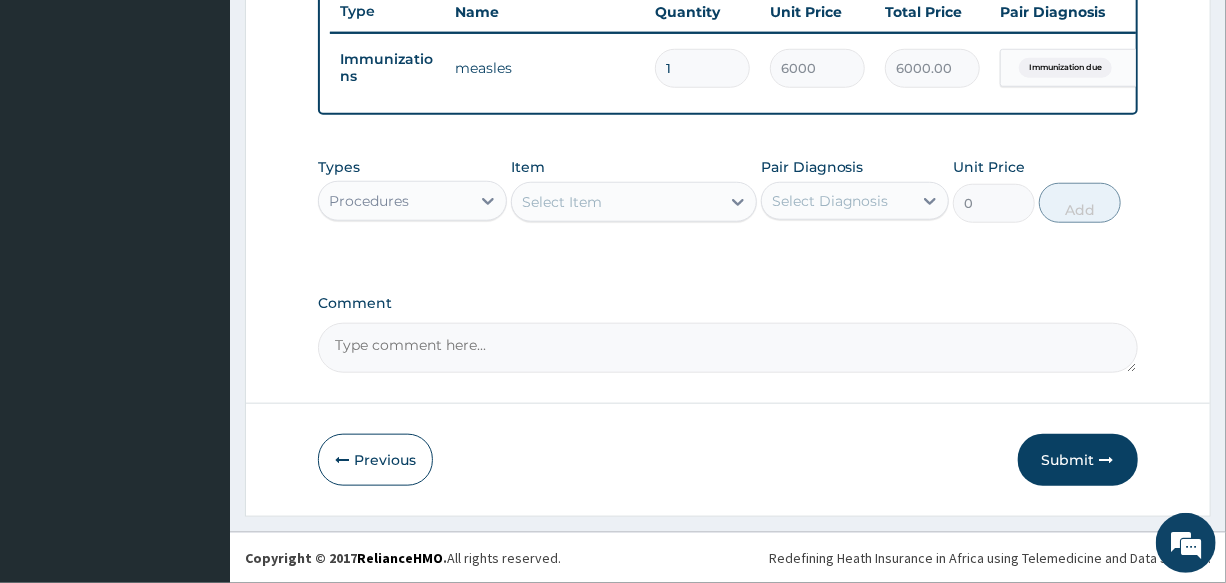 click on "Select Item" at bounding box center (562, 202) 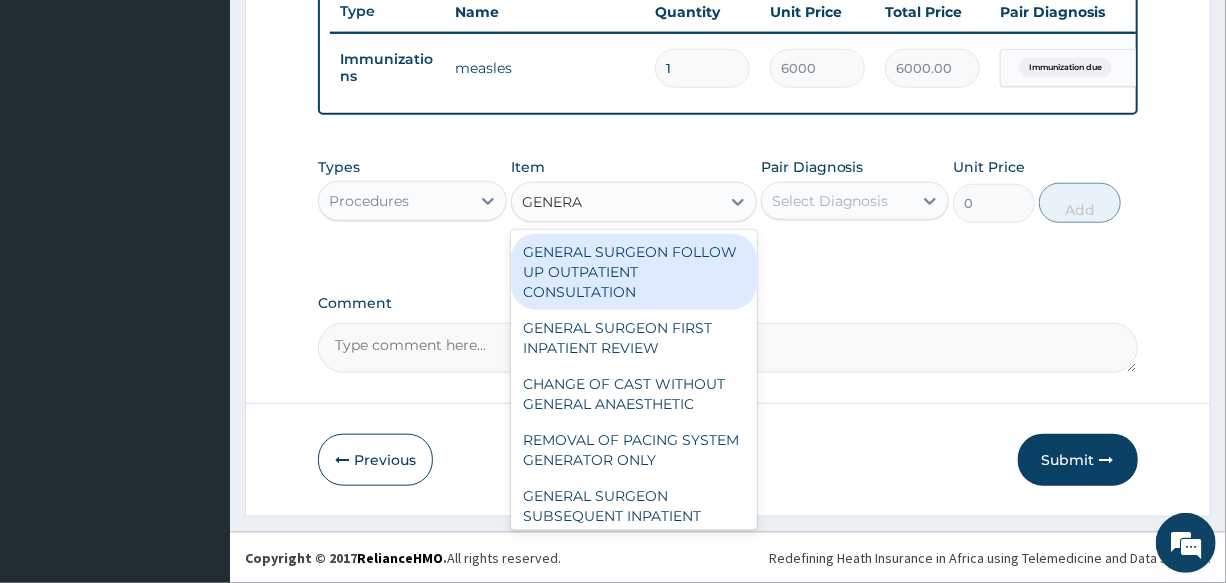 type on "GENERAL" 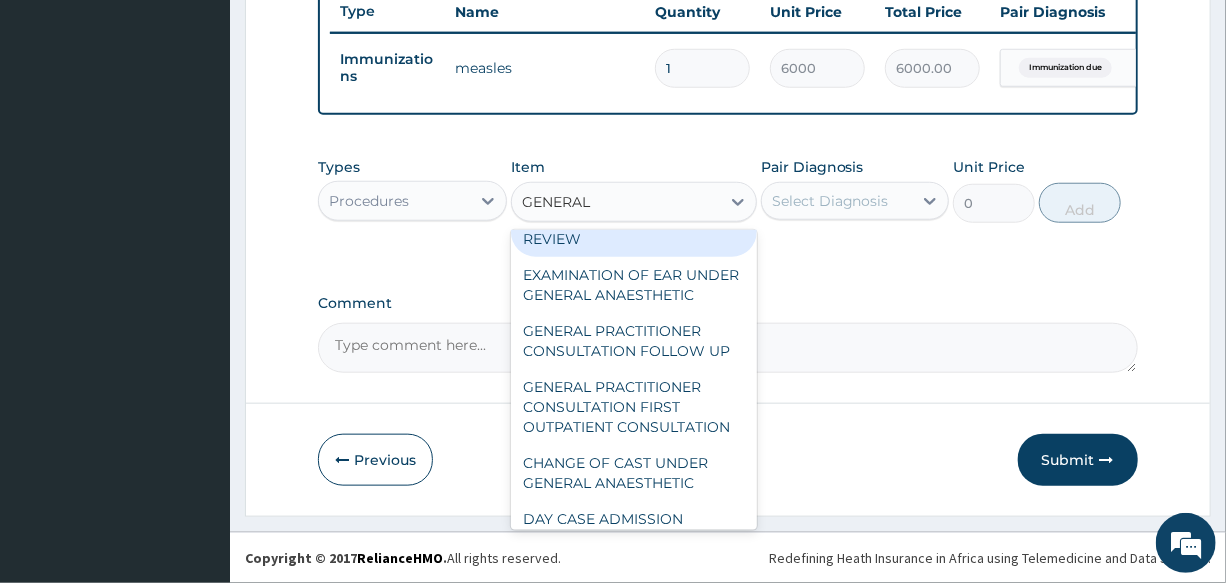 scroll, scrollTop: 272, scrollLeft: 0, axis: vertical 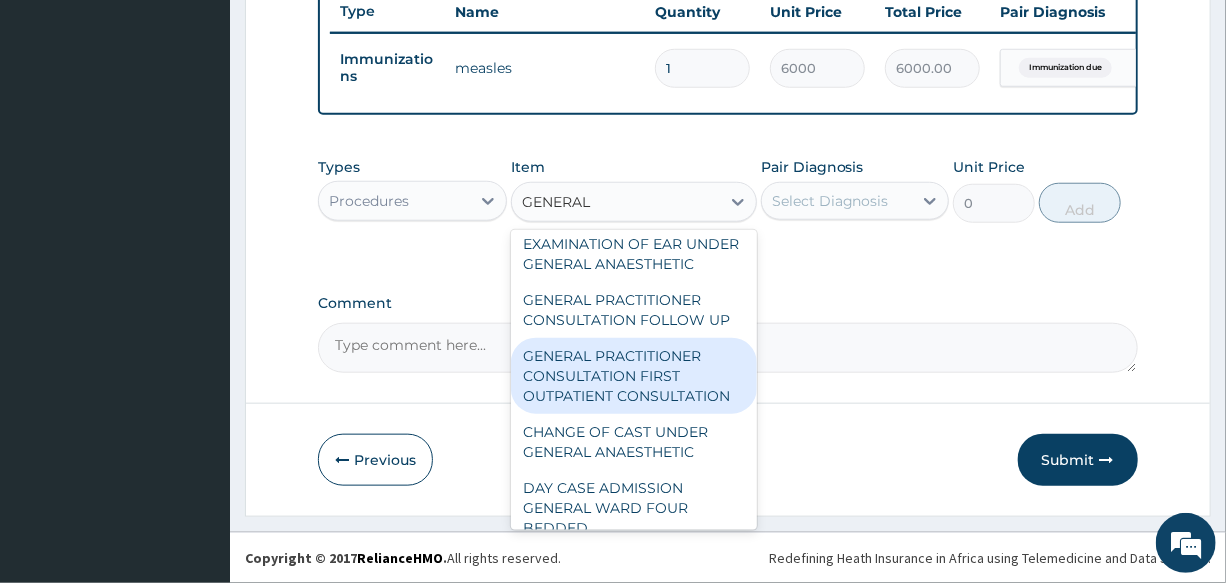 click on "GENERAL PRACTITIONER CONSULTATION FIRST OUTPATIENT CONSULTATION" at bounding box center [634, 376] 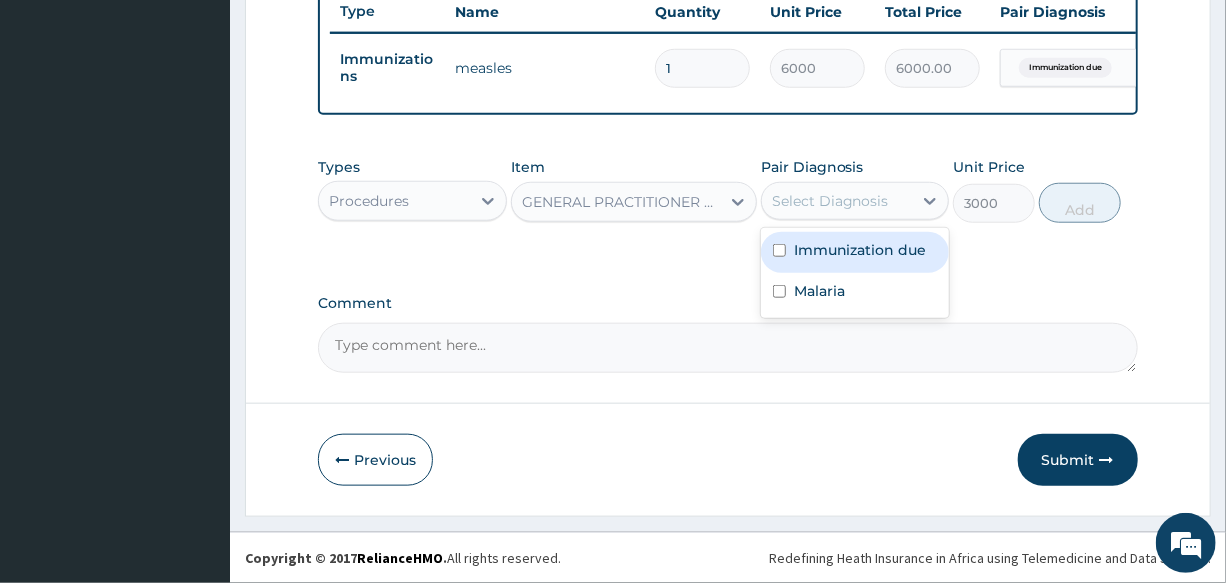 click on "Select Diagnosis" at bounding box center (830, 201) 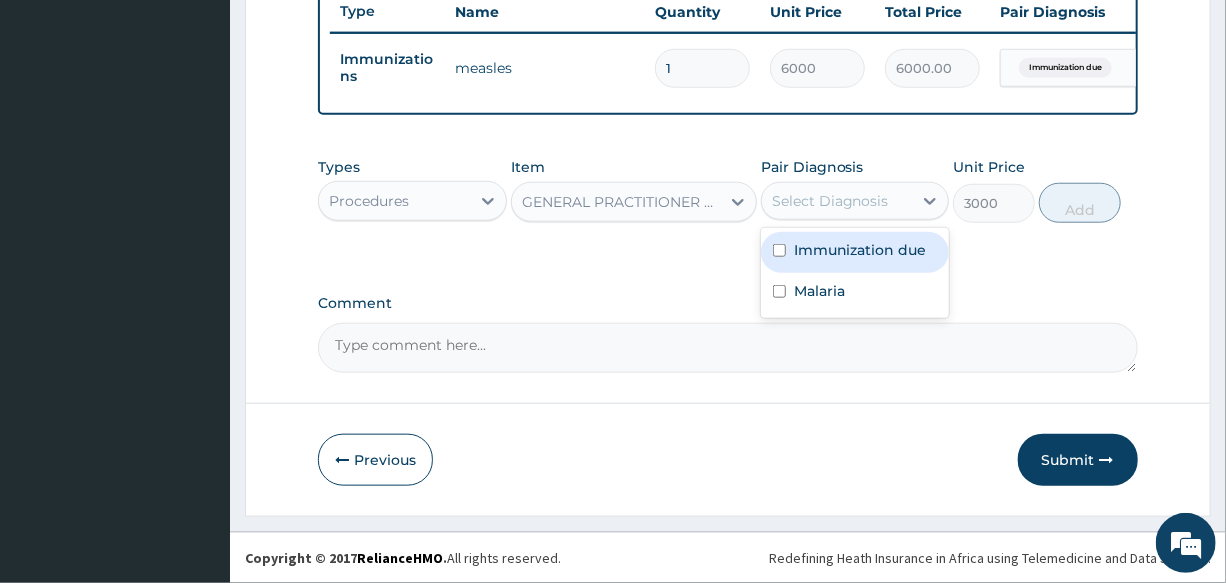 click on "Immunization due" at bounding box center (860, 250) 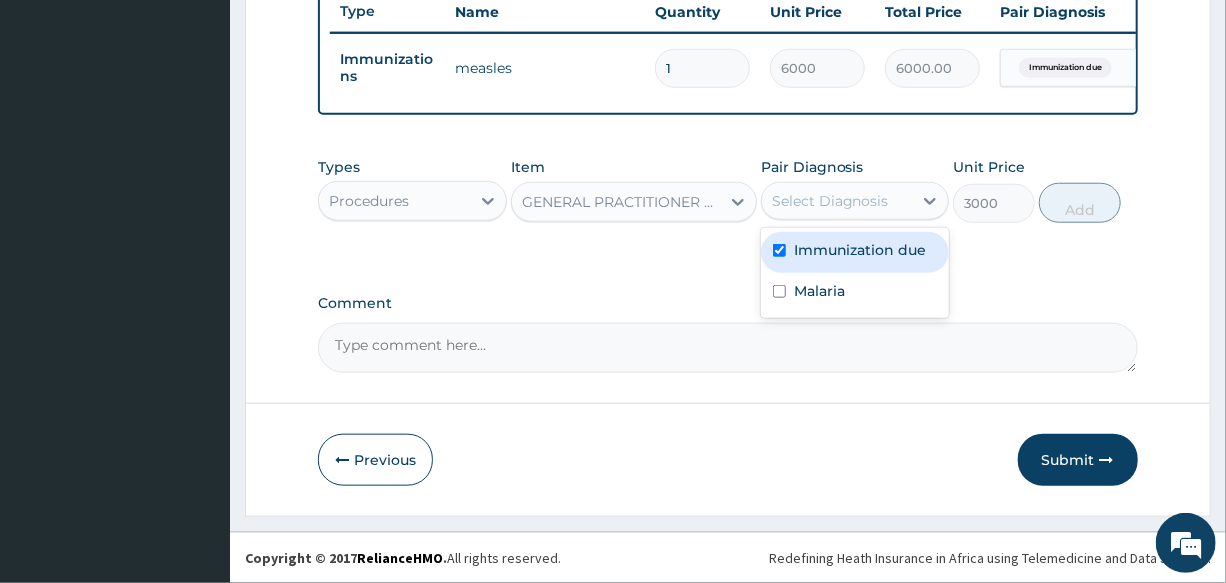 checkbox on "true" 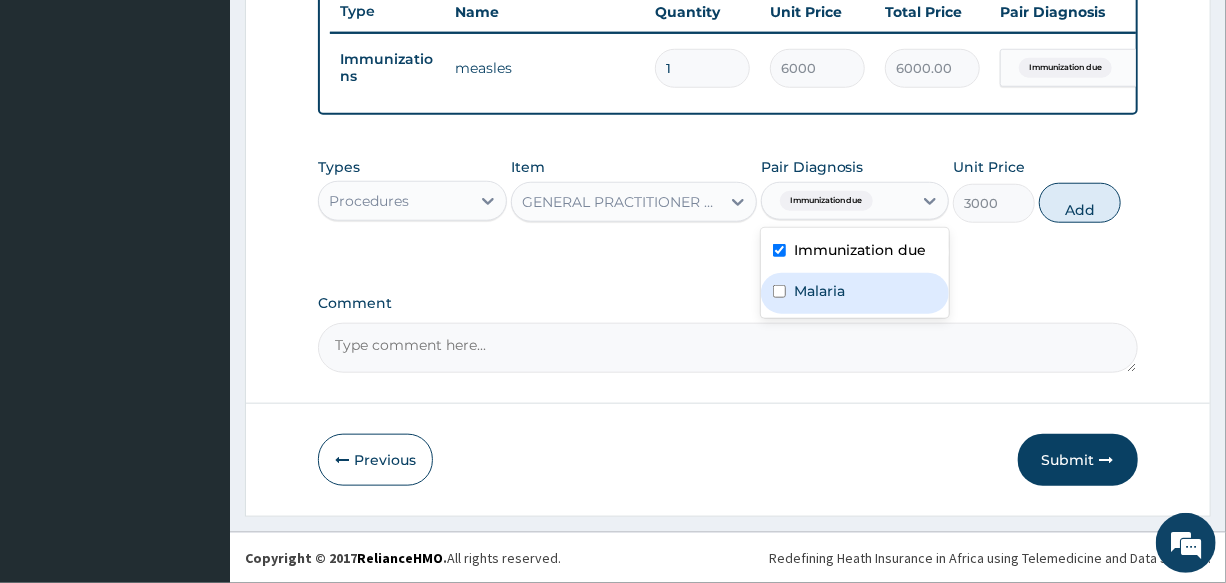 click on "Malaria" at bounding box center [855, 293] 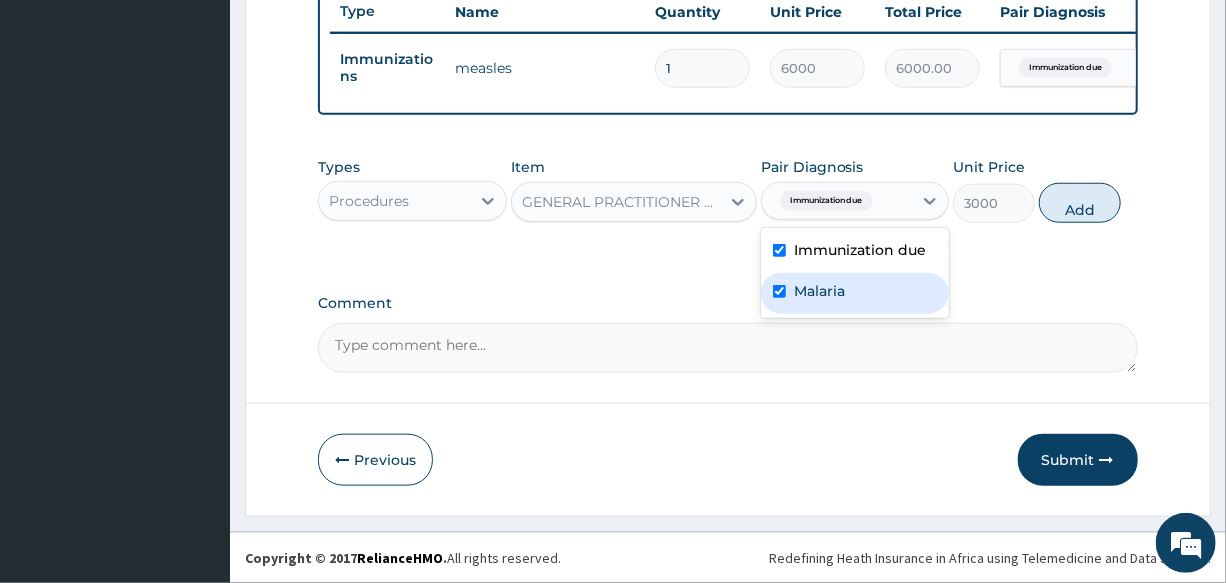checkbox on "true" 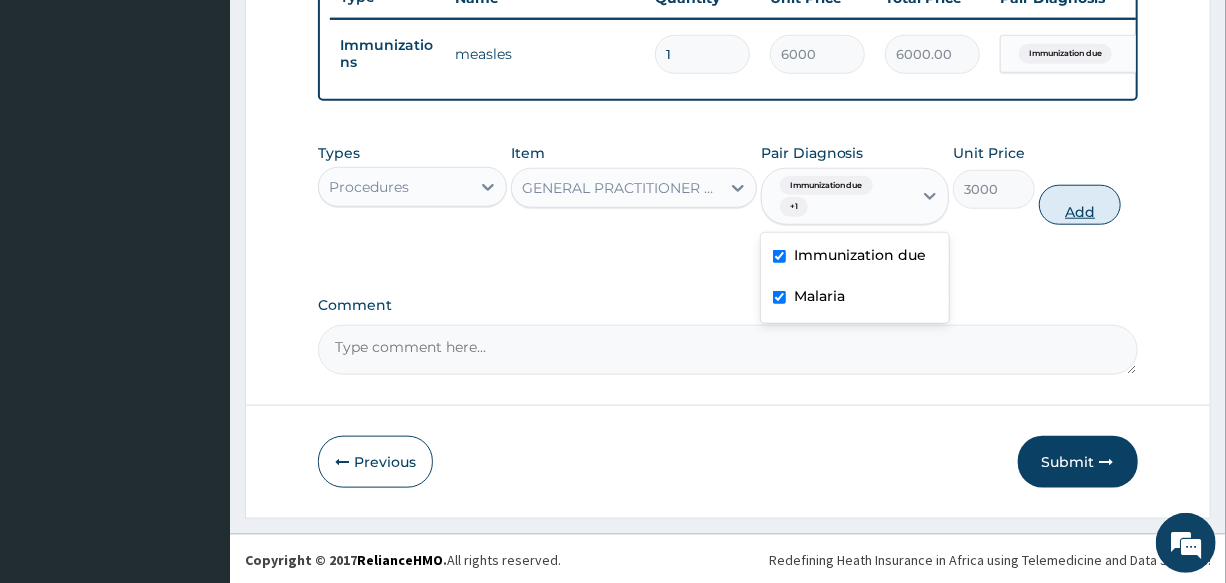 click on "Add" at bounding box center (1080, 205) 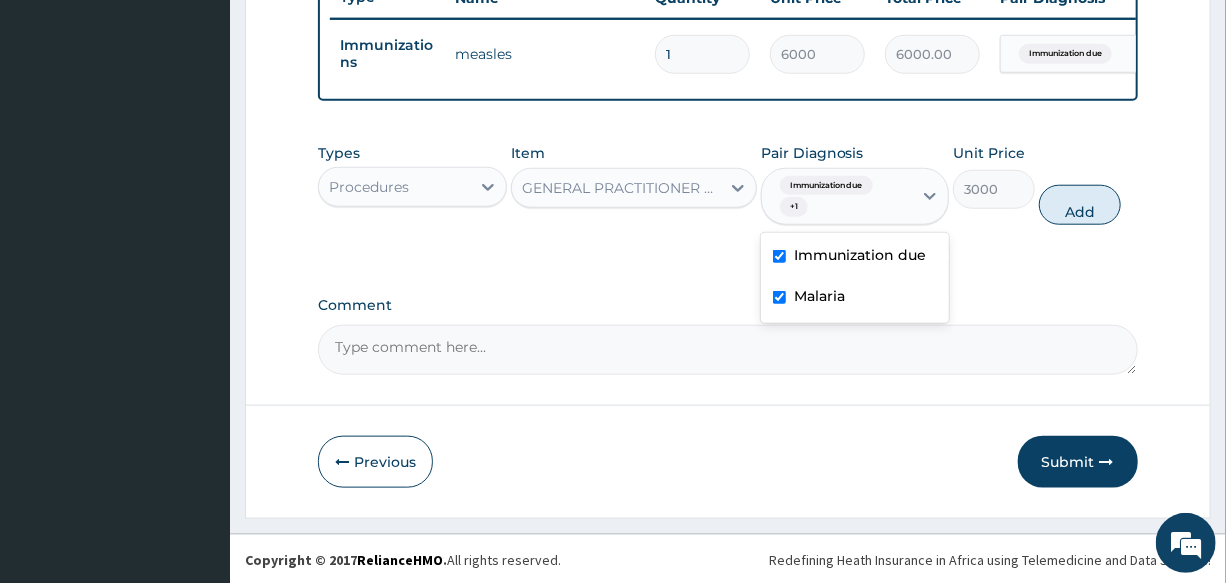 type on "0" 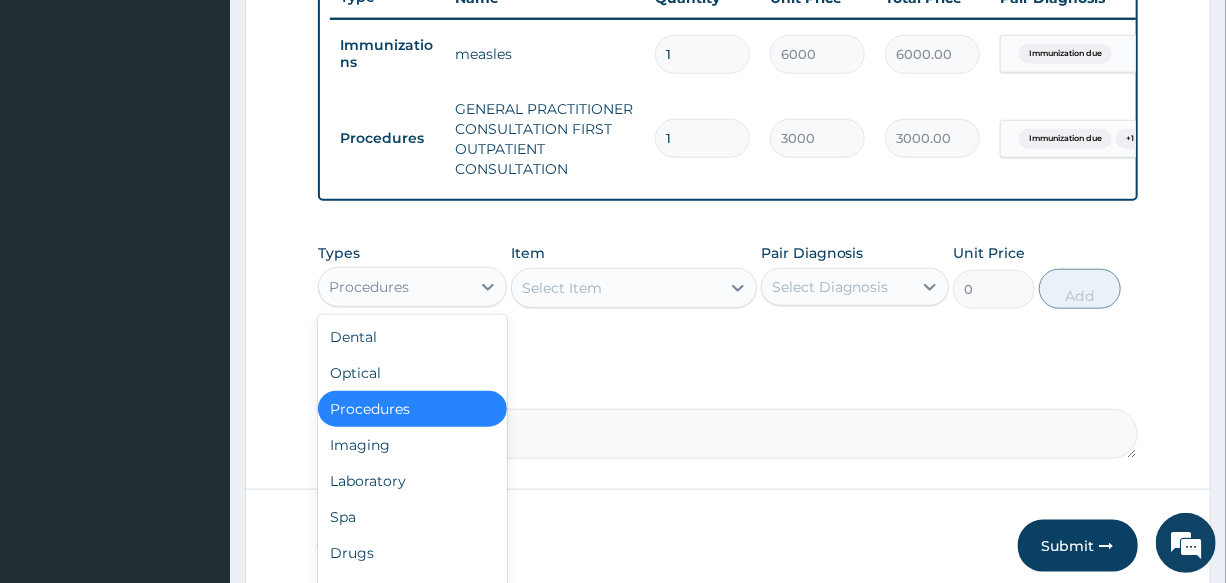 click on "Procedures" at bounding box center [394, 287] 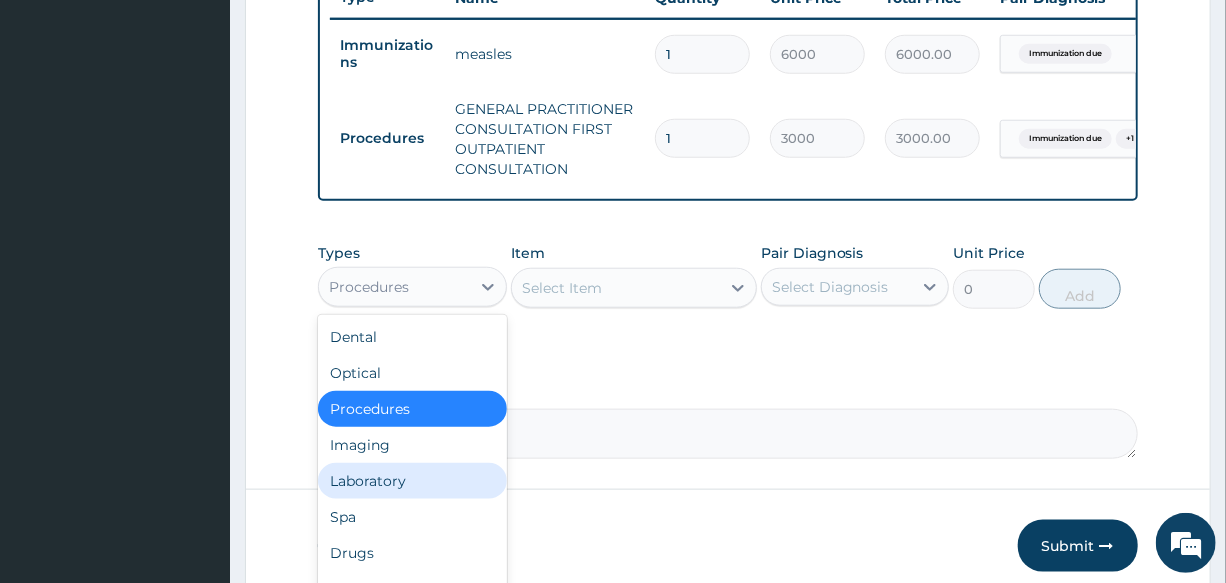 click on "Laboratory" at bounding box center (412, 481) 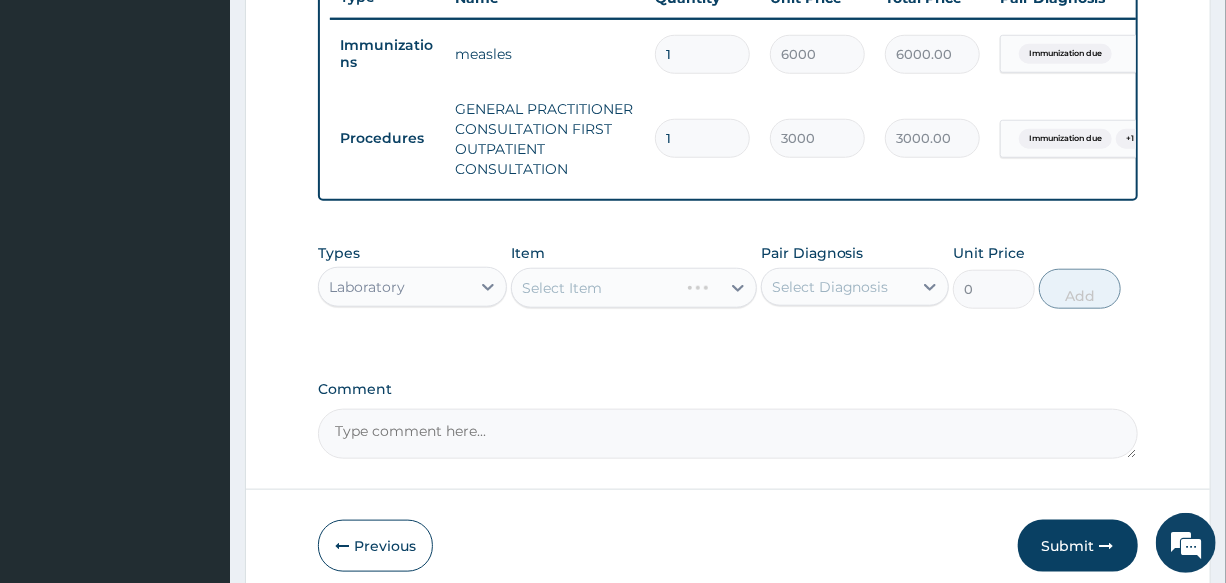 click on "Select Item" at bounding box center [634, 288] 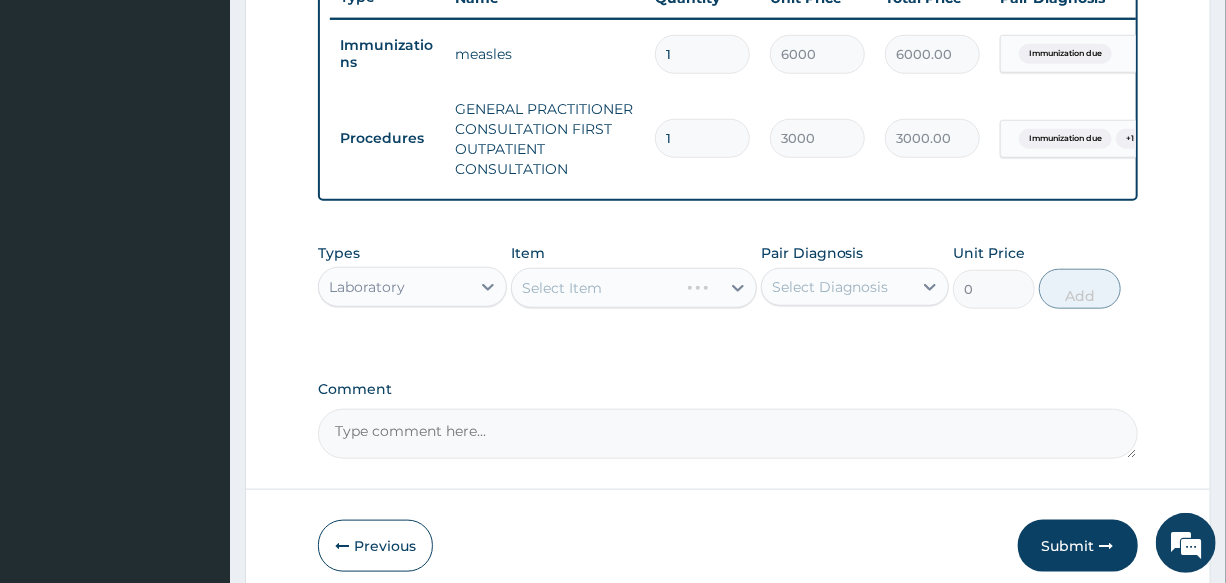 click on "Select Item" at bounding box center [634, 288] 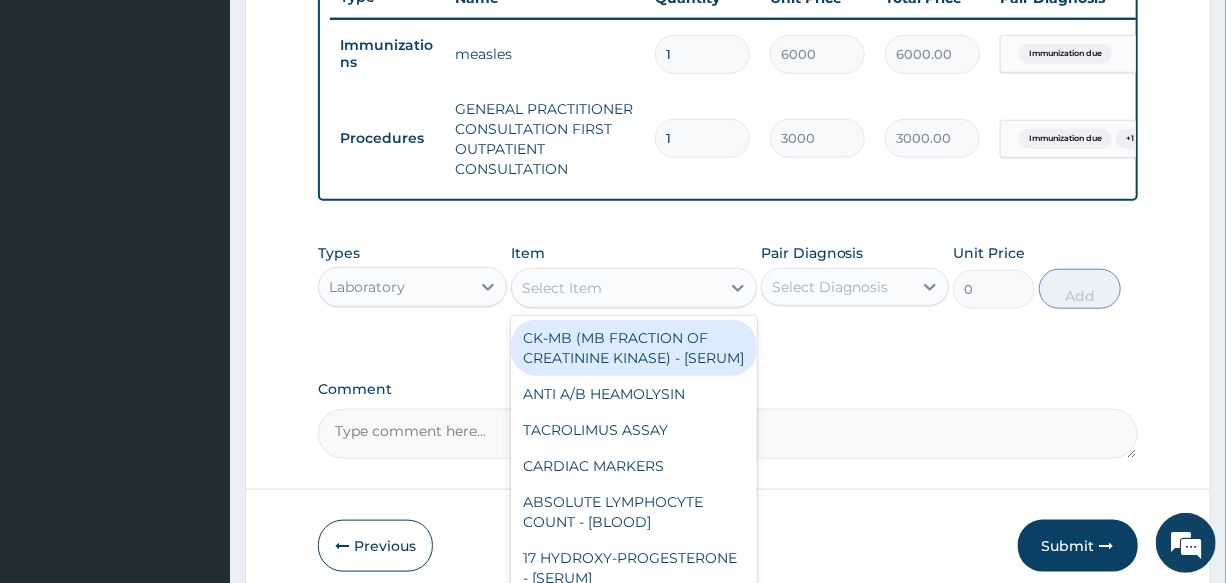 click on "Select Item" at bounding box center (616, 288) 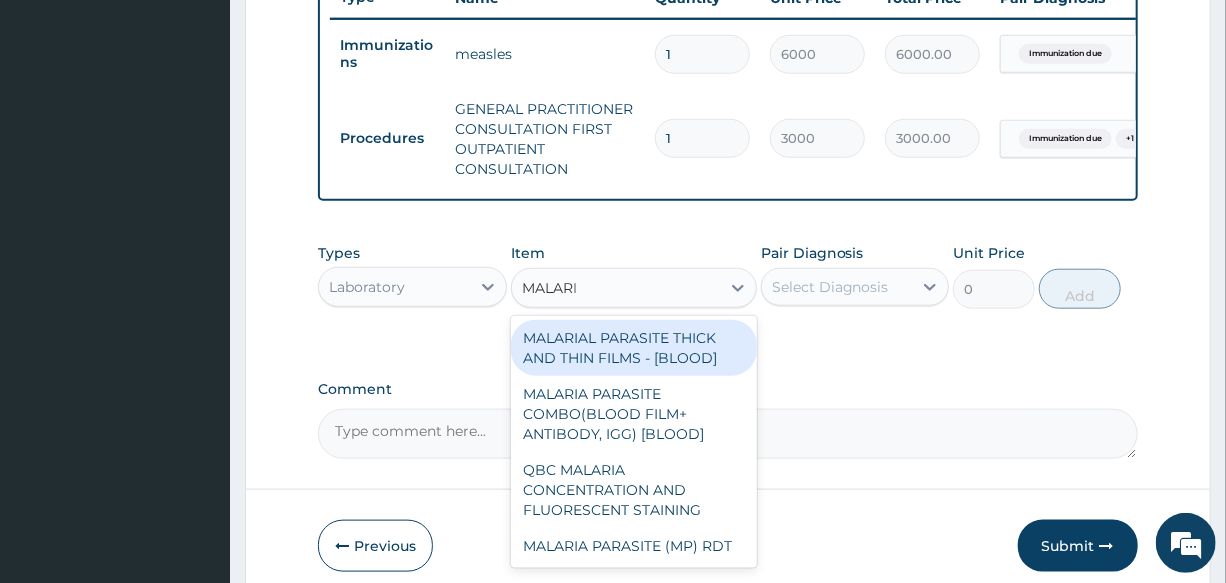 type on "MALARIA" 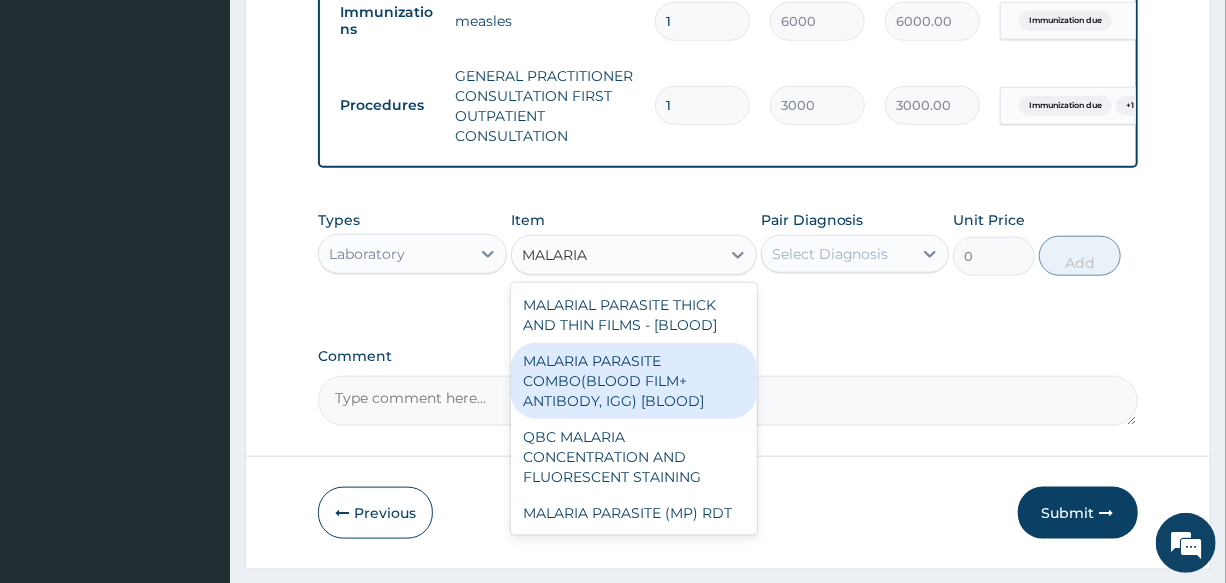 scroll, scrollTop: 869, scrollLeft: 0, axis: vertical 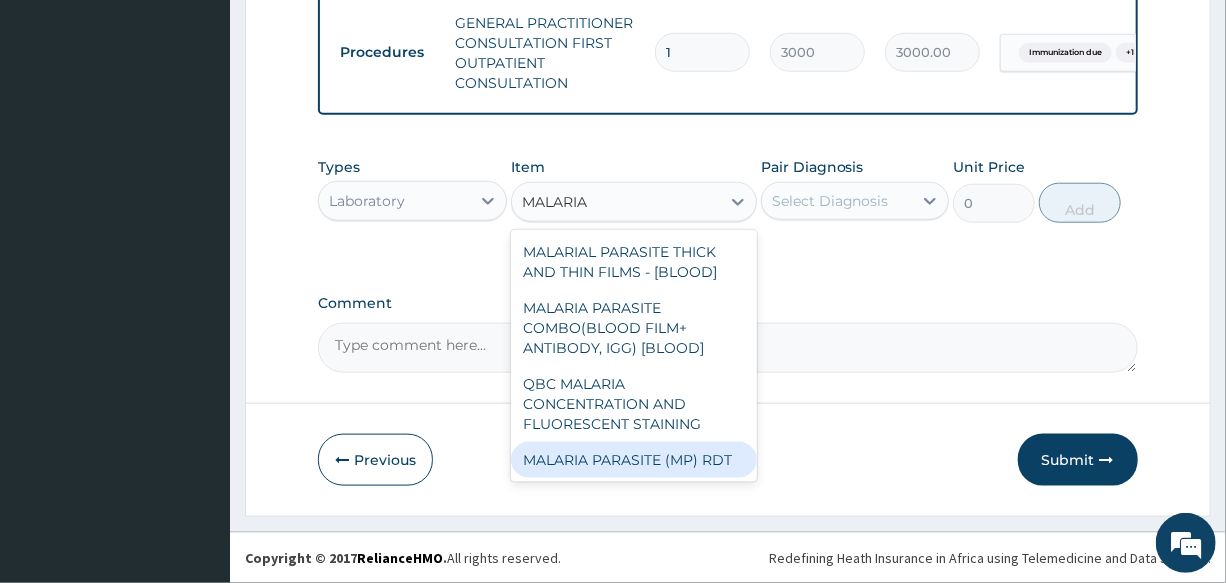 click on "MALARIA PARASITE (MP) RDT" at bounding box center (634, 460) 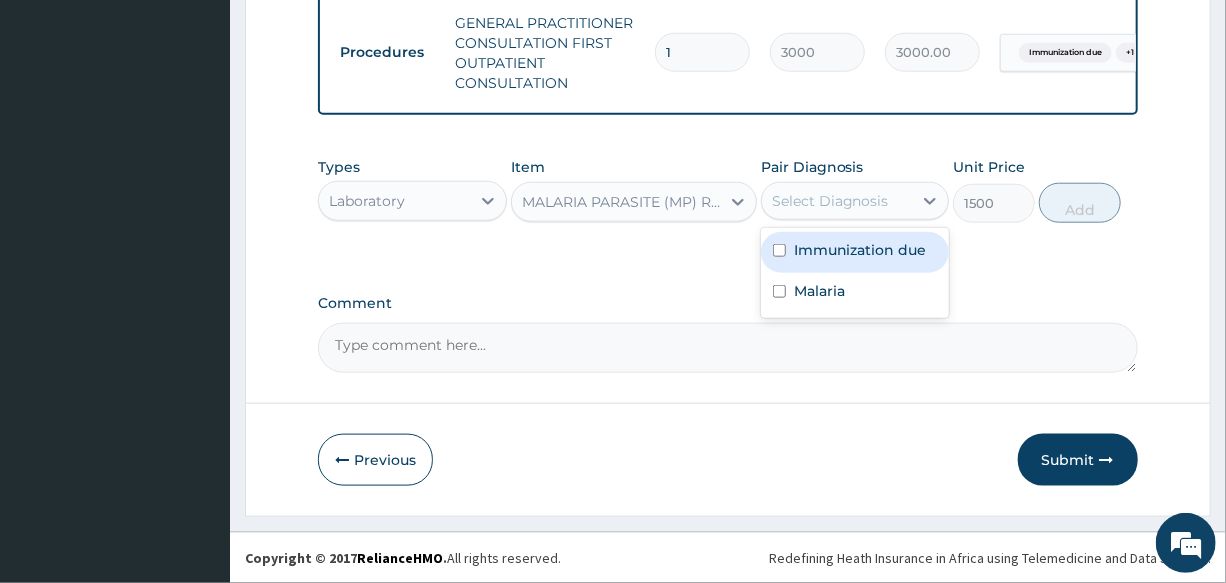 click on "Select Diagnosis" at bounding box center [830, 201] 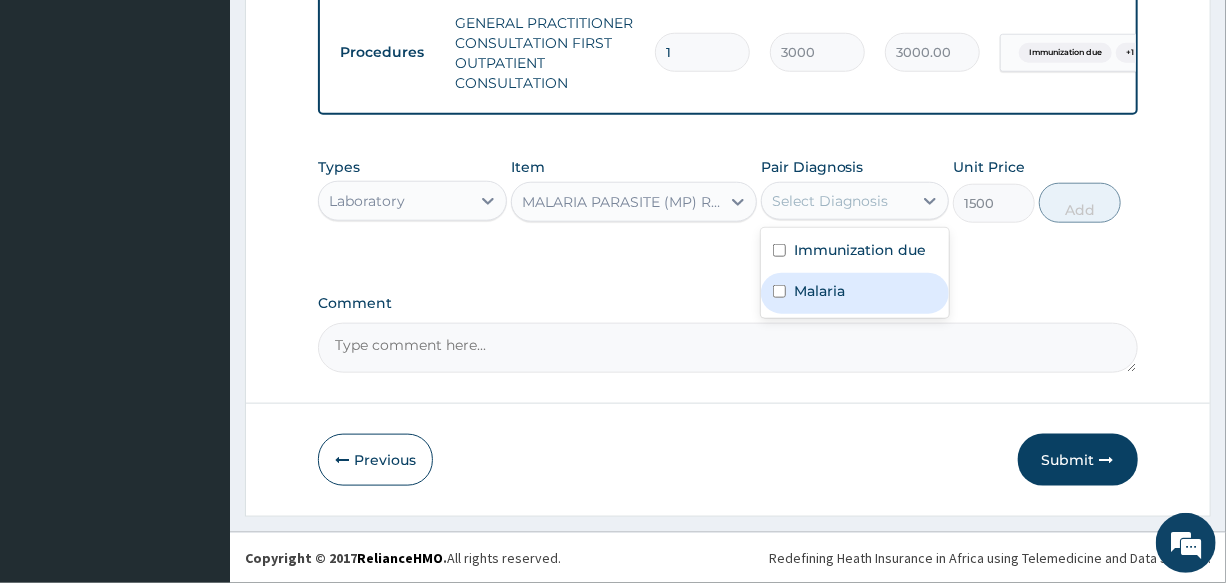 click on "Malaria" at bounding box center [855, 293] 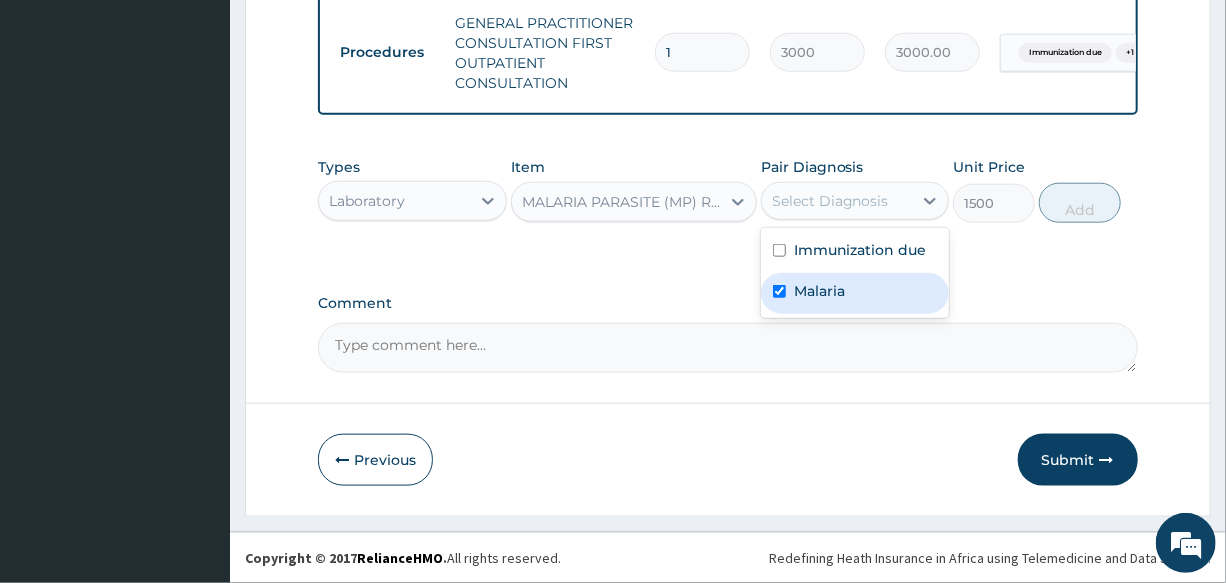 checkbox on "true" 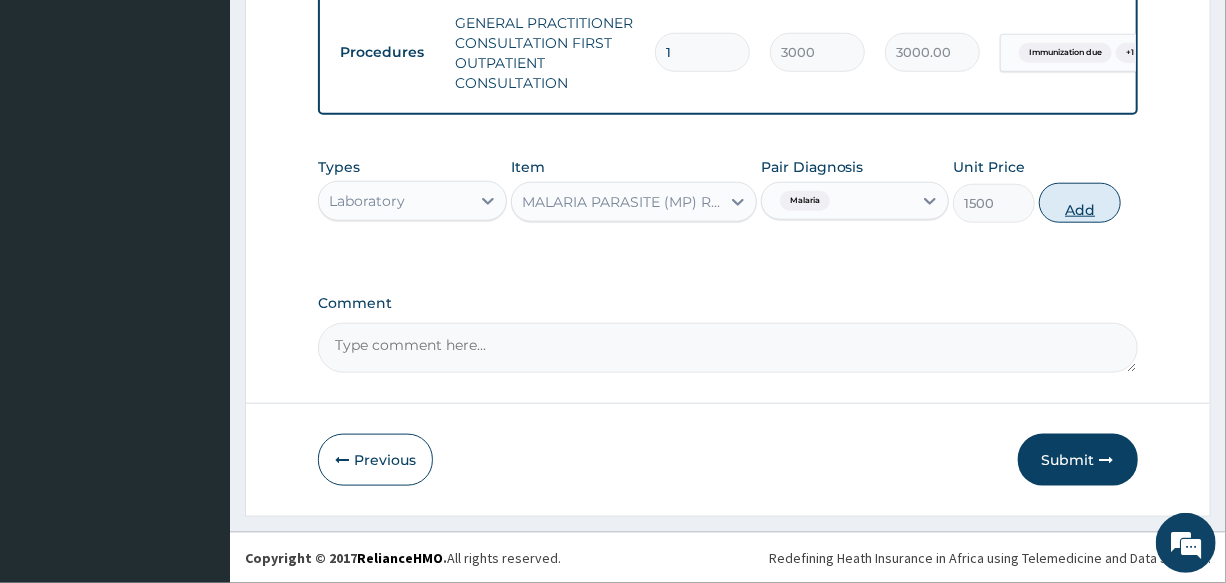 click on "Add" at bounding box center [1080, 203] 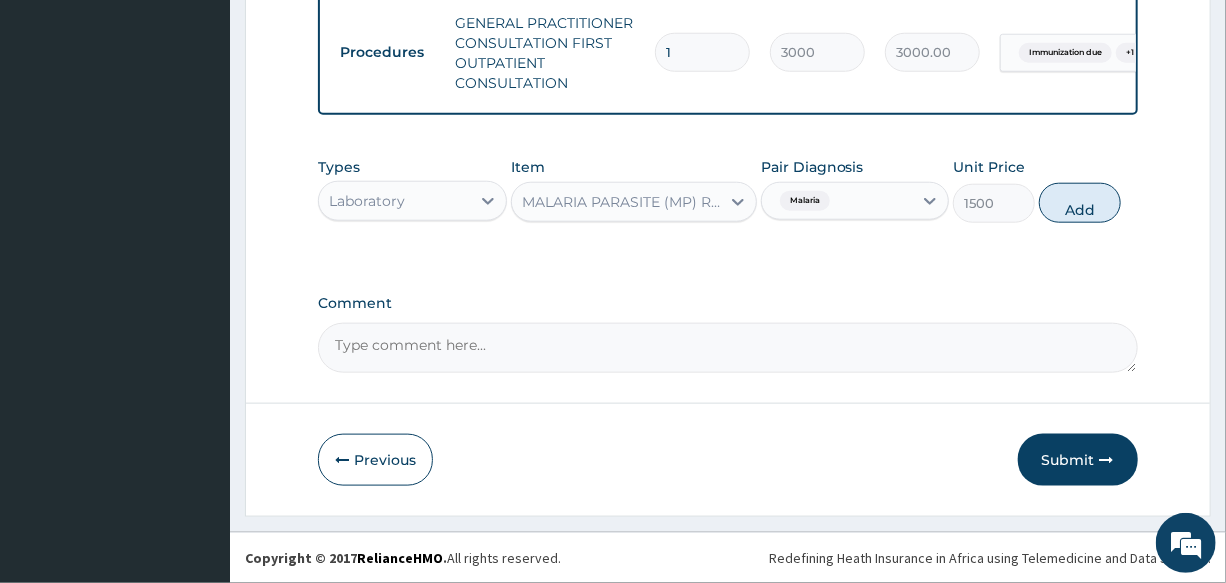 type on "0" 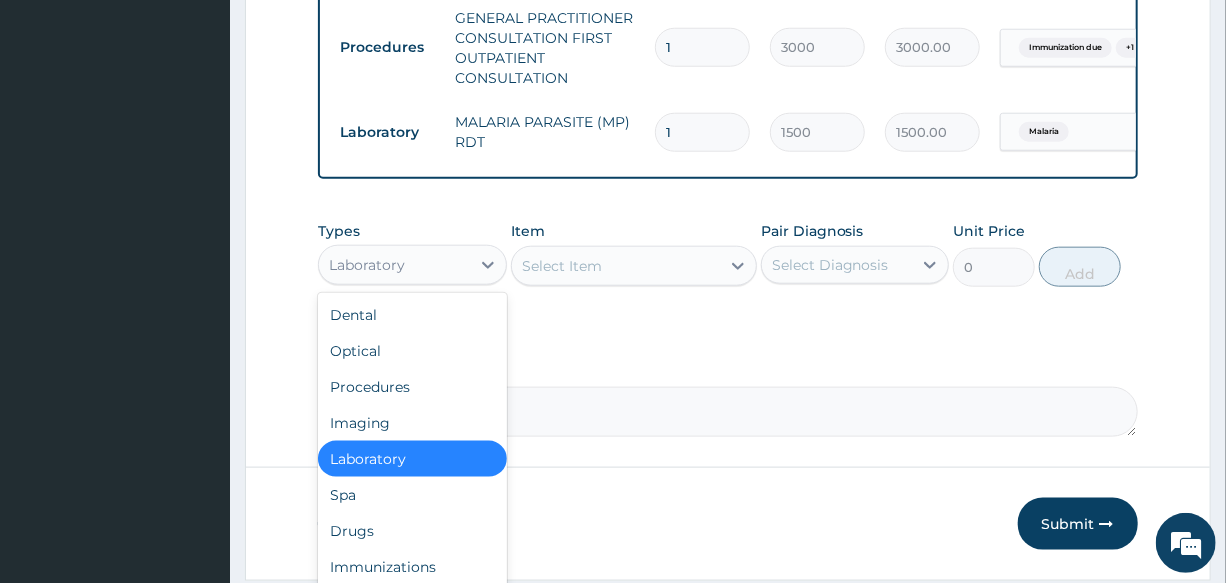 click on "Laboratory" at bounding box center [367, 265] 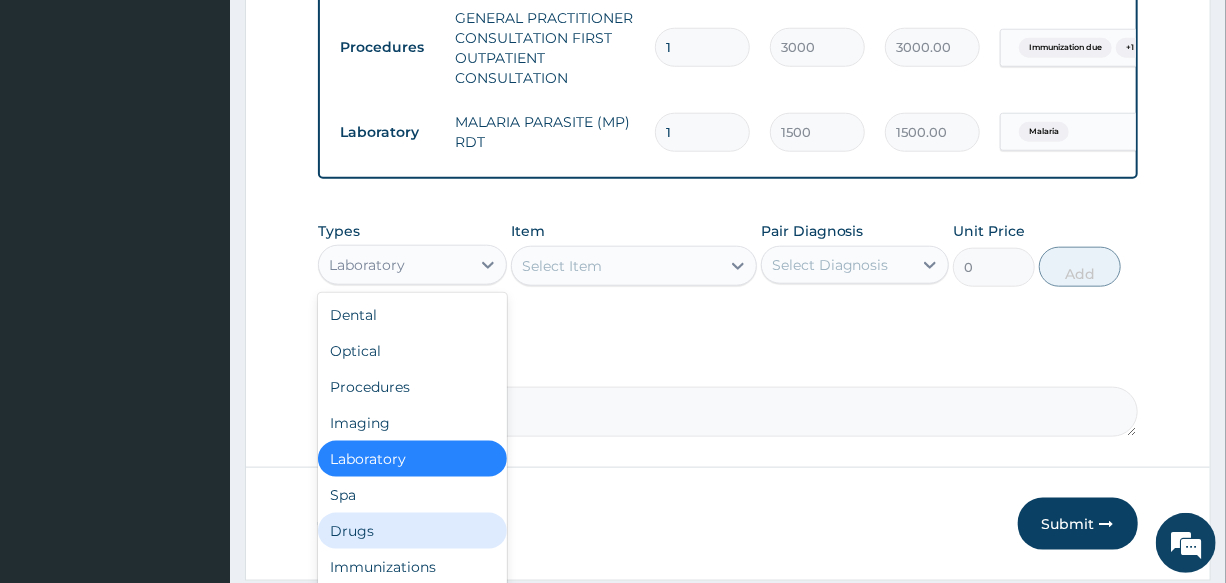click on "Drugs" at bounding box center [412, 531] 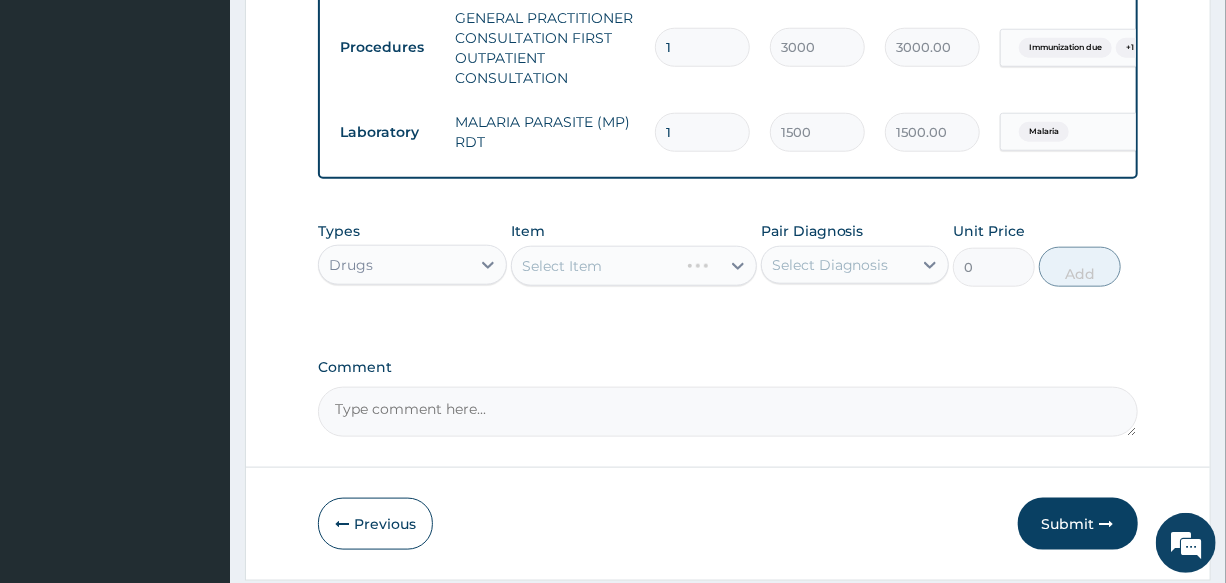 click on "Select Item" at bounding box center [634, 266] 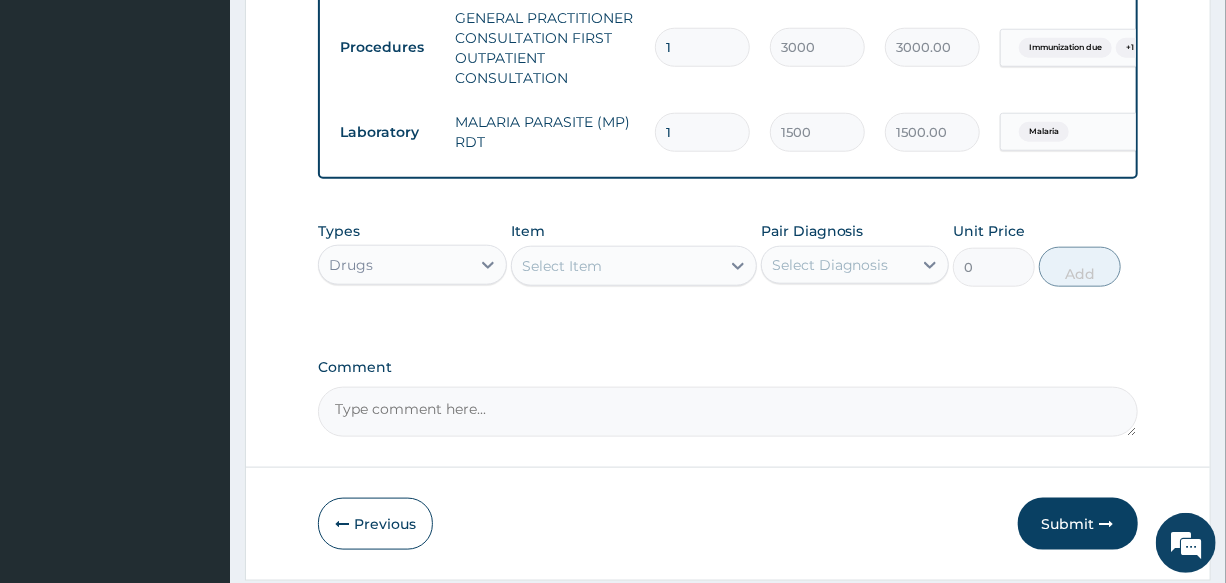 click on "Select Item" at bounding box center [616, 266] 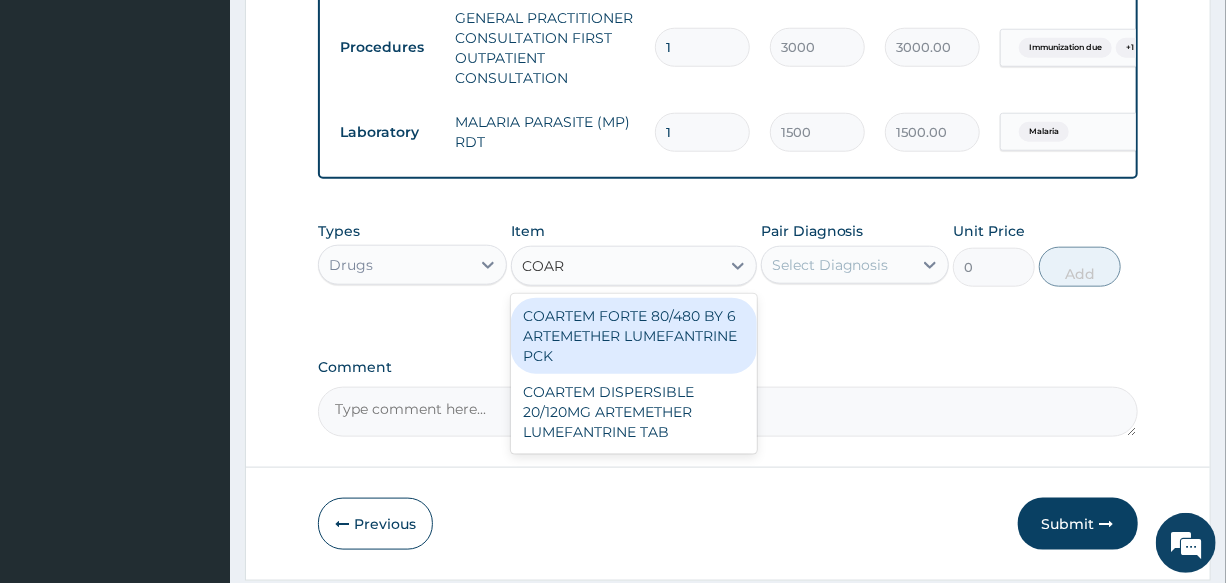 type on "COART" 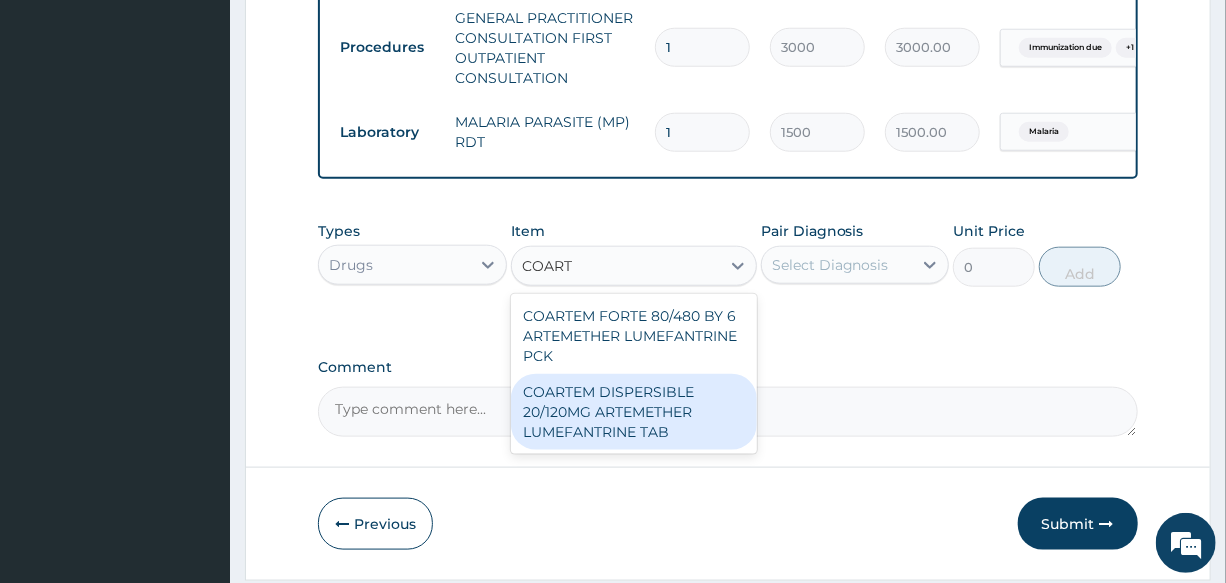 click on "COARTEM DISPERSIBLE 20/120MG ARTEMETHER LUMEFANTRINE TAB" at bounding box center [634, 412] 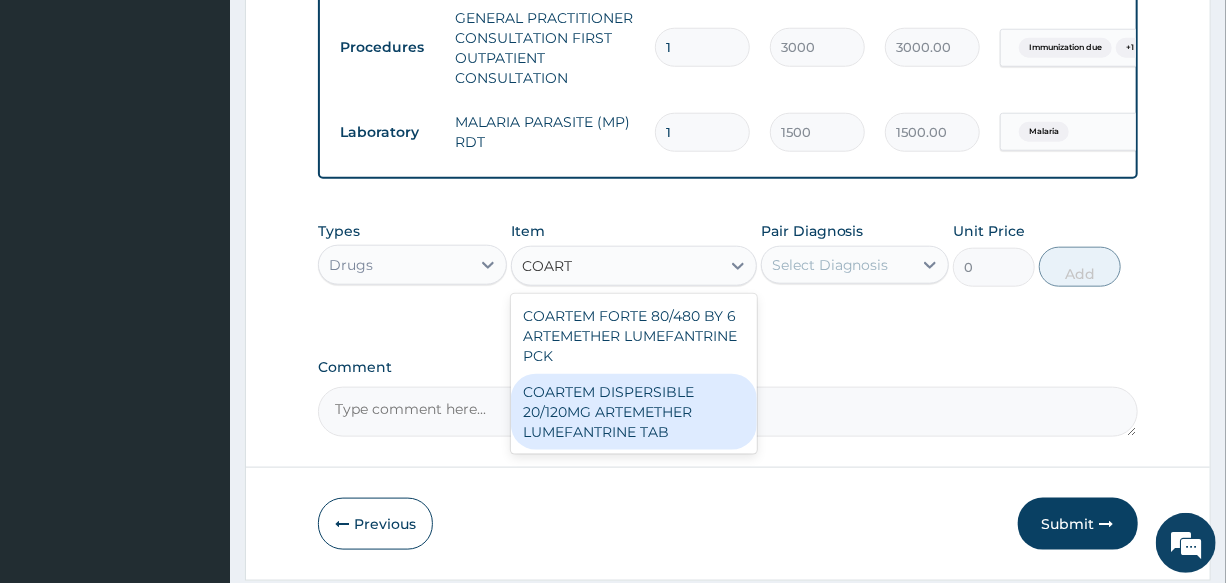 type 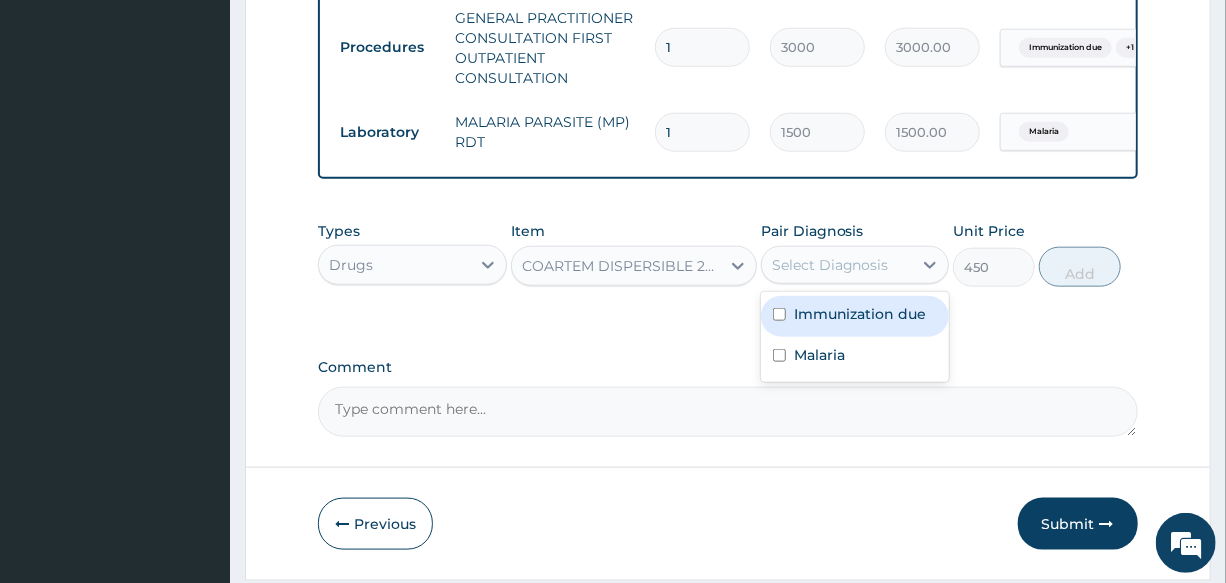click on "Select Diagnosis" at bounding box center (830, 265) 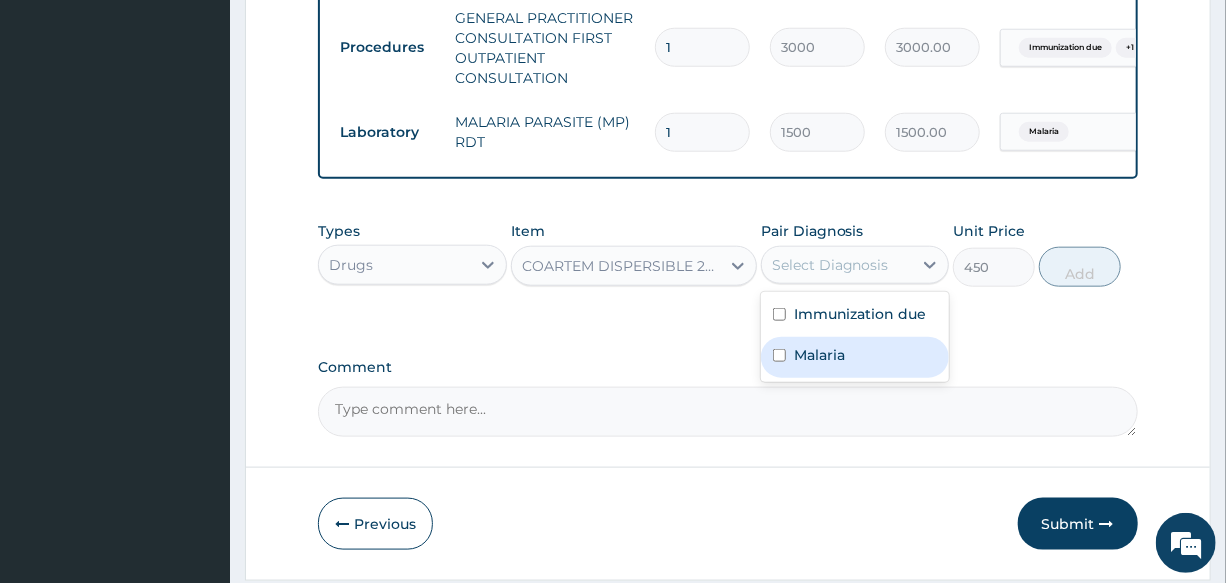 drag, startPoint x: 853, startPoint y: 366, endPoint x: 979, endPoint y: 303, distance: 140.87228 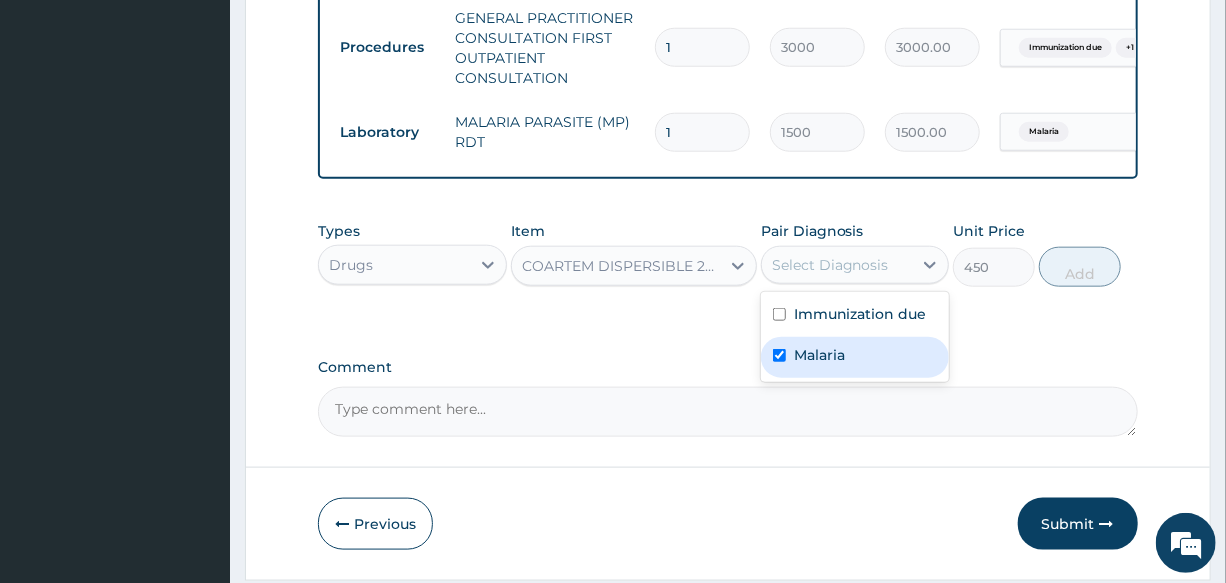 checkbox on "true" 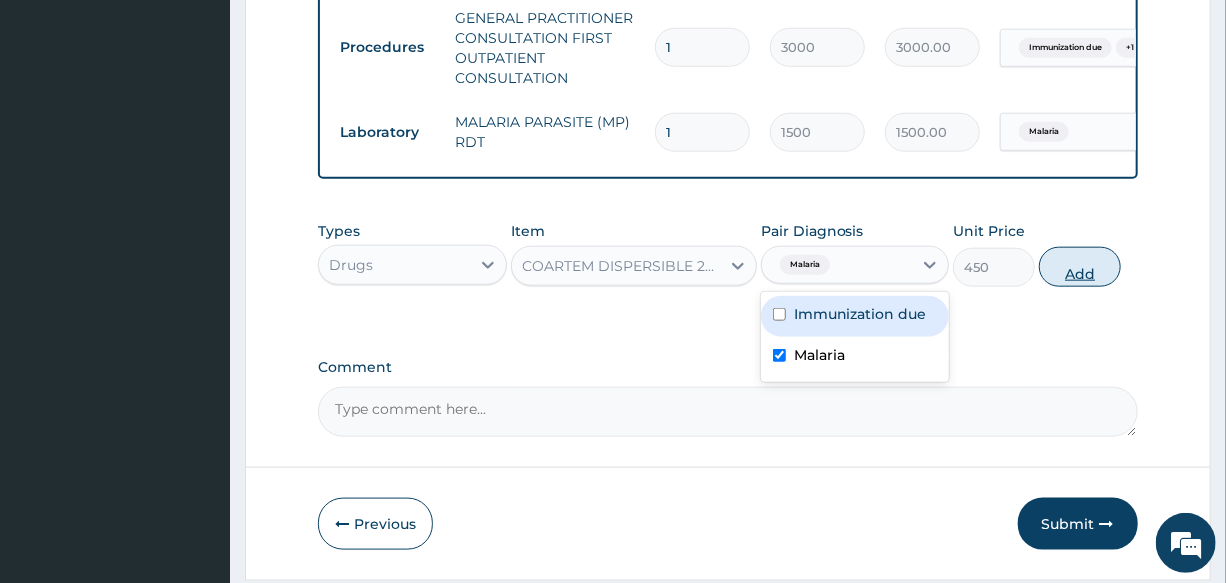 click on "Add" at bounding box center (1080, 267) 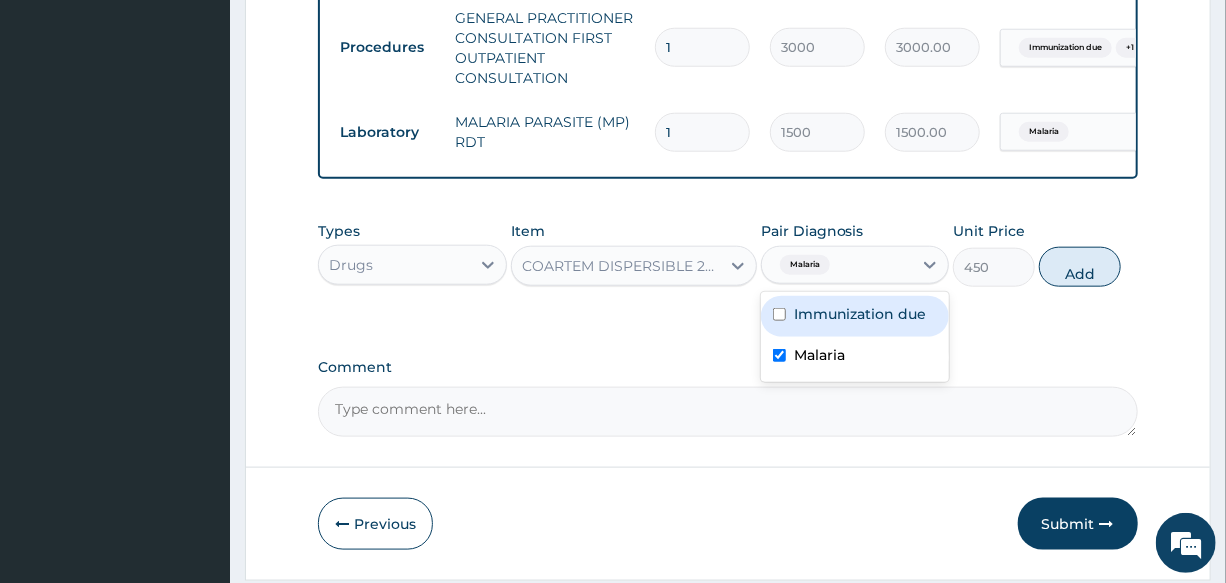 type on "0" 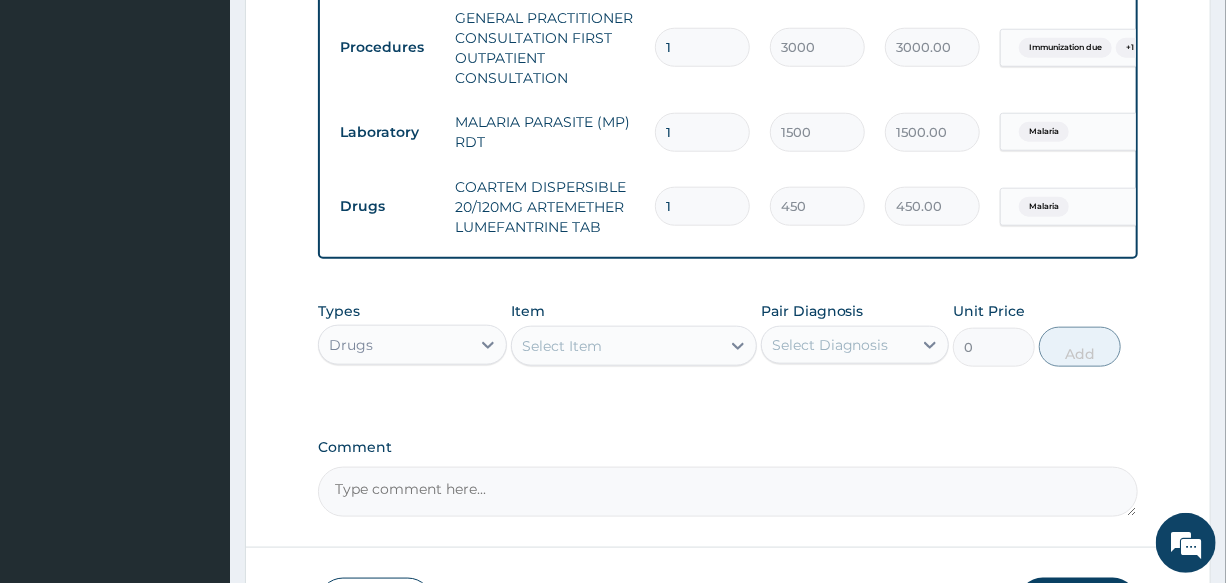 click on "Select Item" at bounding box center (616, 346) 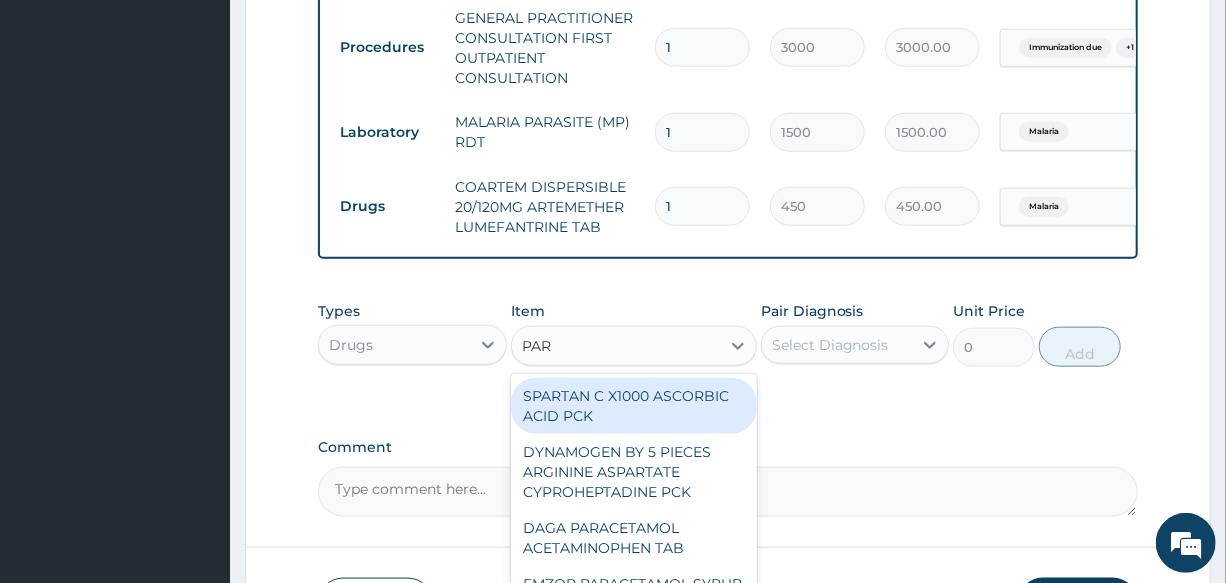 type on "PARA" 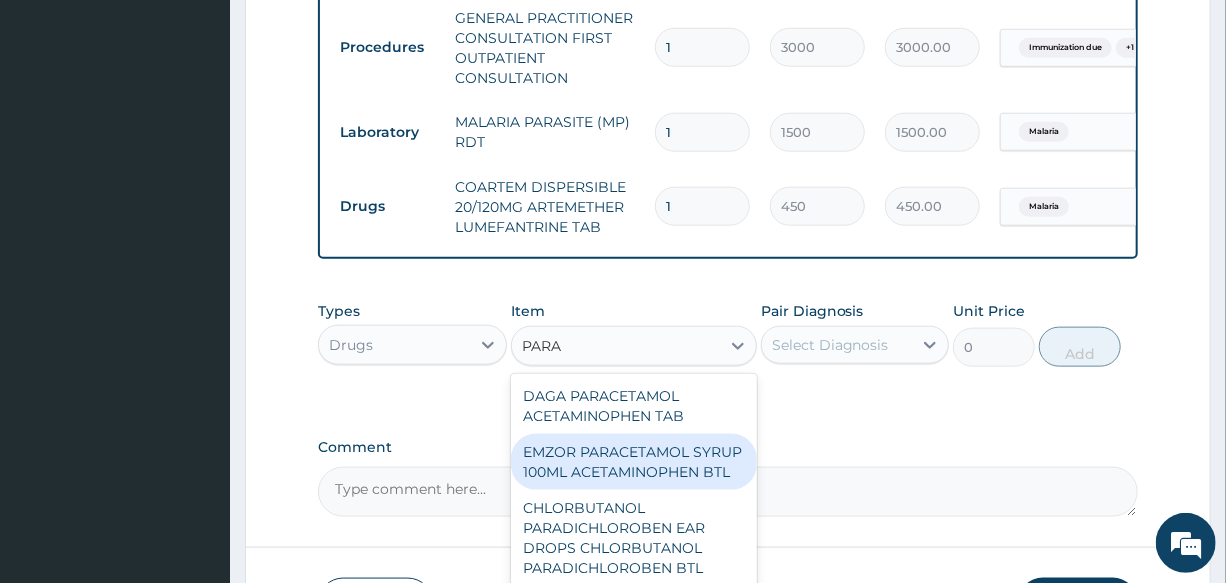 click on "EMZOR PARACETAMOL SYRUP 100ML ACETAMINOPHEN BTL" at bounding box center [634, 462] 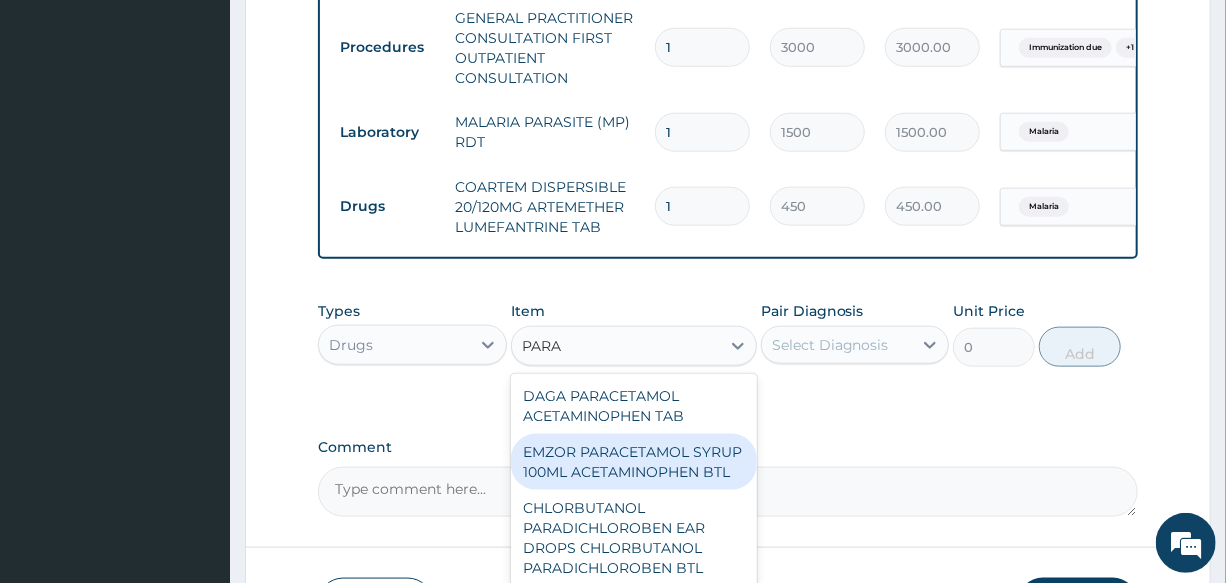 type 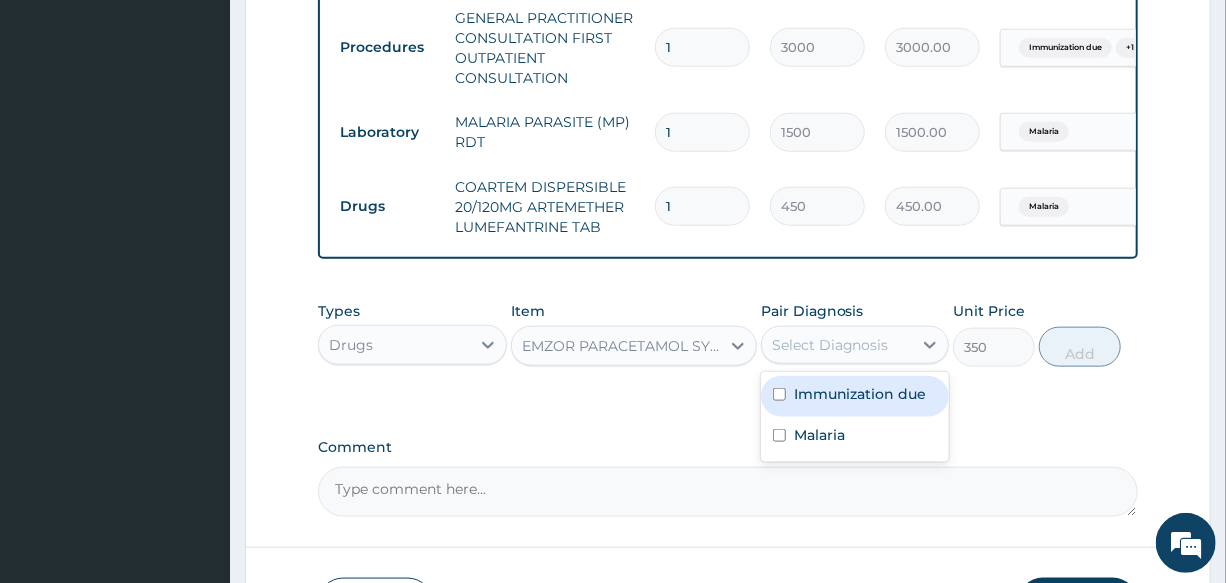 click on "Select Diagnosis" at bounding box center [830, 345] 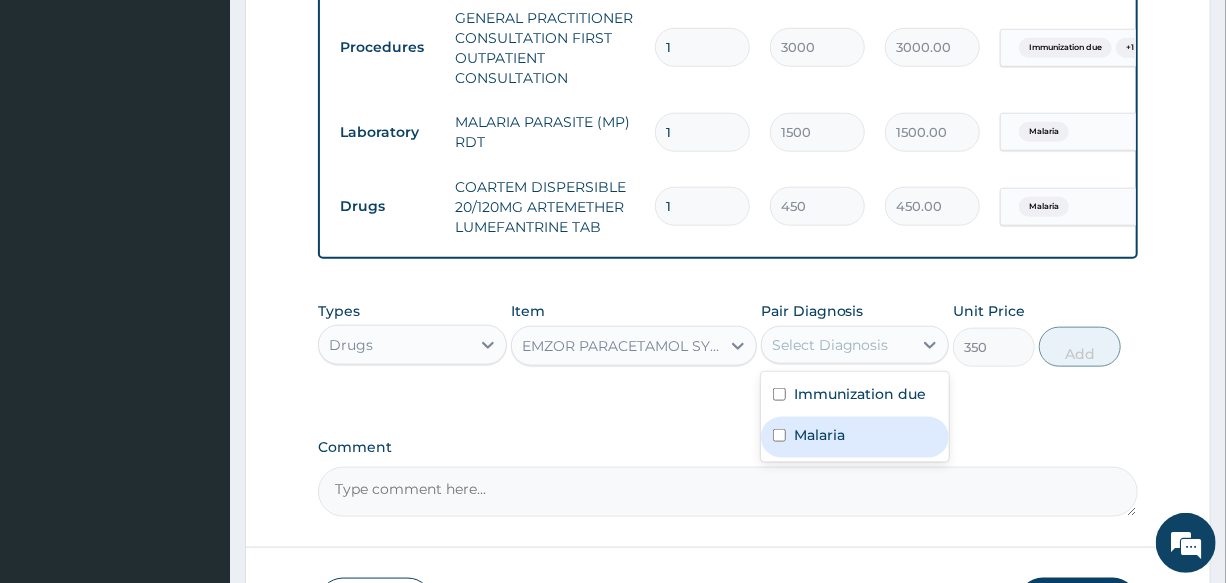 click on "Malaria" at bounding box center (855, 437) 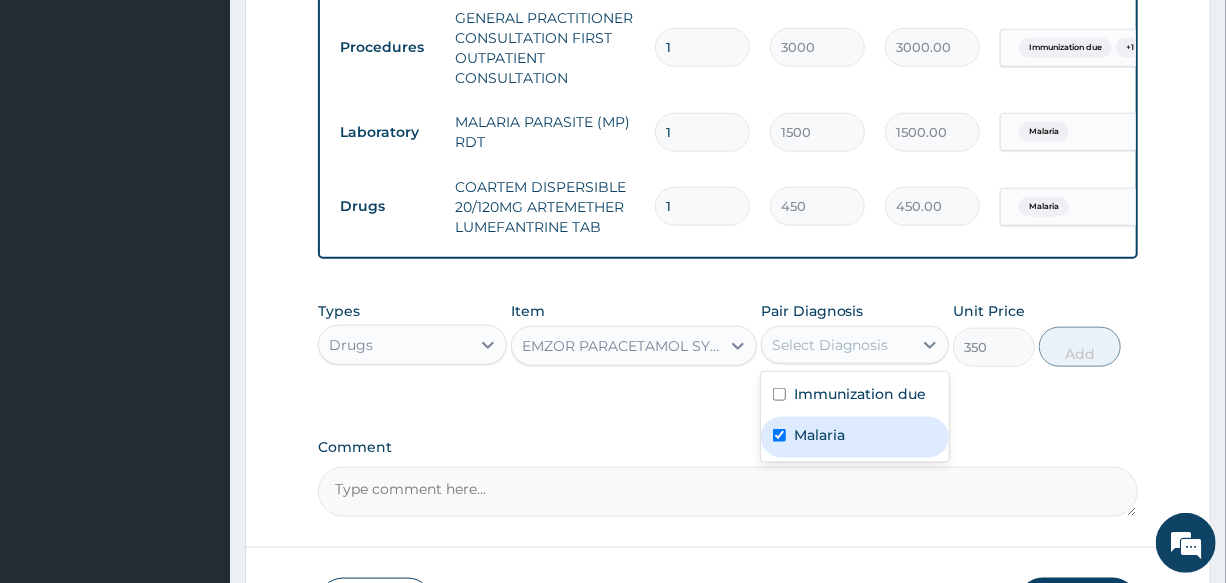 checkbox on "true" 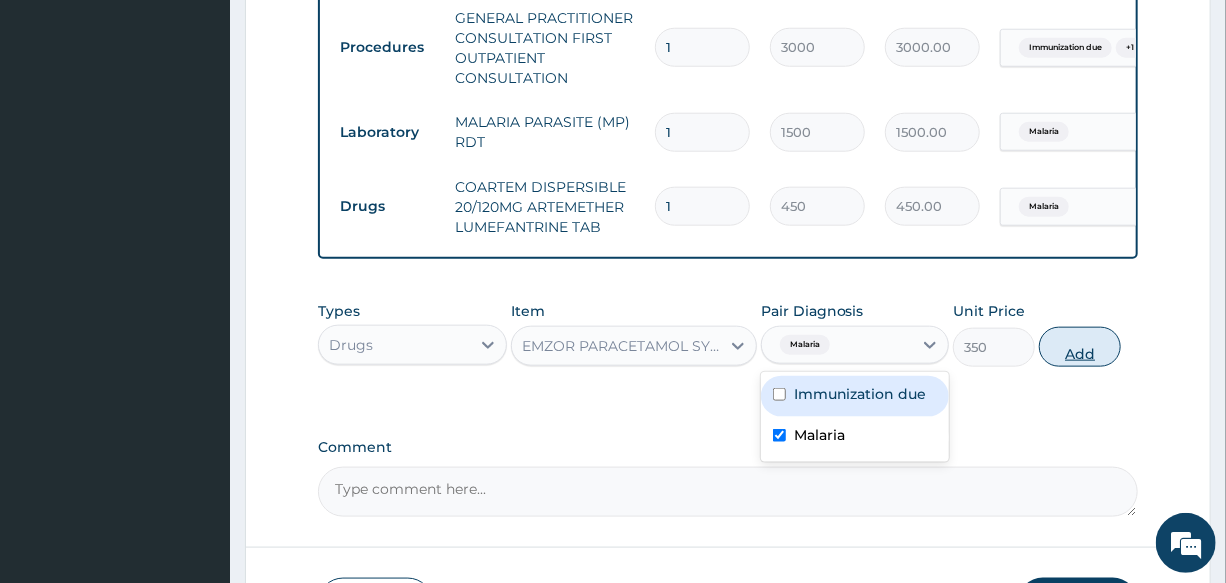 click on "Add" at bounding box center [1080, 347] 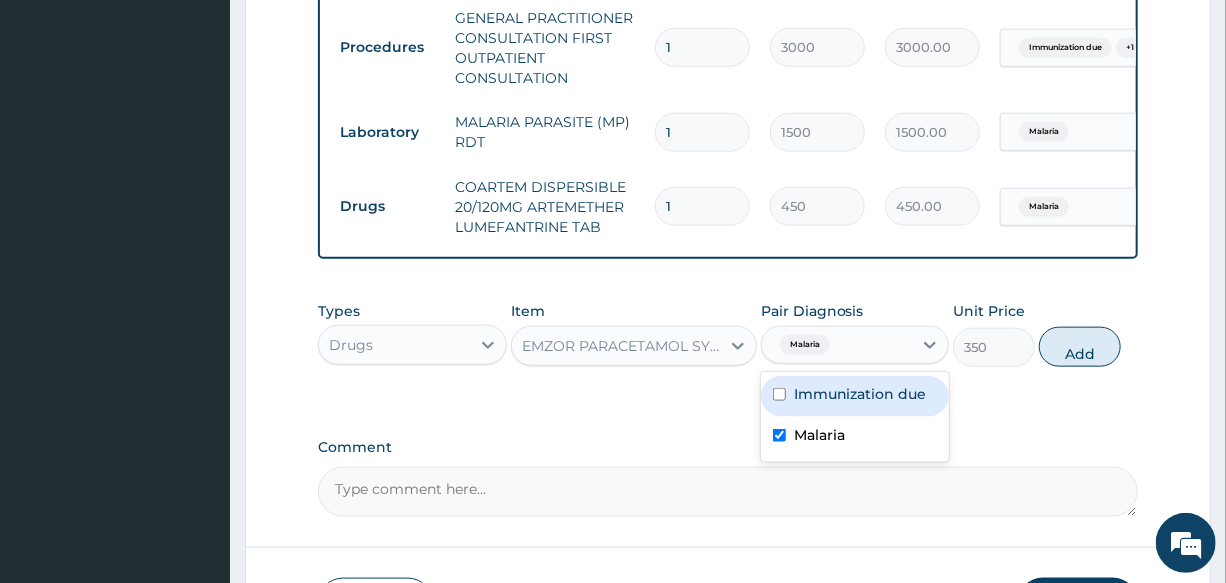 type on "0" 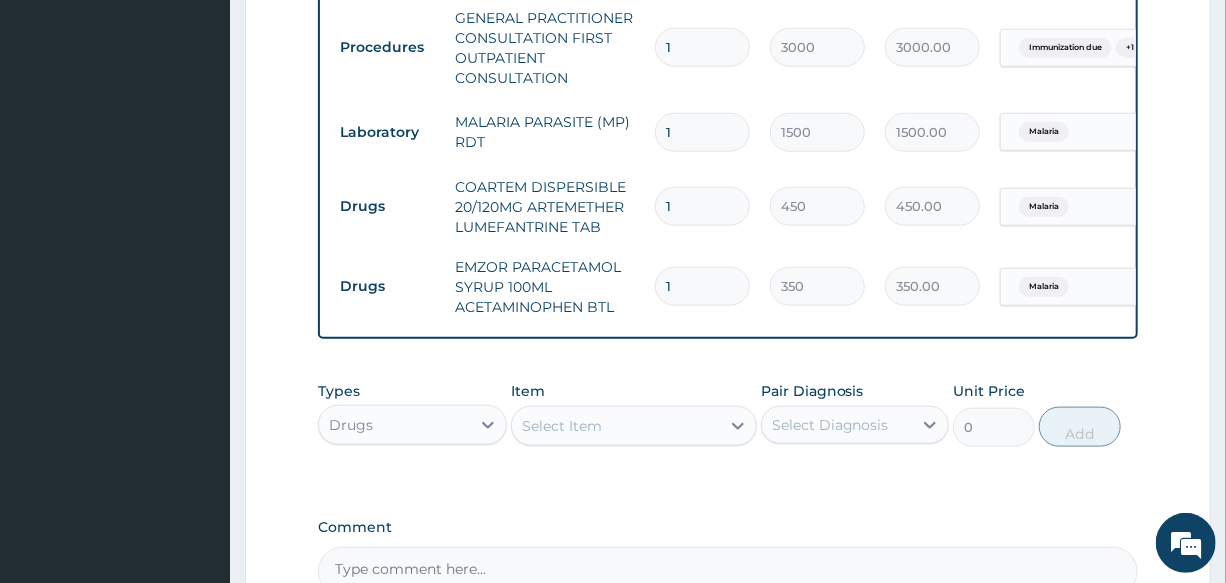drag, startPoint x: 705, startPoint y: 203, endPoint x: 549, endPoint y: 209, distance: 156.11534 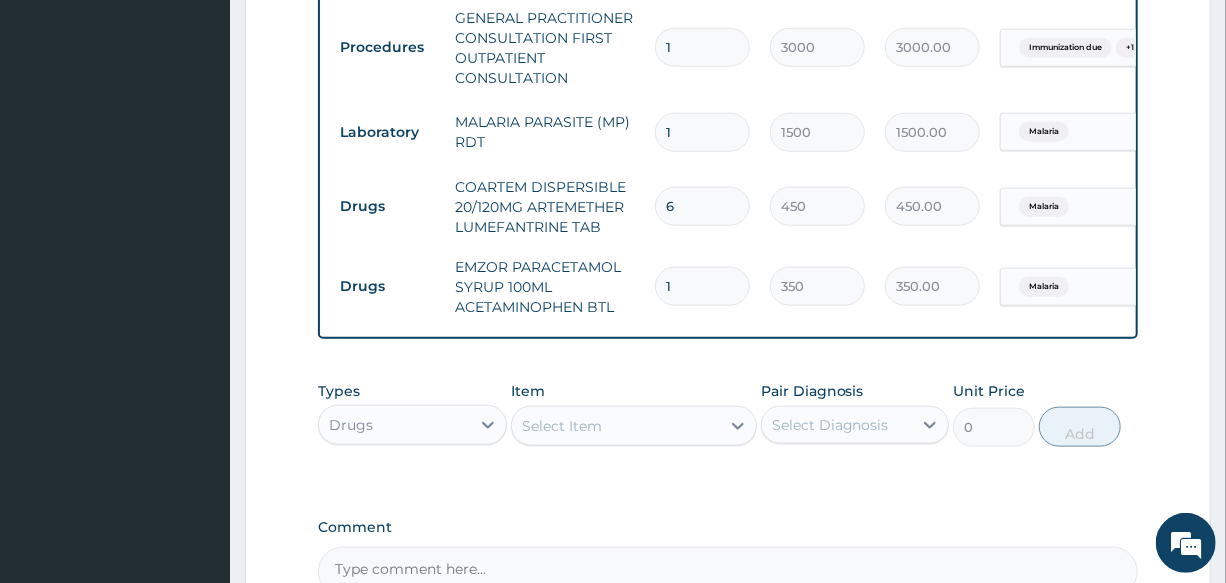type on "2700.00" 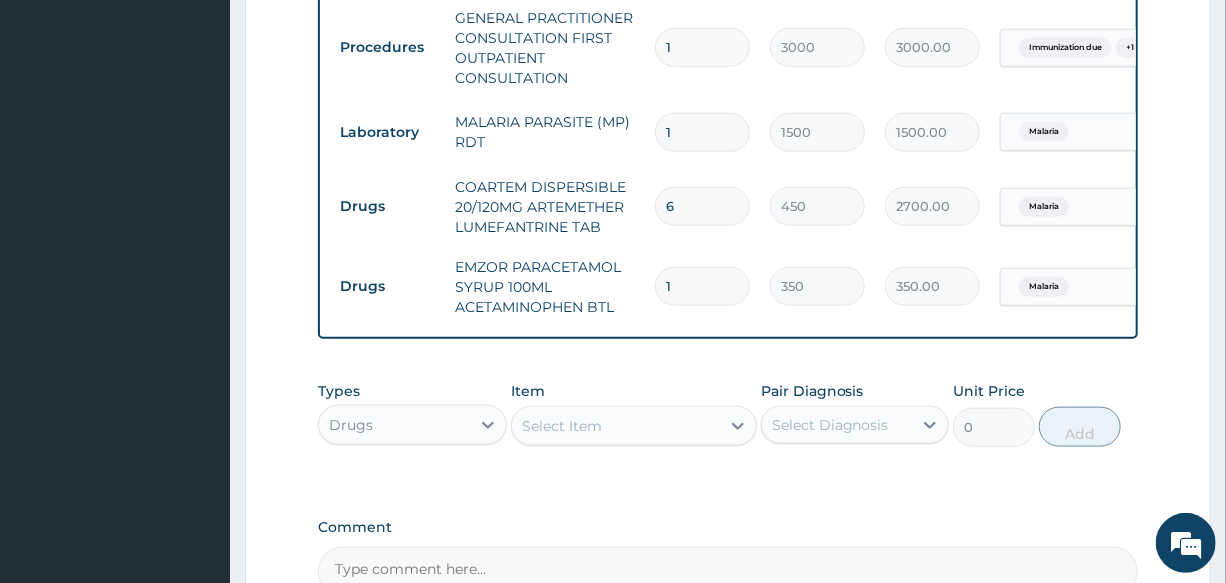 type on "6" 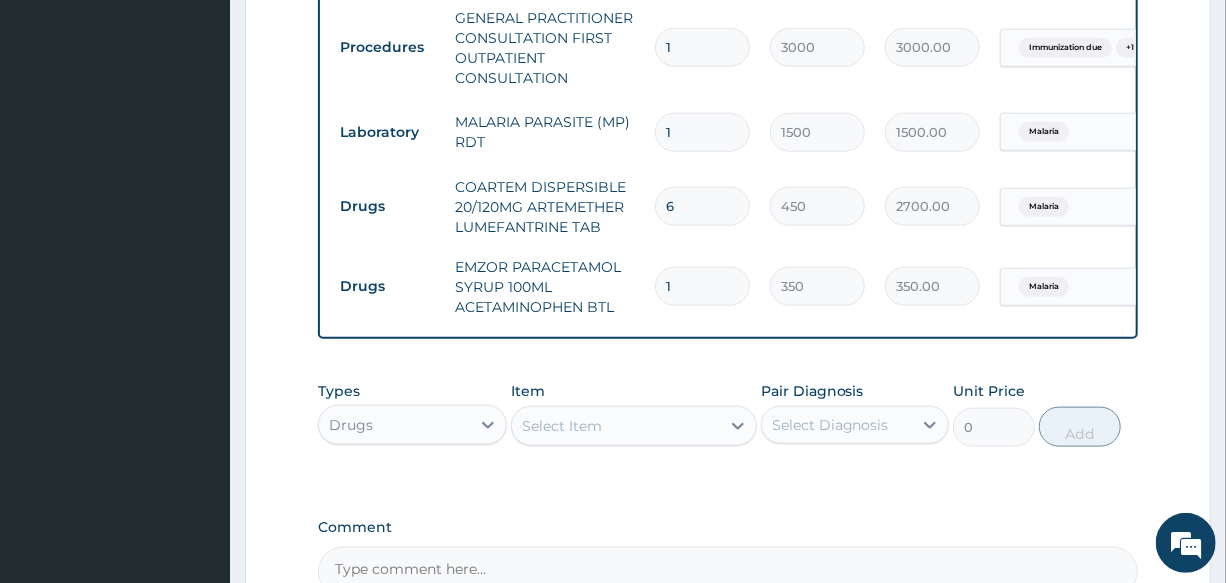 click on "EMZOR PARACETAMOL SYRUP 100ML ACETAMINOPHEN BTL" at bounding box center (545, 287) 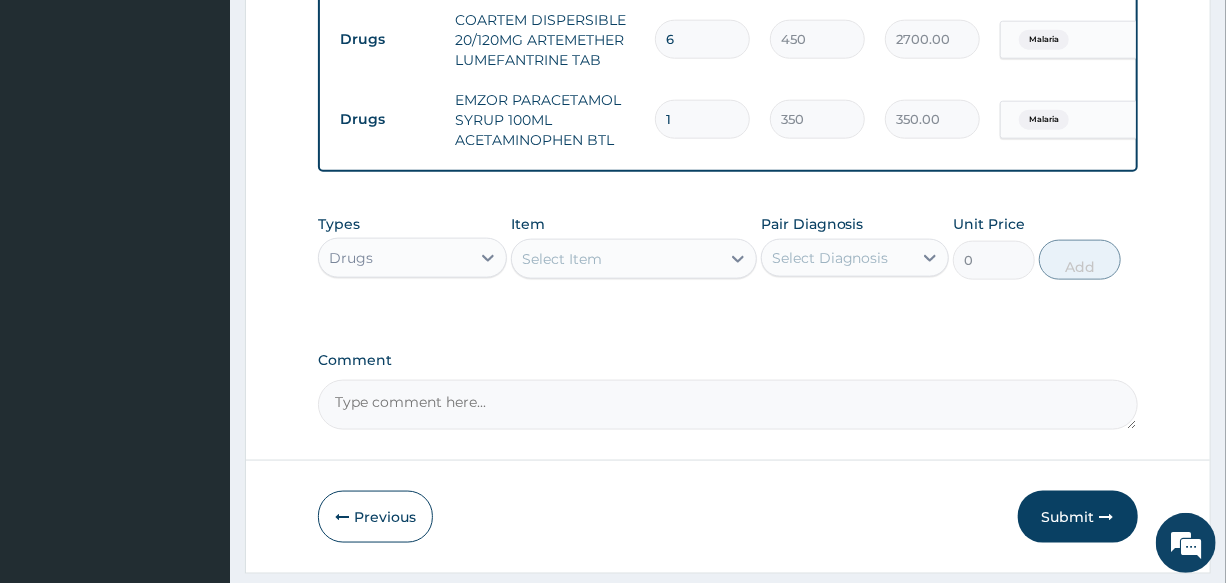 scroll, scrollTop: 1108, scrollLeft: 0, axis: vertical 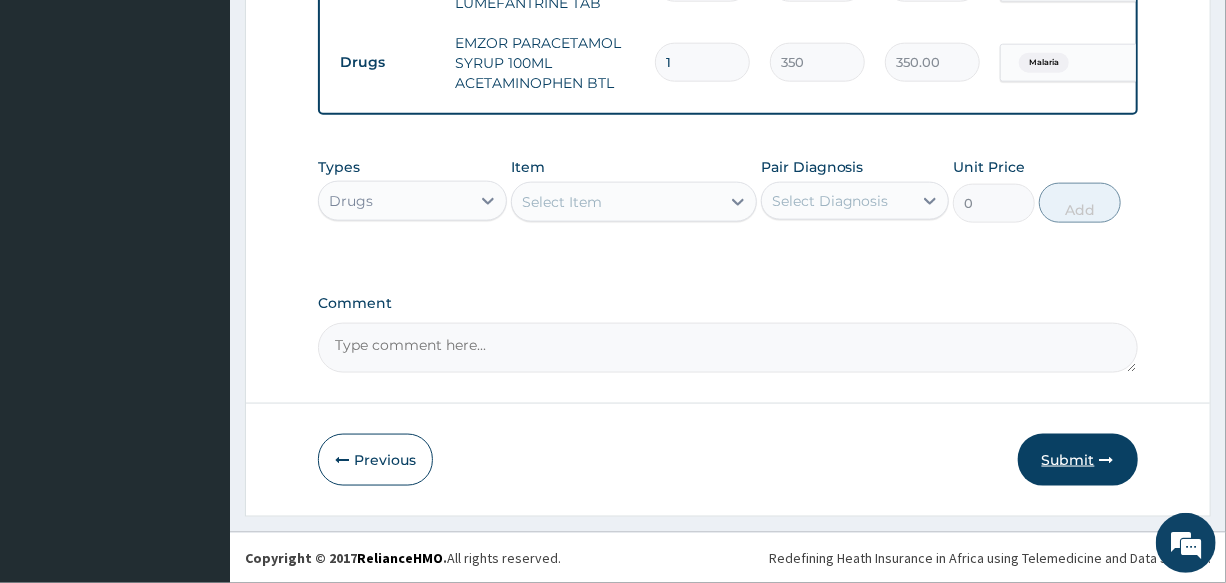click on "Submit" at bounding box center [1078, 460] 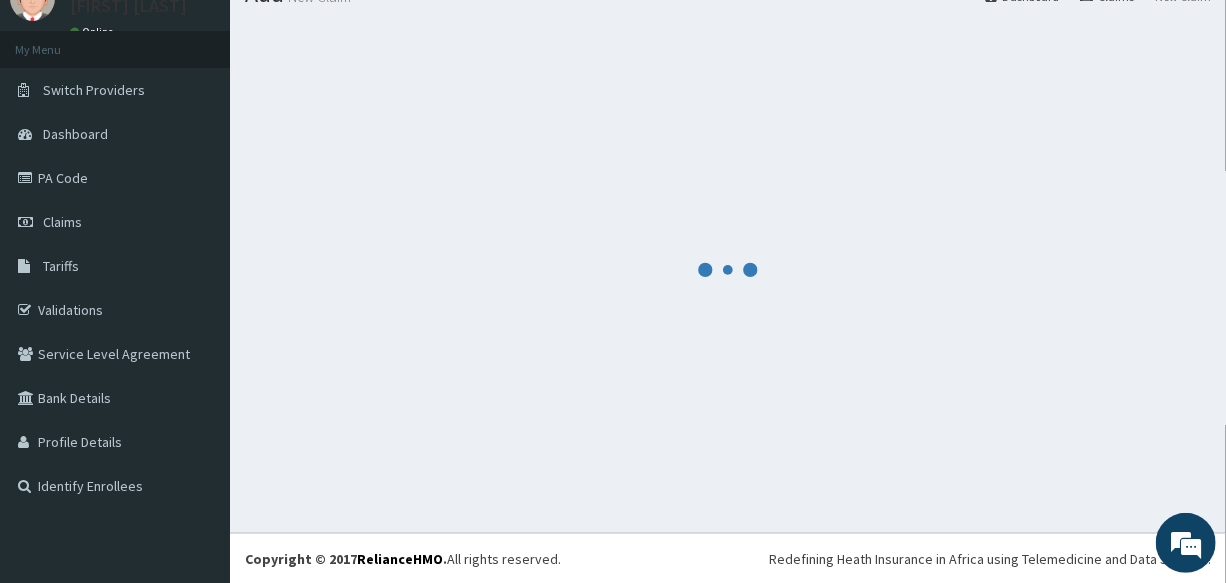 scroll, scrollTop: 1108, scrollLeft: 0, axis: vertical 